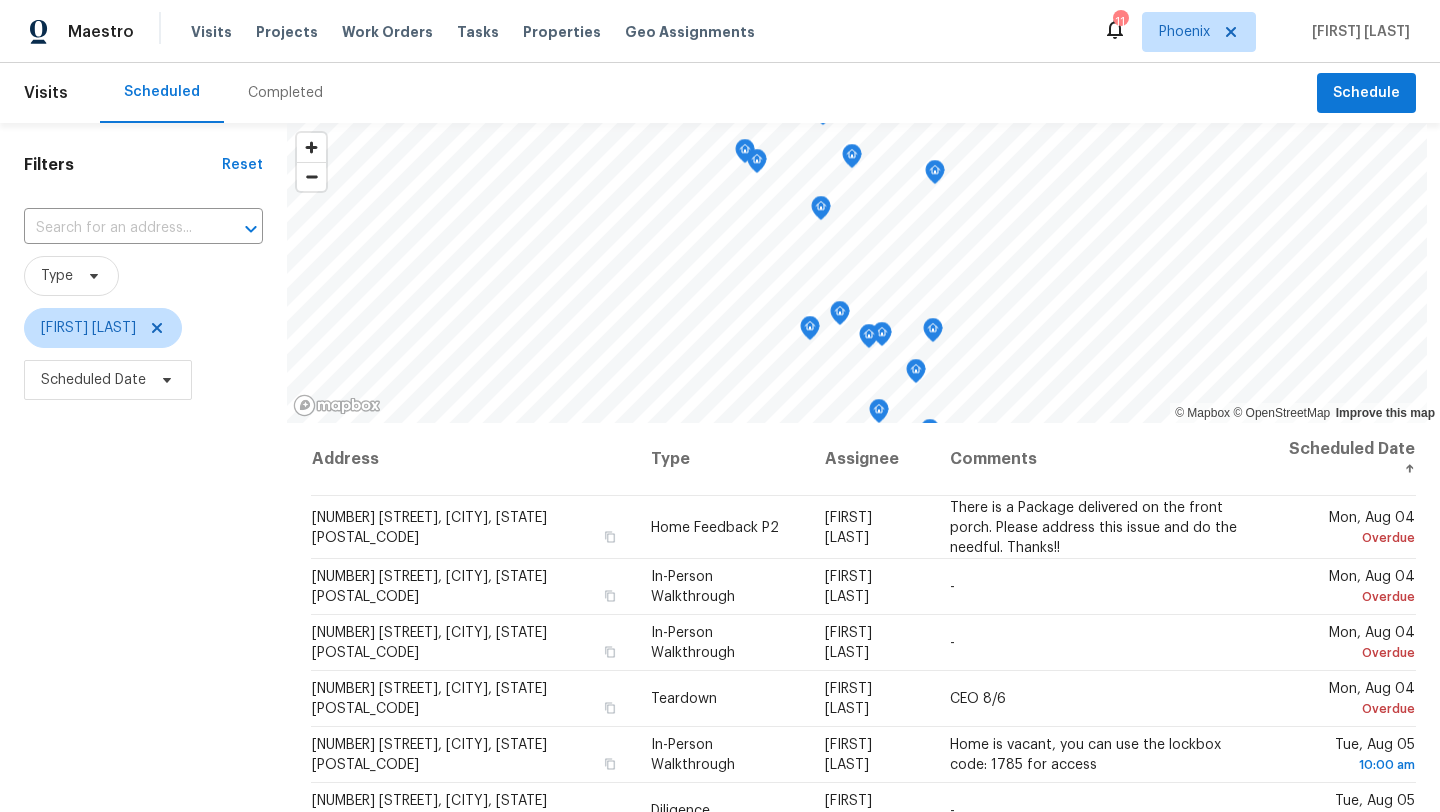 scroll, scrollTop: 0, scrollLeft: 0, axis: both 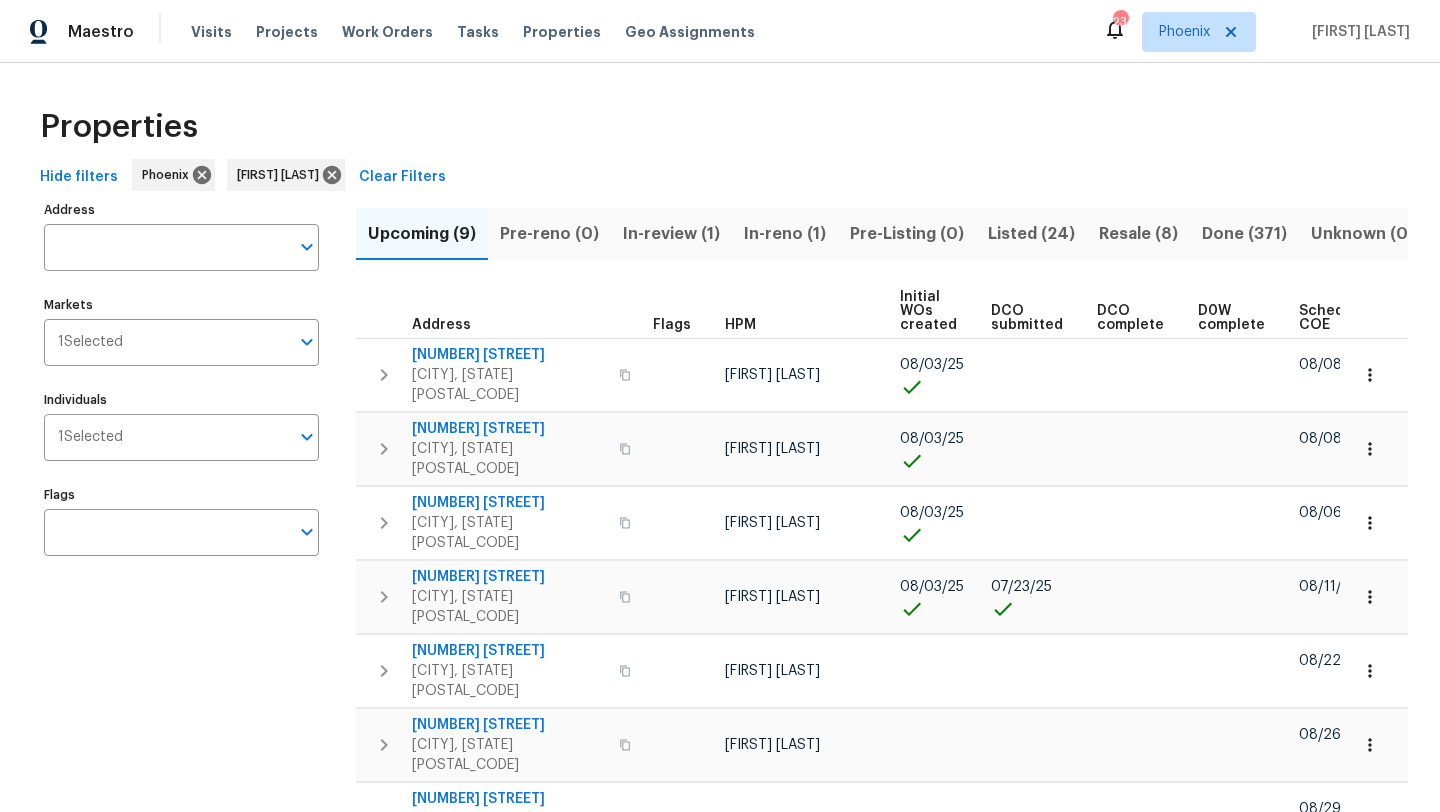 click on "Resale (8)" at bounding box center (1138, 234) 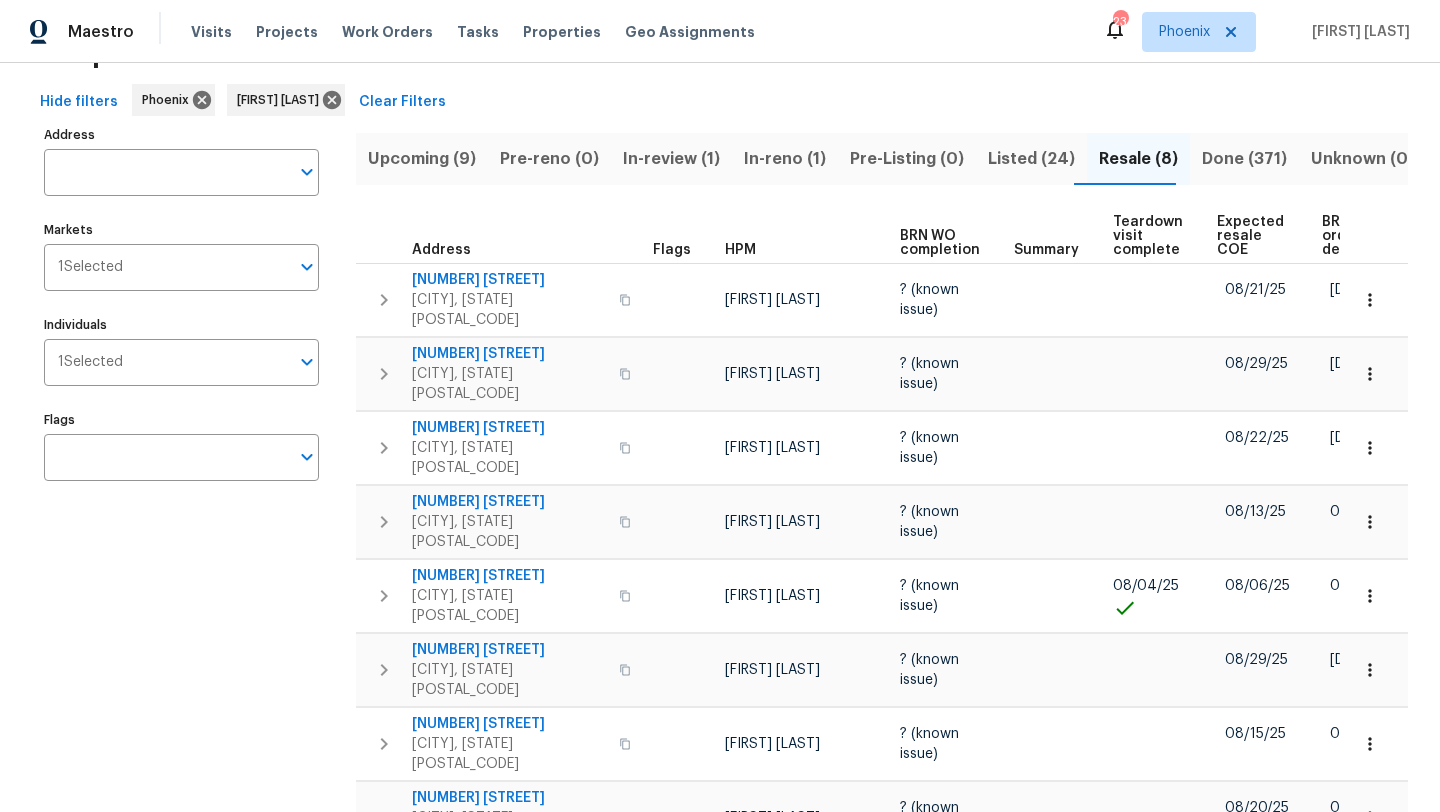 scroll, scrollTop: 134, scrollLeft: 0, axis: vertical 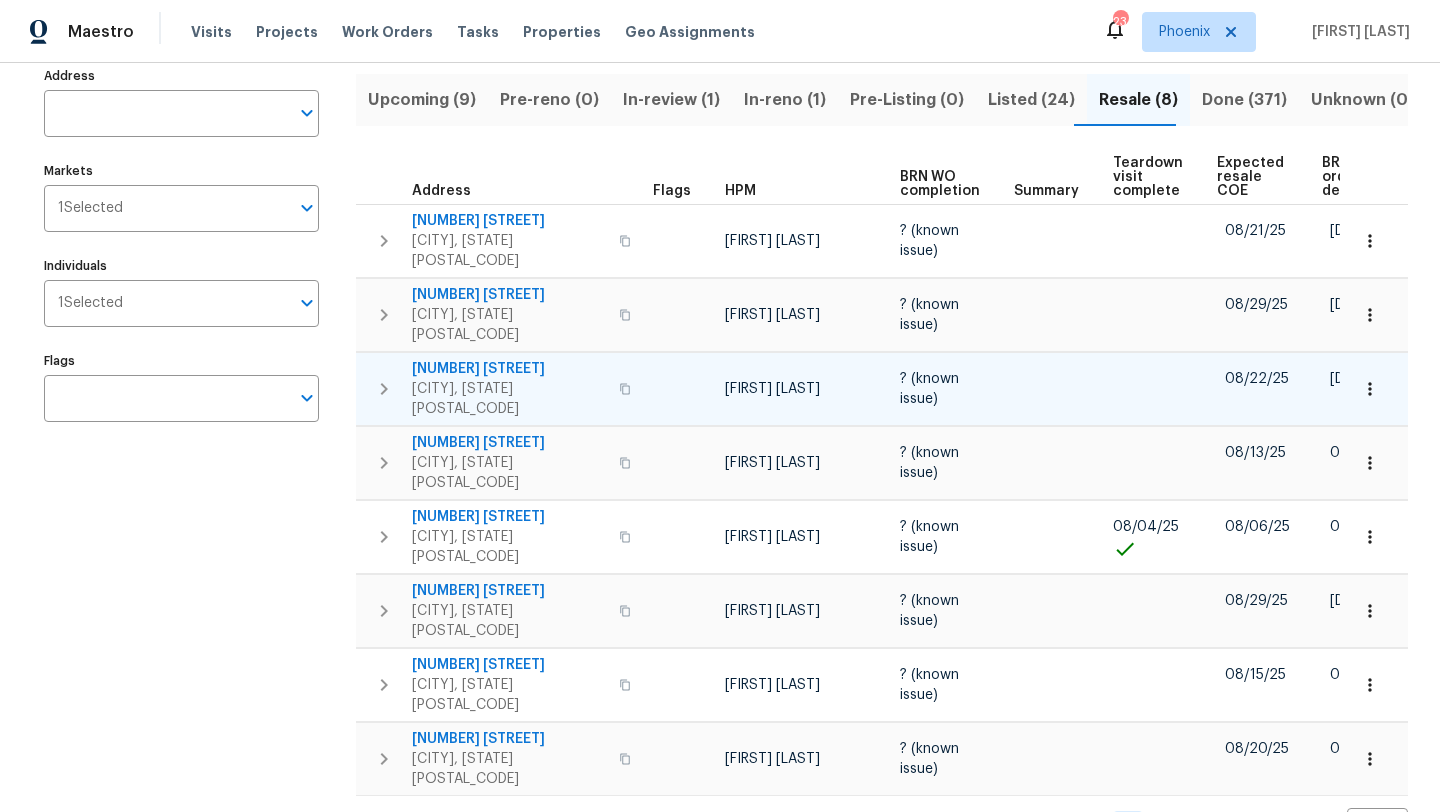 click on "20075 E Kestrel St" at bounding box center [509, 369] 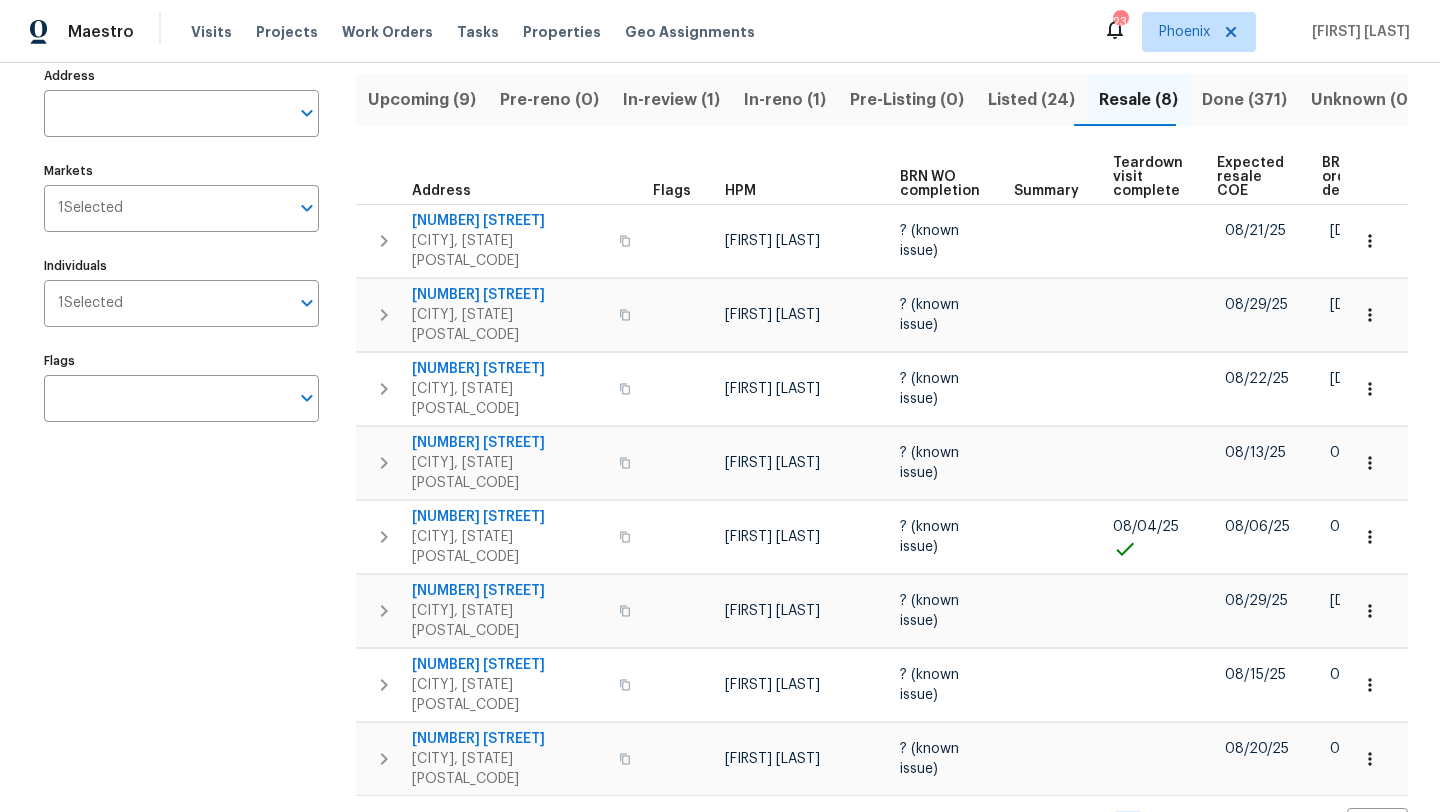 click on "Upcoming (9)" at bounding box center [422, 100] 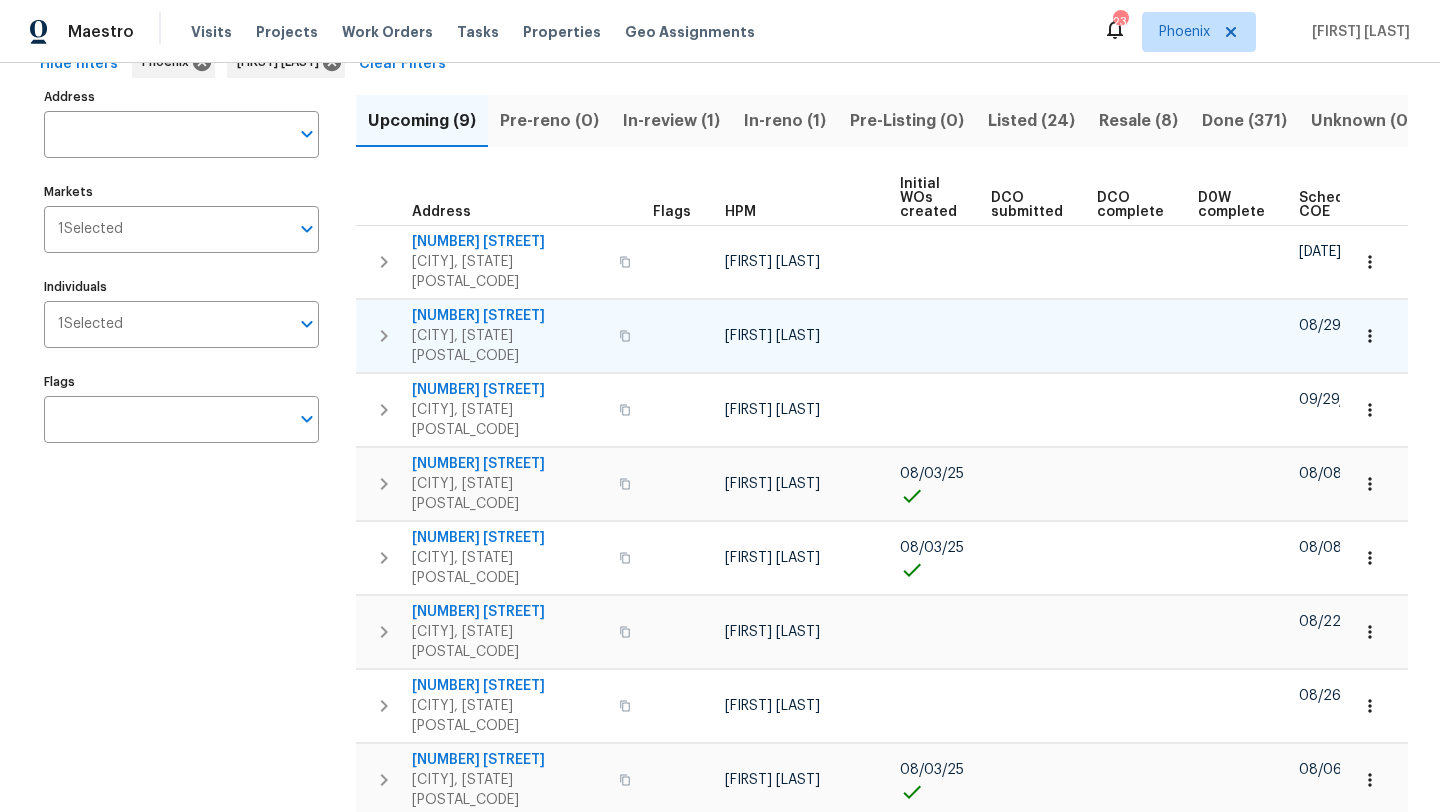 scroll, scrollTop: 114, scrollLeft: 0, axis: vertical 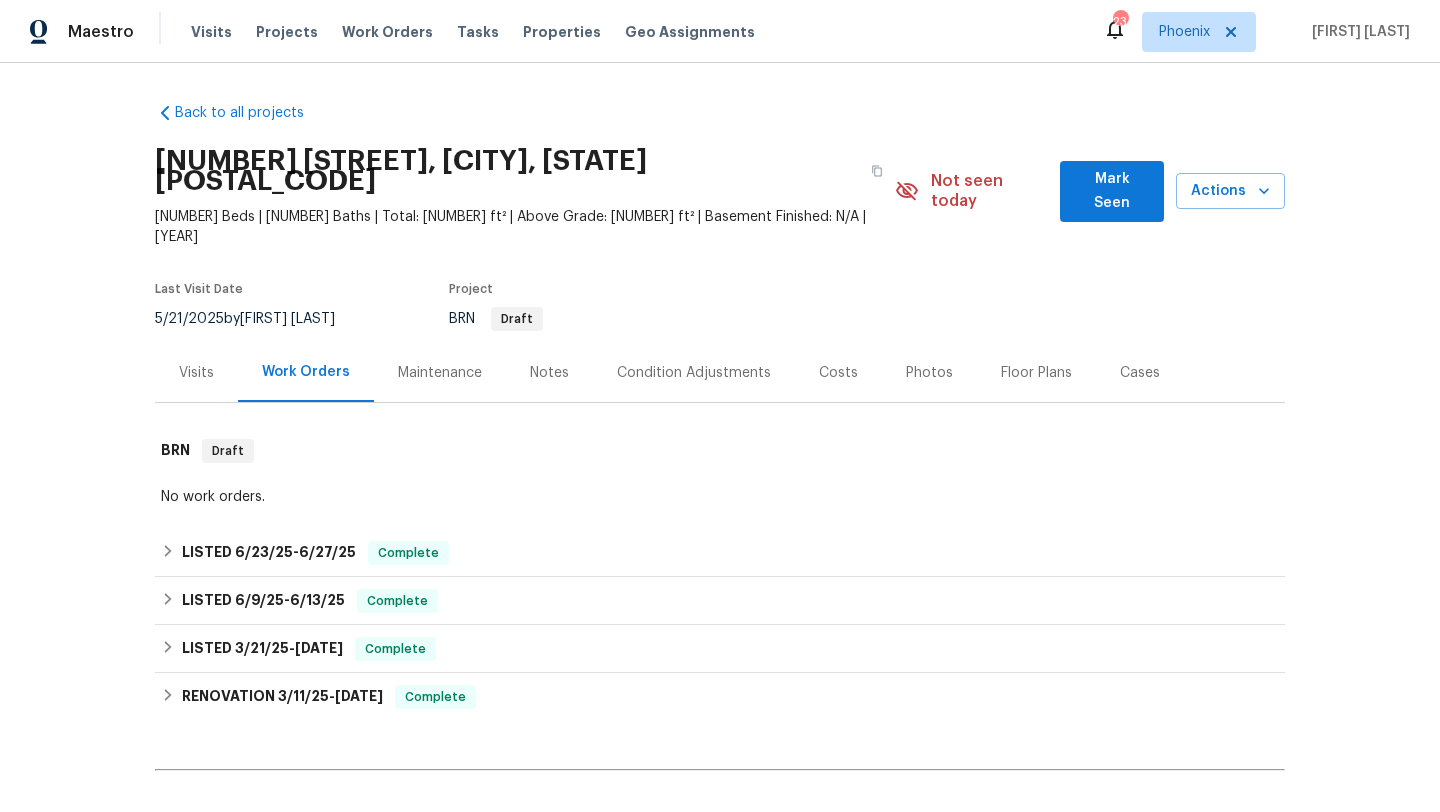 click on "Photos" at bounding box center (929, 373) 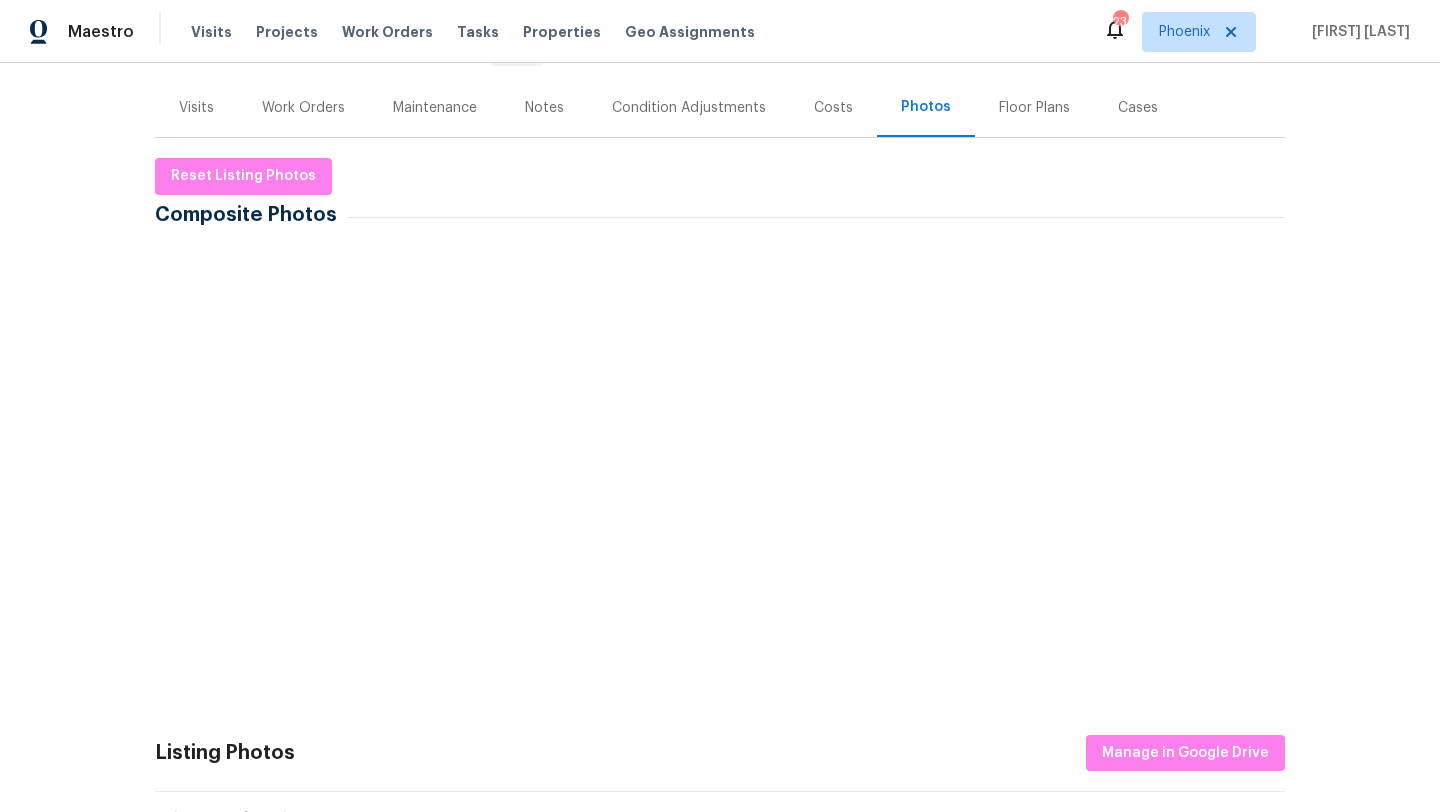 scroll, scrollTop: 289, scrollLeft: 0, axis: vertical 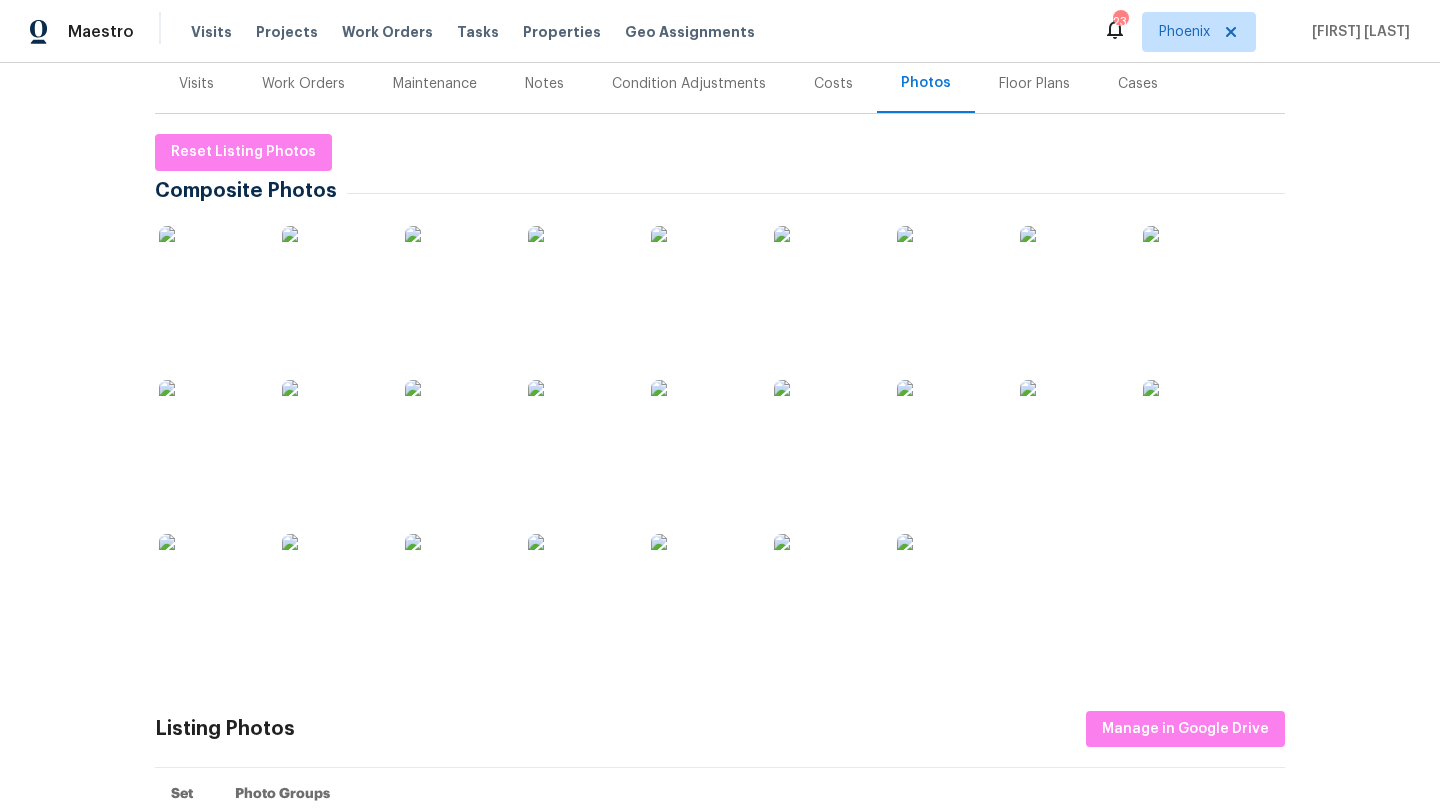 click at bounding box center (209, 276) 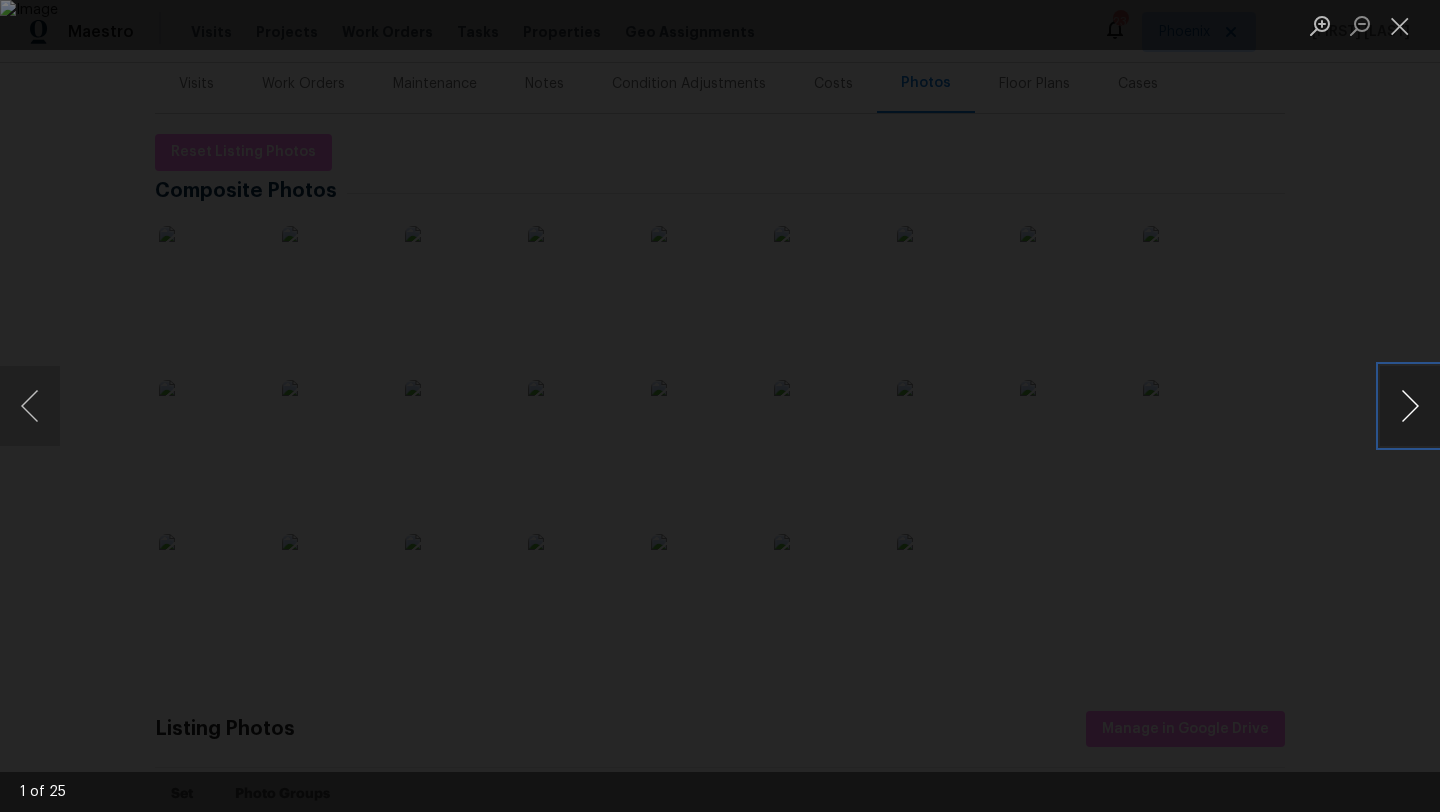 click at bounding box center [1410, 406] 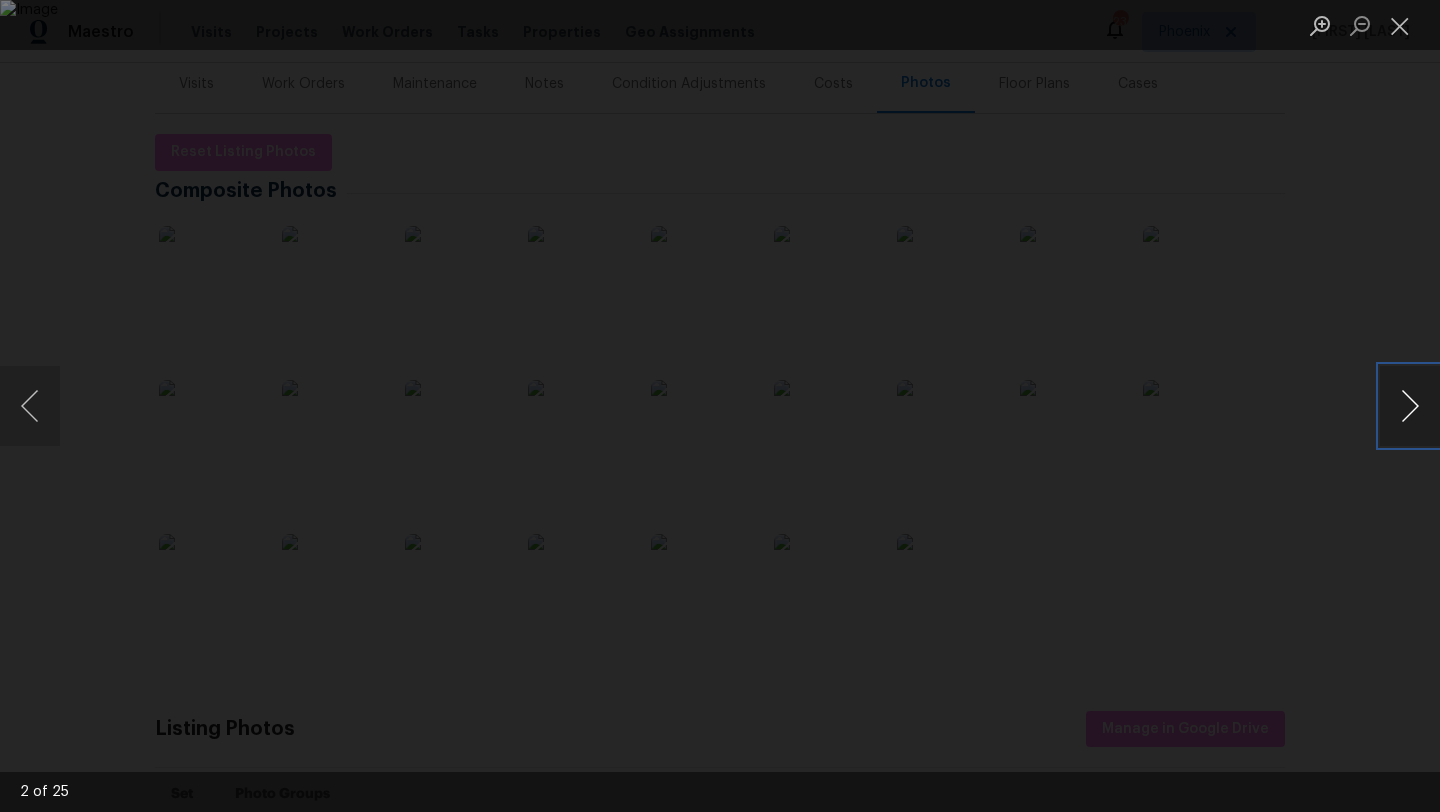 click at bounding box center (1410, 406) 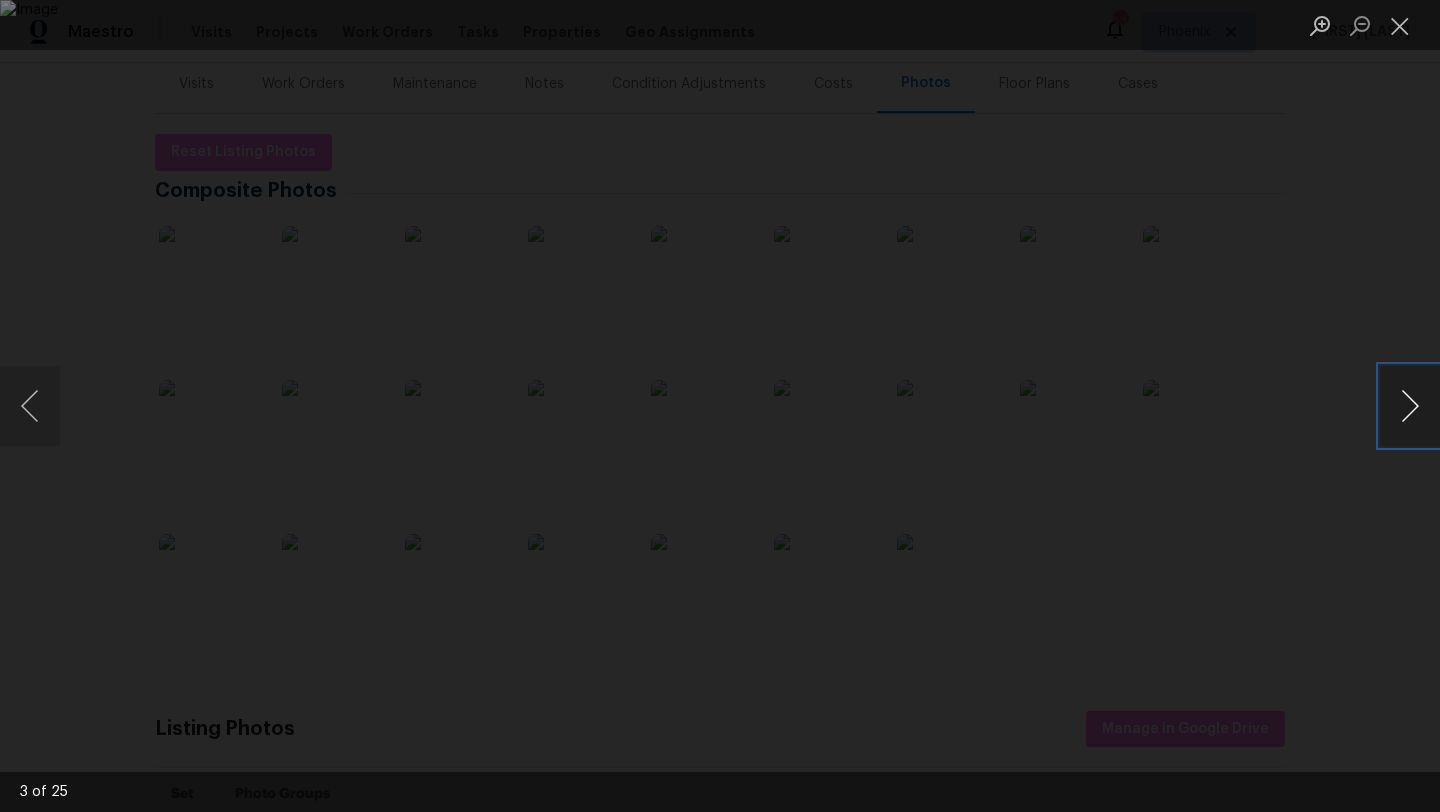 click at bounding box center [1410, 406] 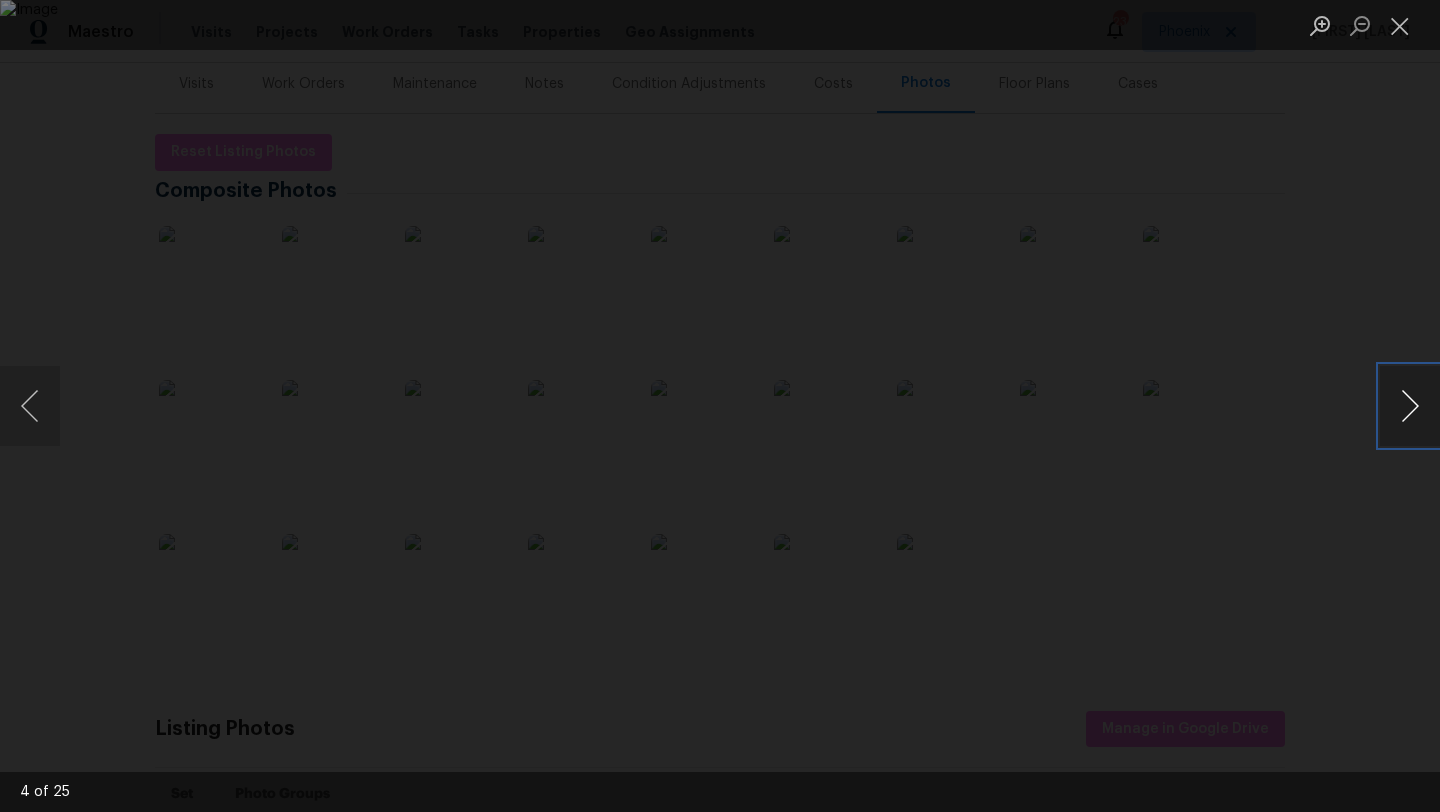 click at bounding box center (1410, 406) 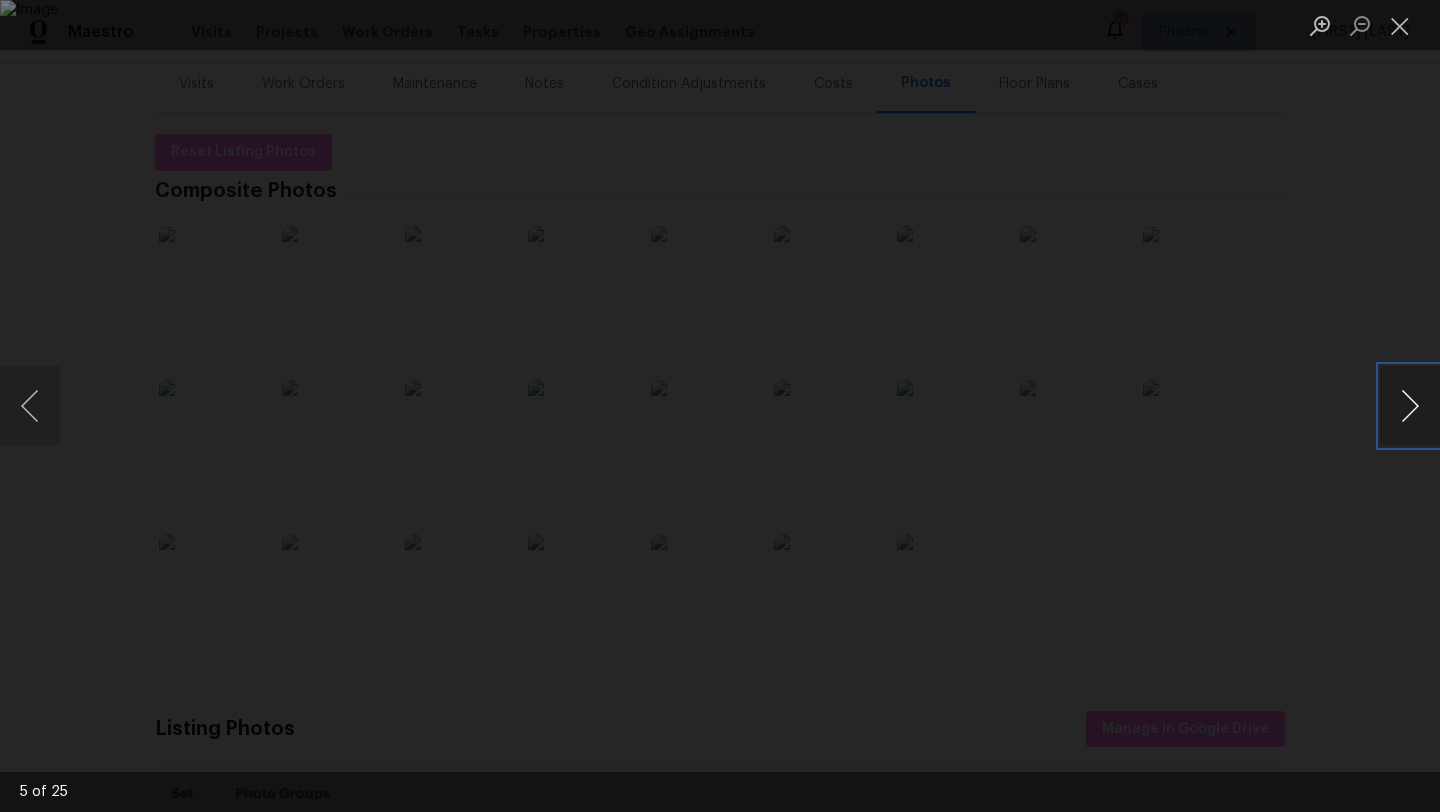 click at bounding box center [1410, 406] 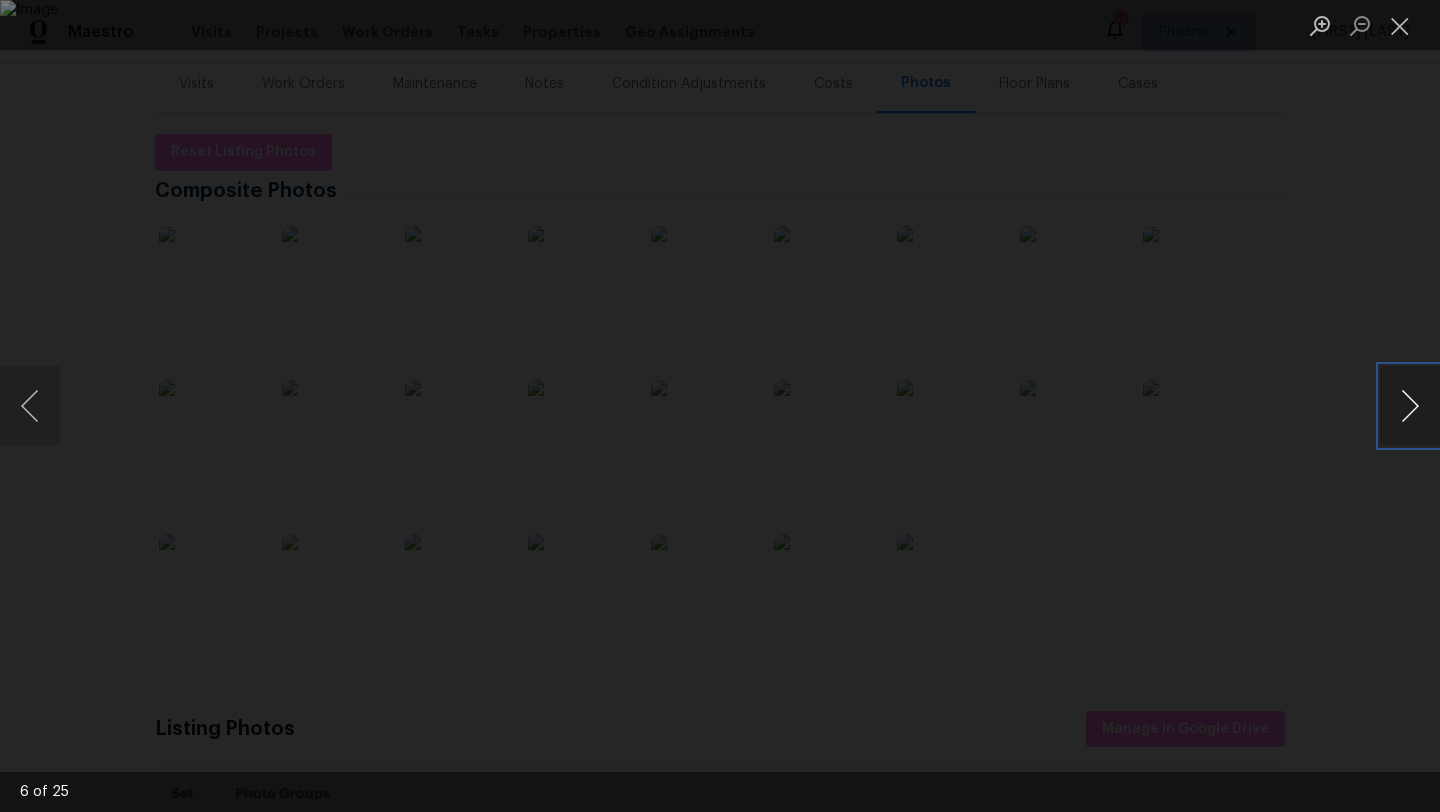 click at bounding box center [1410, 406] 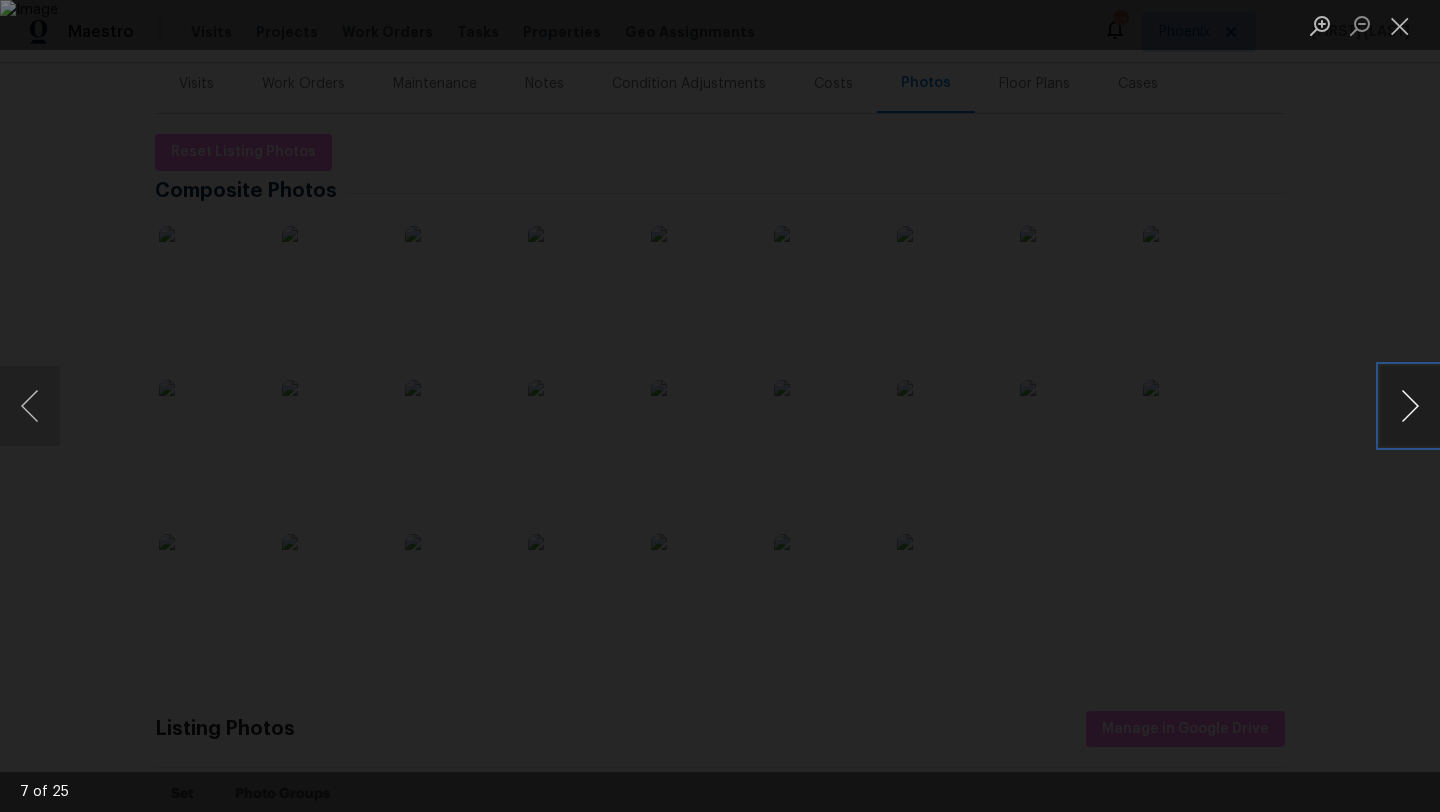 click at bounding box center [1410, 406] 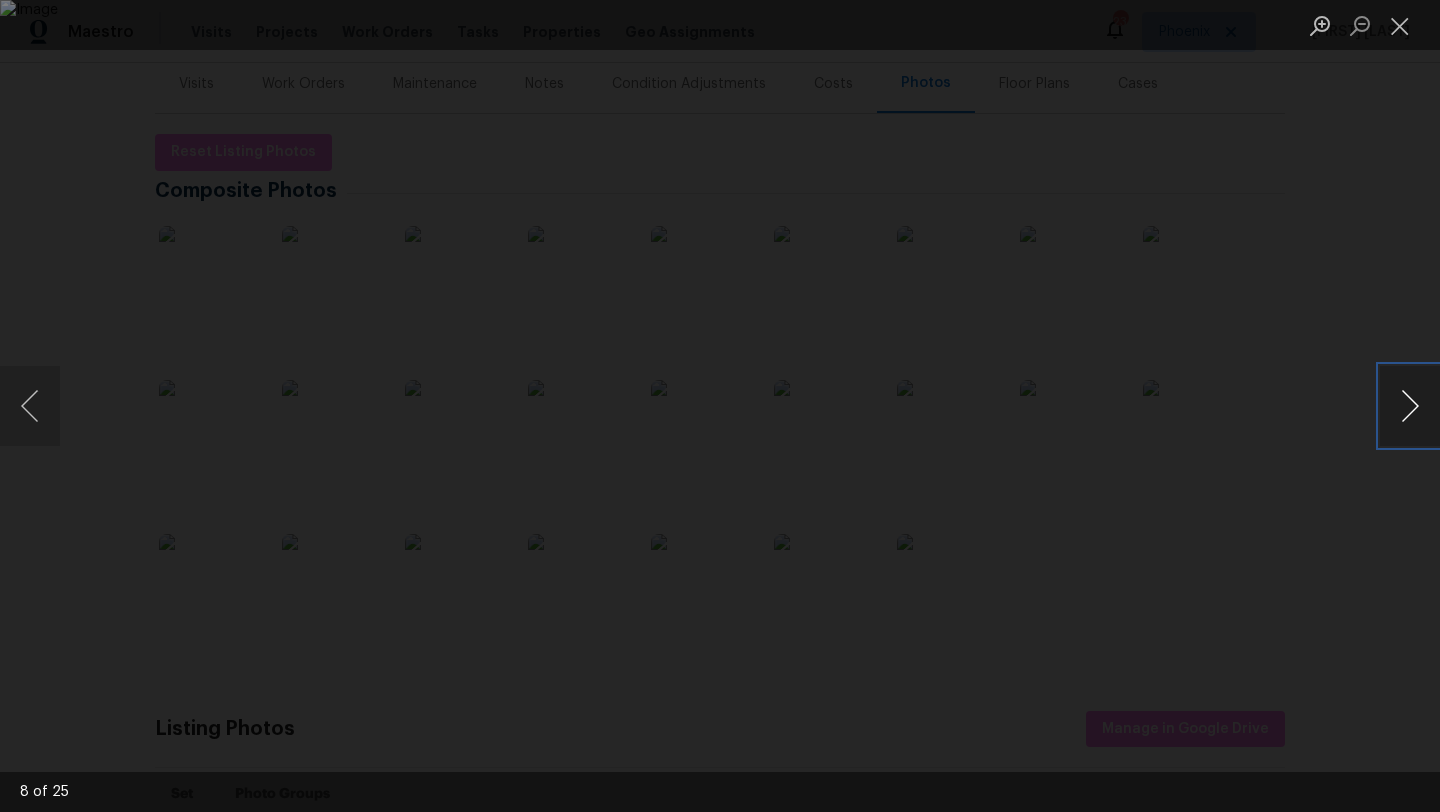 click at bounding box center [1410, 406] 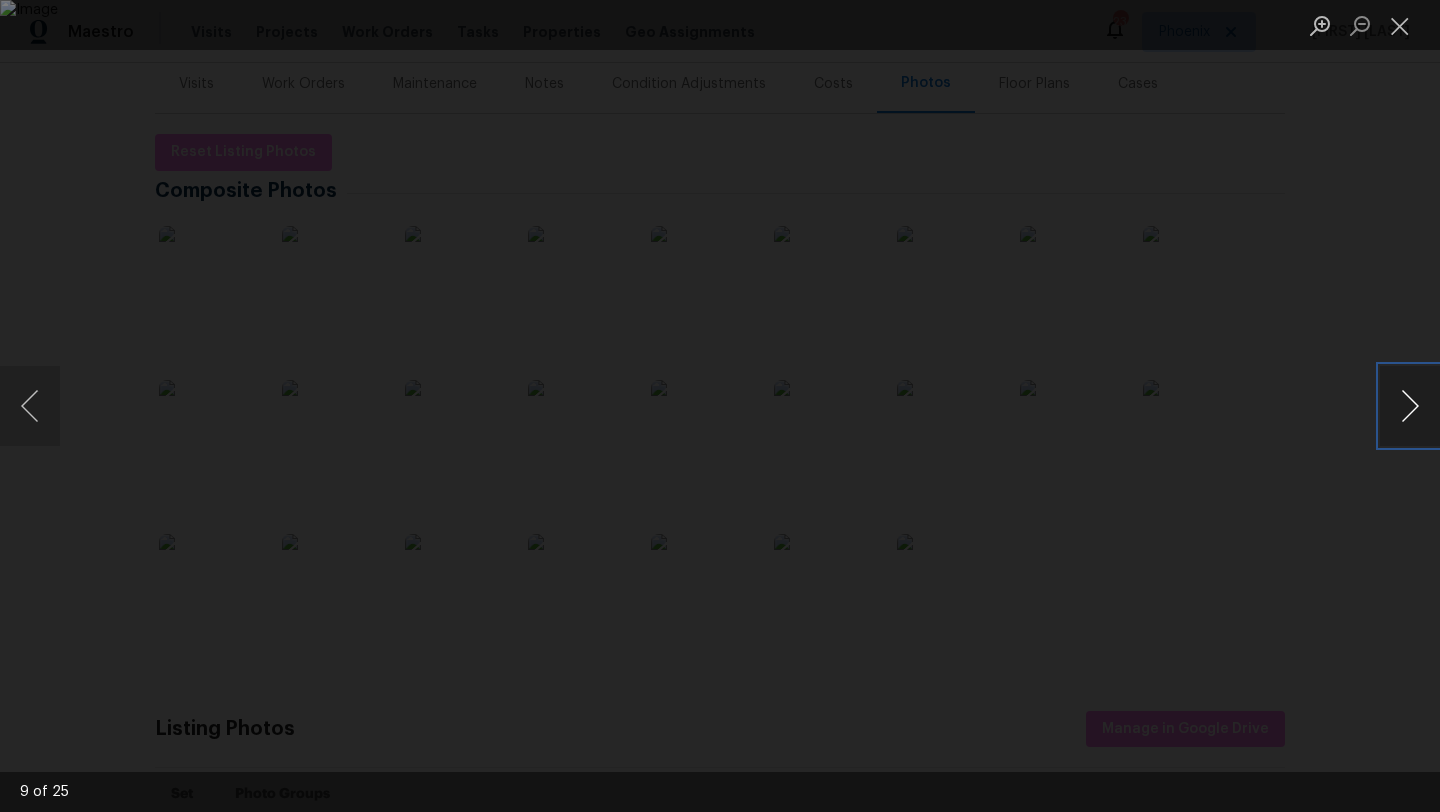 click at bounding box center [1410, 406] 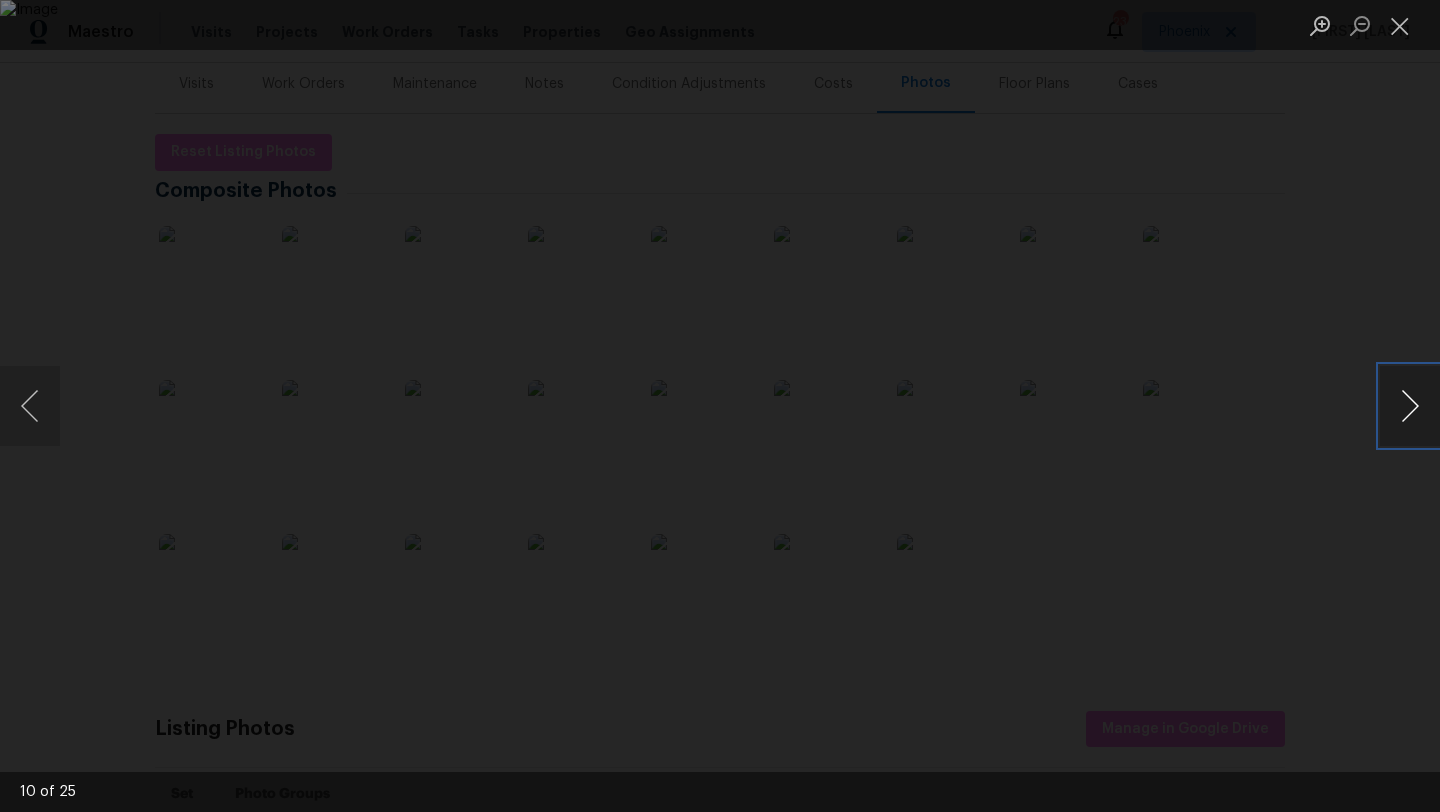 click at bounding box center [1410, 406] 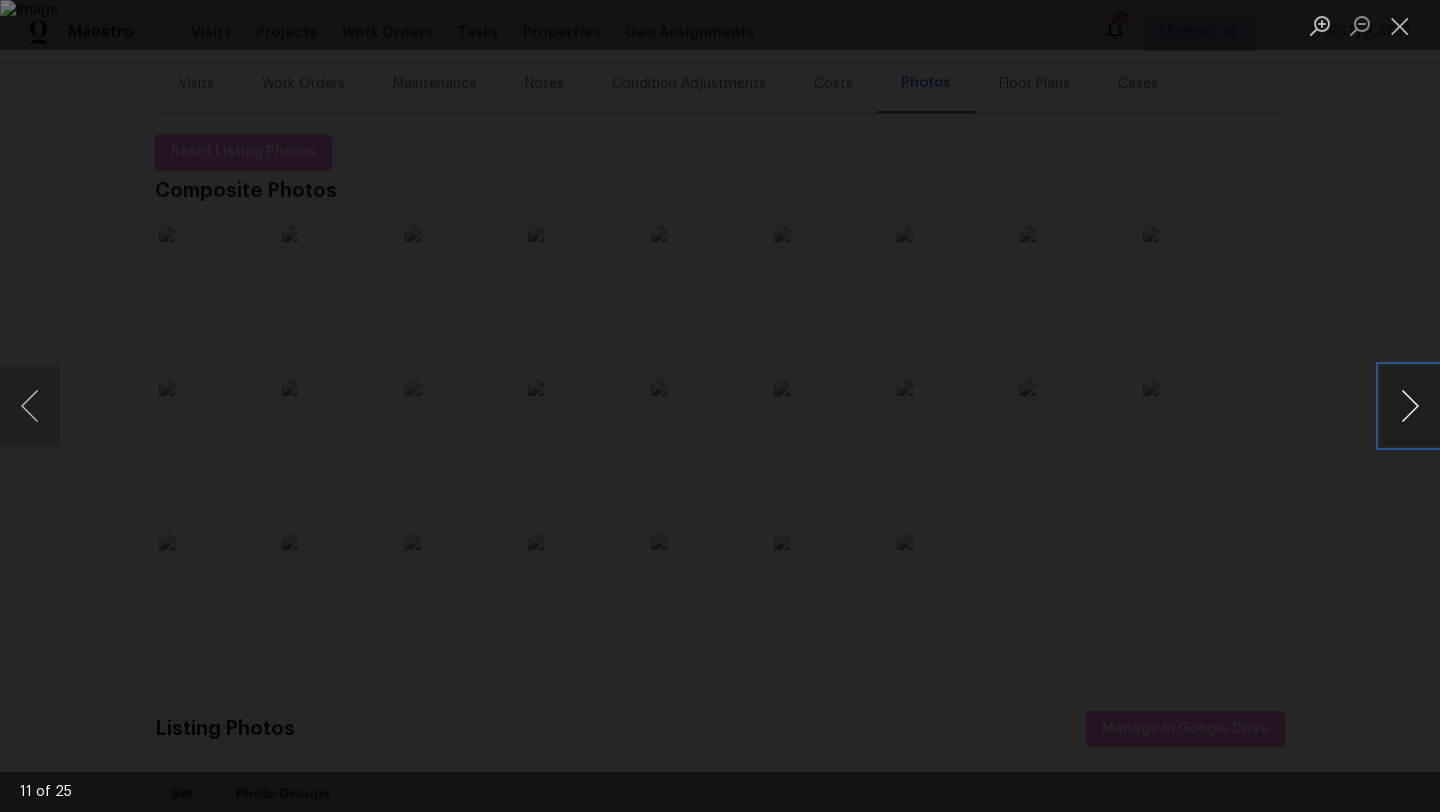 click at bounding box center [1410, 406] 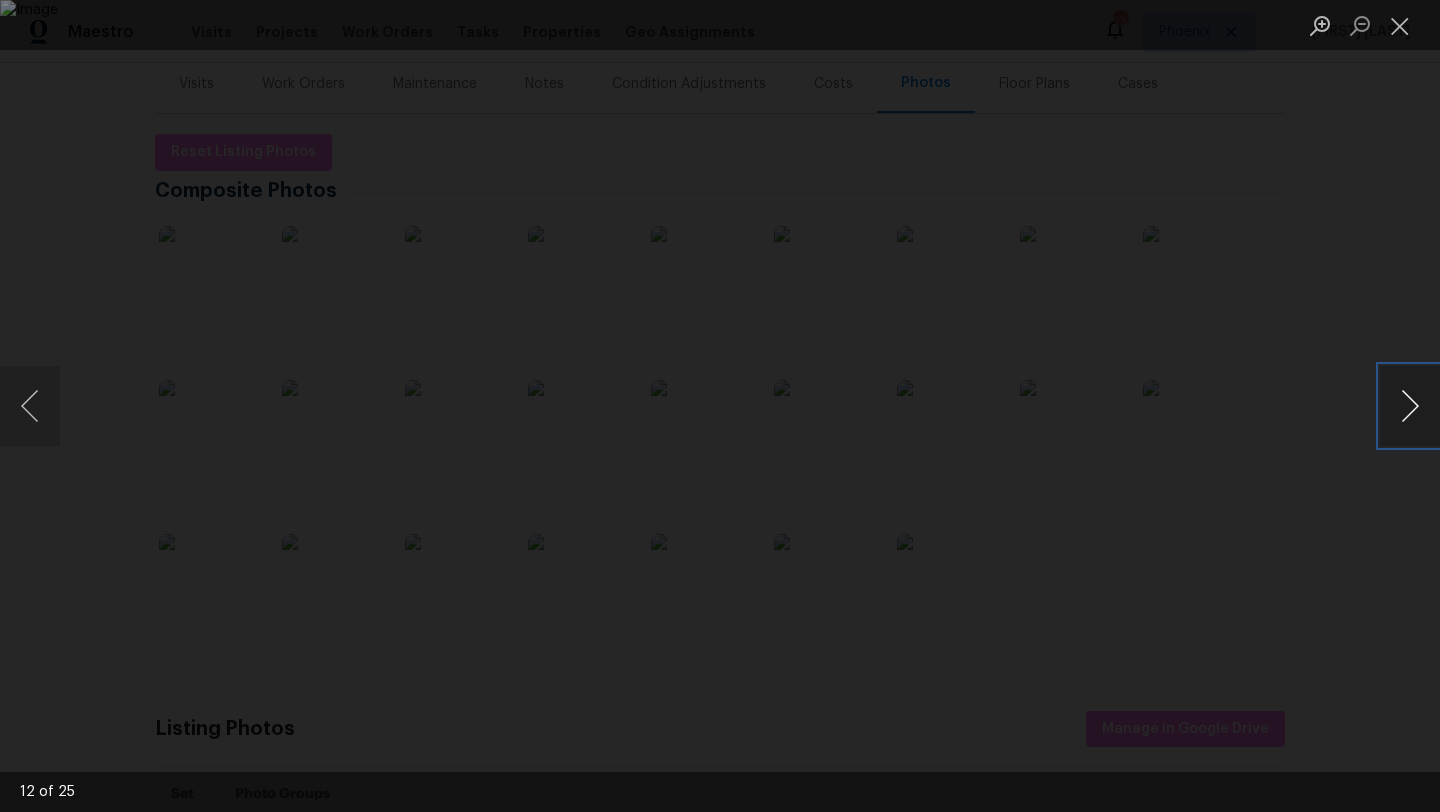 click at bounding box center [1410, 406] 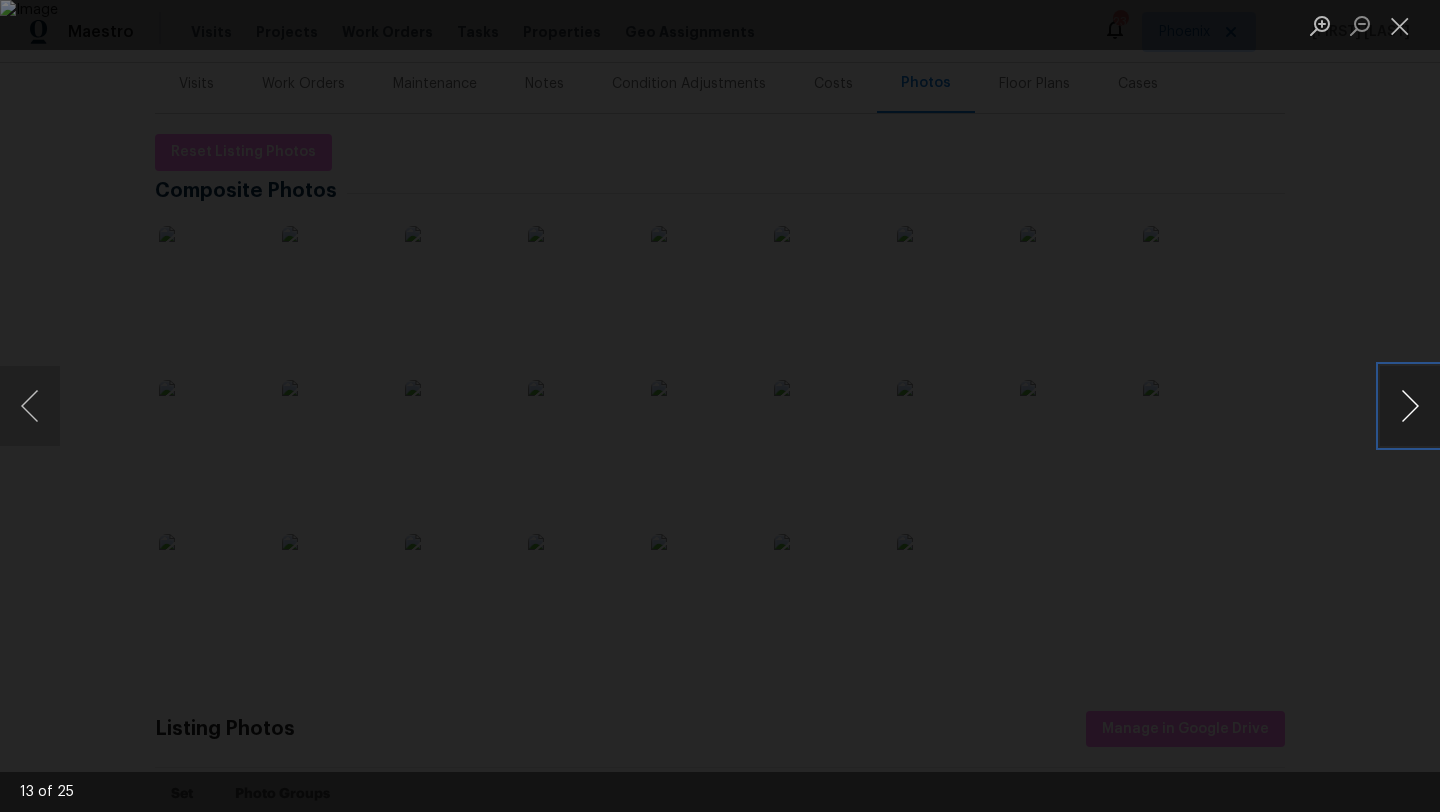 click at bounding box center [1410, 406] 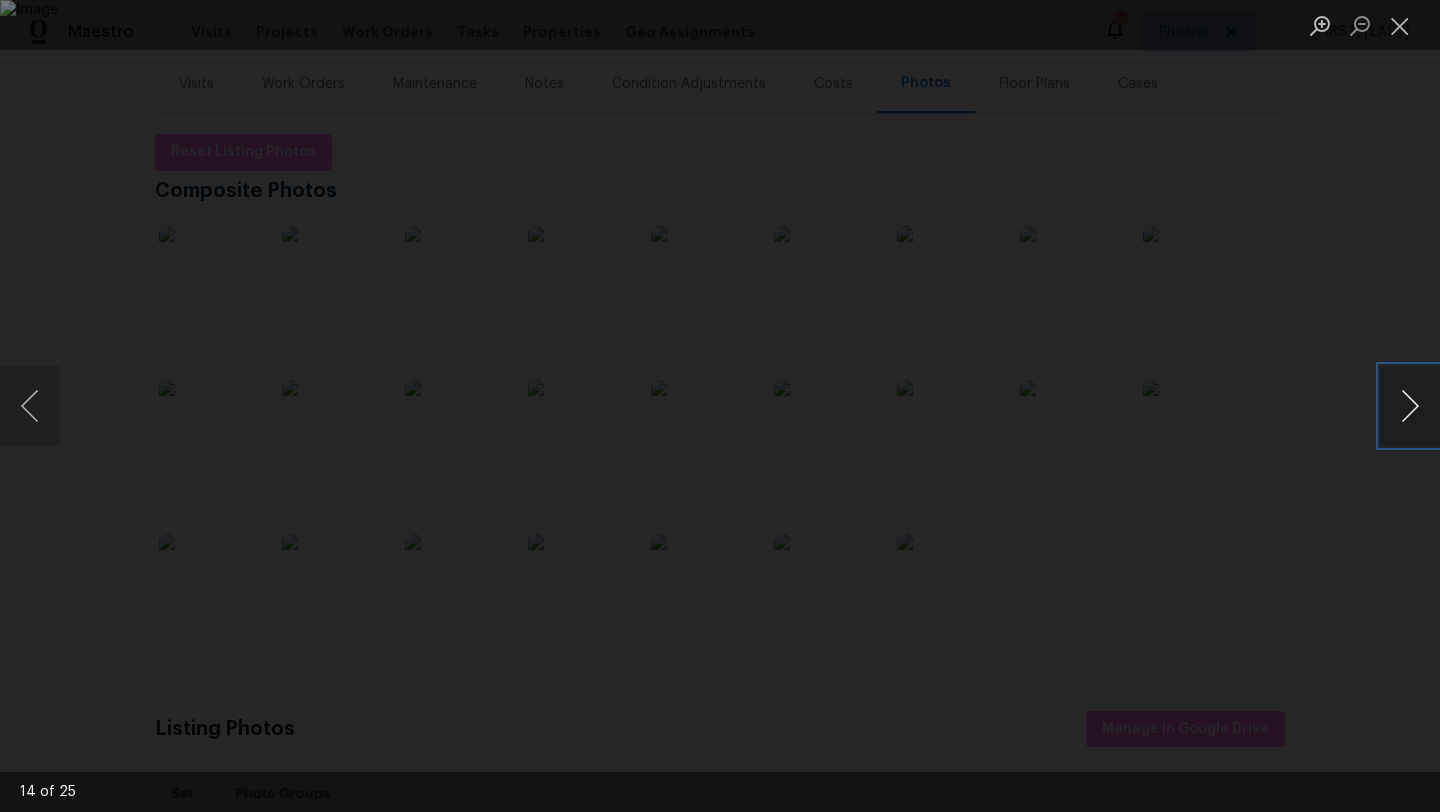 click at bounding box center (1410, 406) 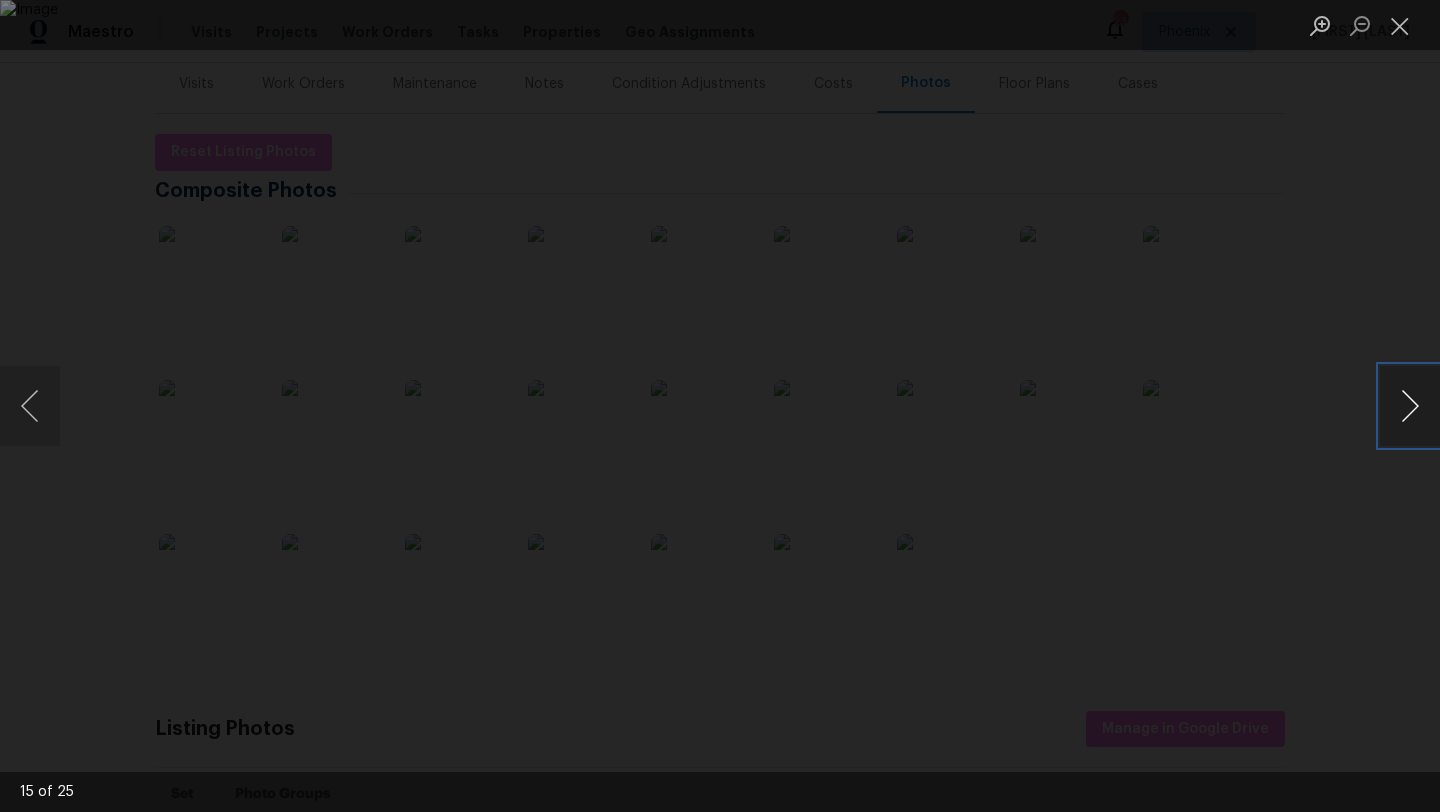 click at bounding box center (1410, 406) 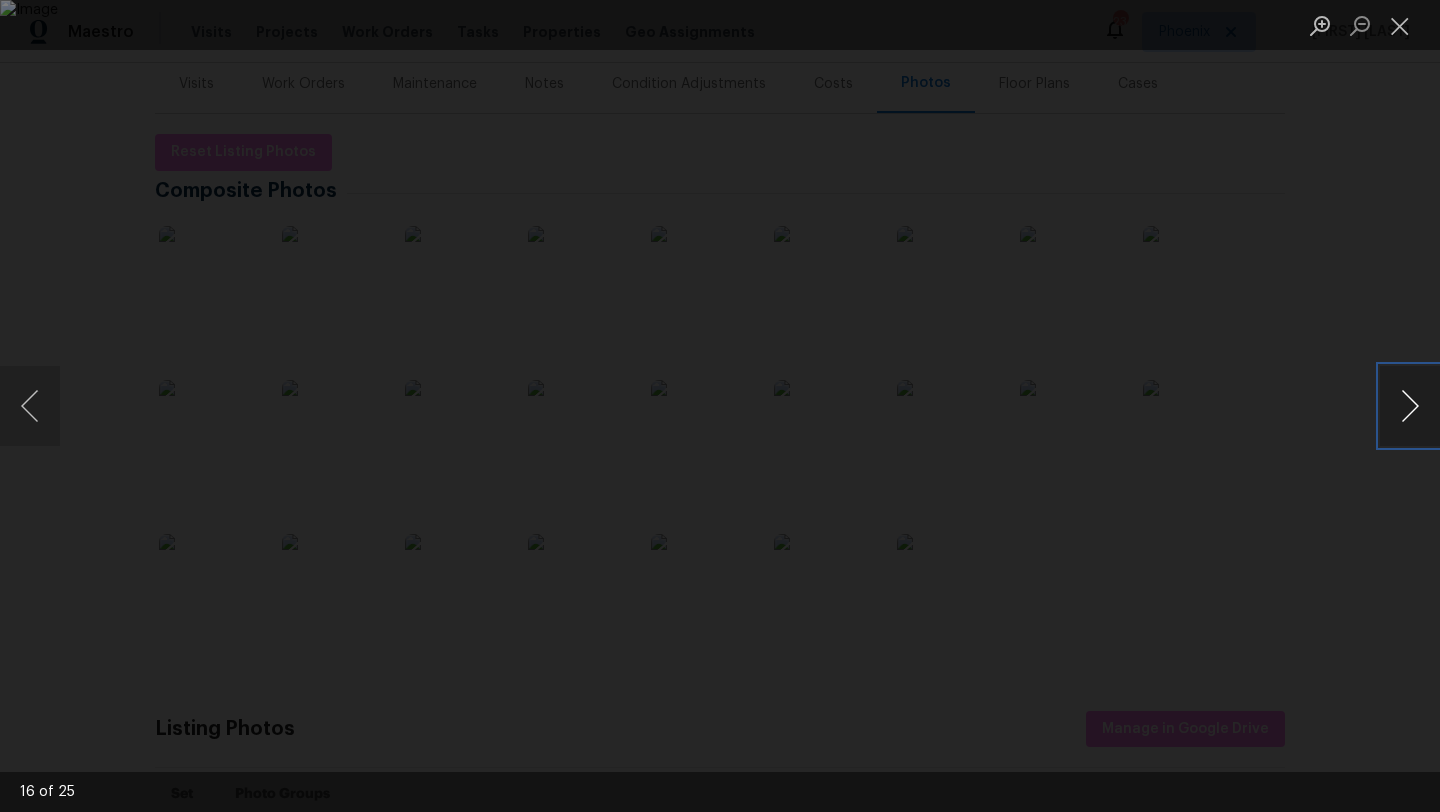 click at bounding box center (1410, 406) 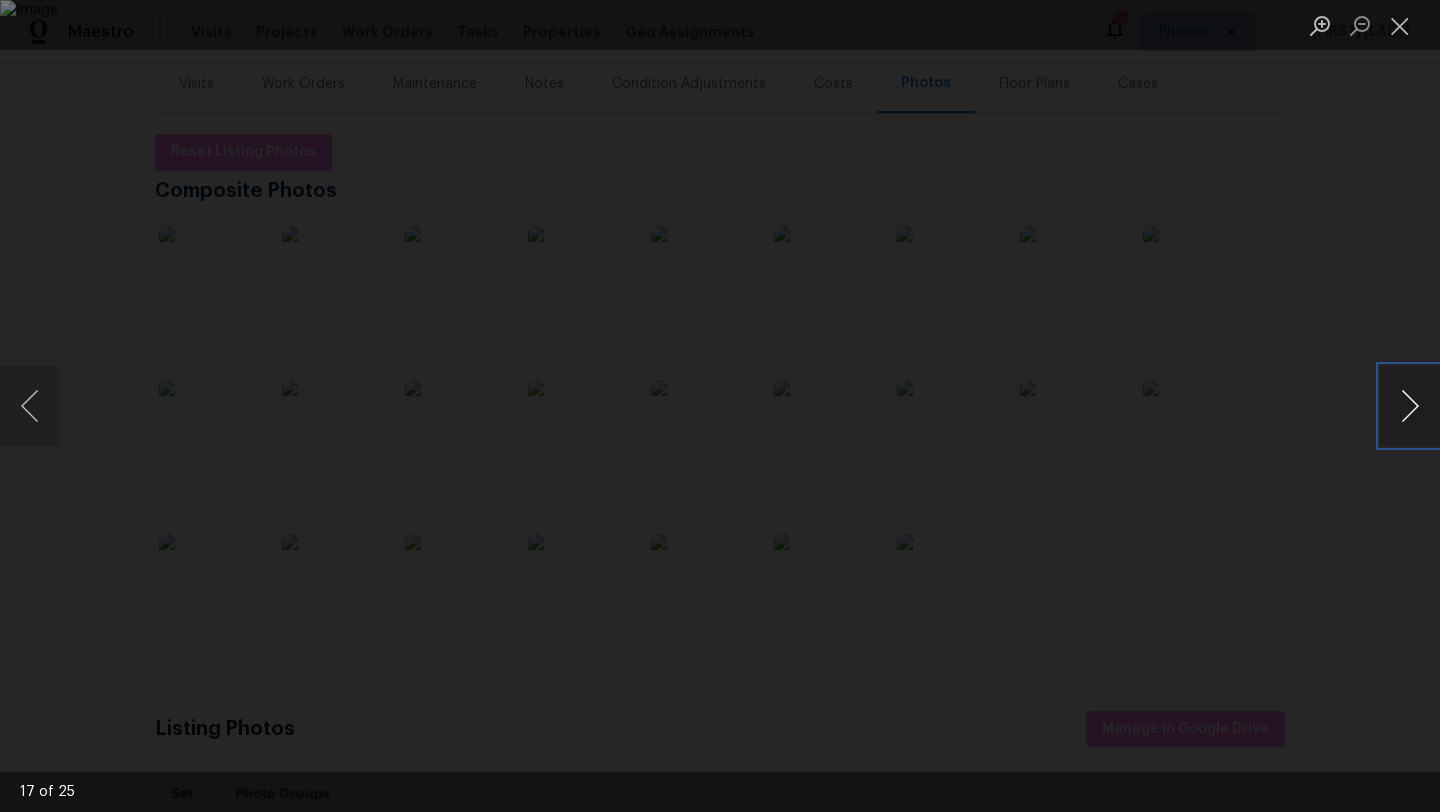 click at bounding box center (1410, 406) 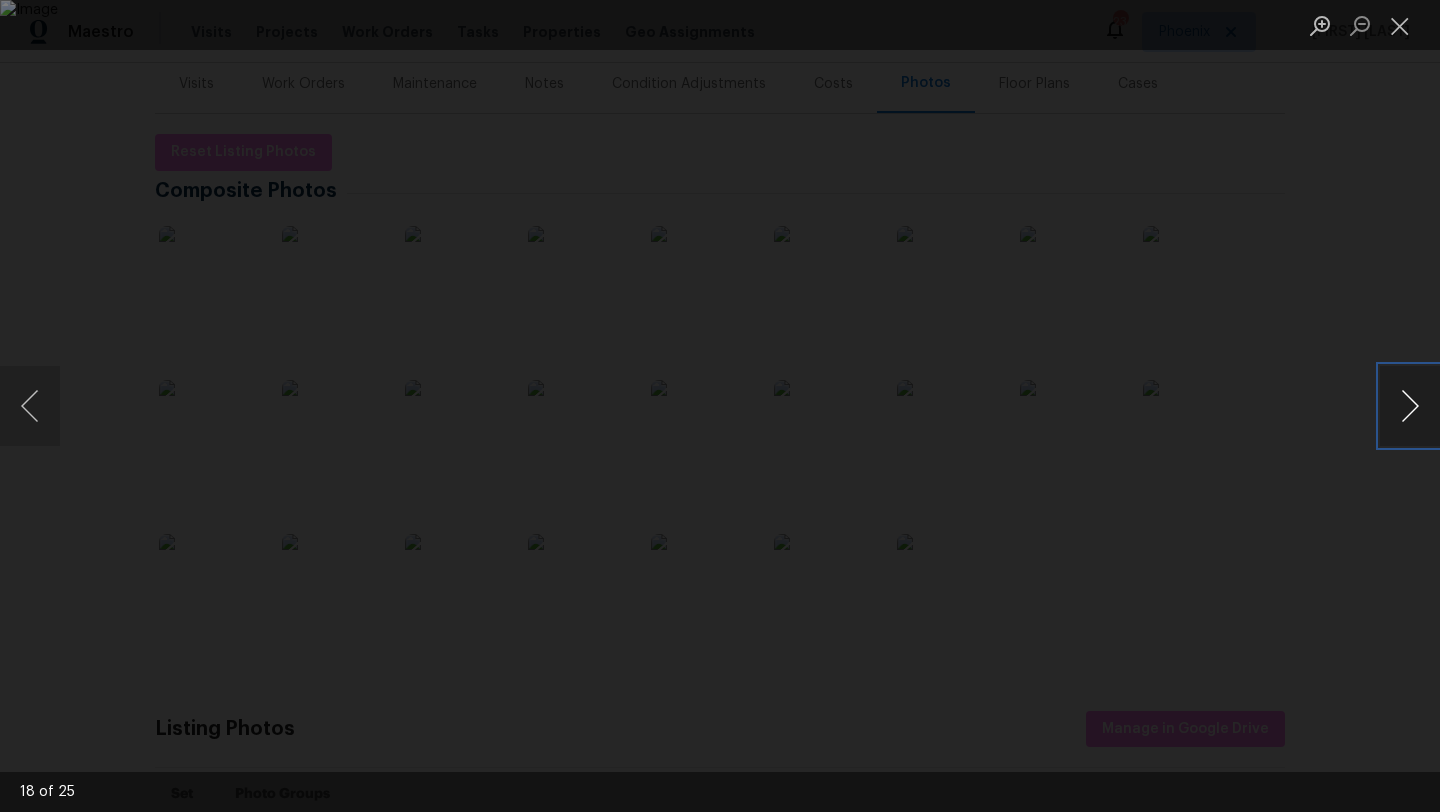 click at bounding box center (1410, 406) 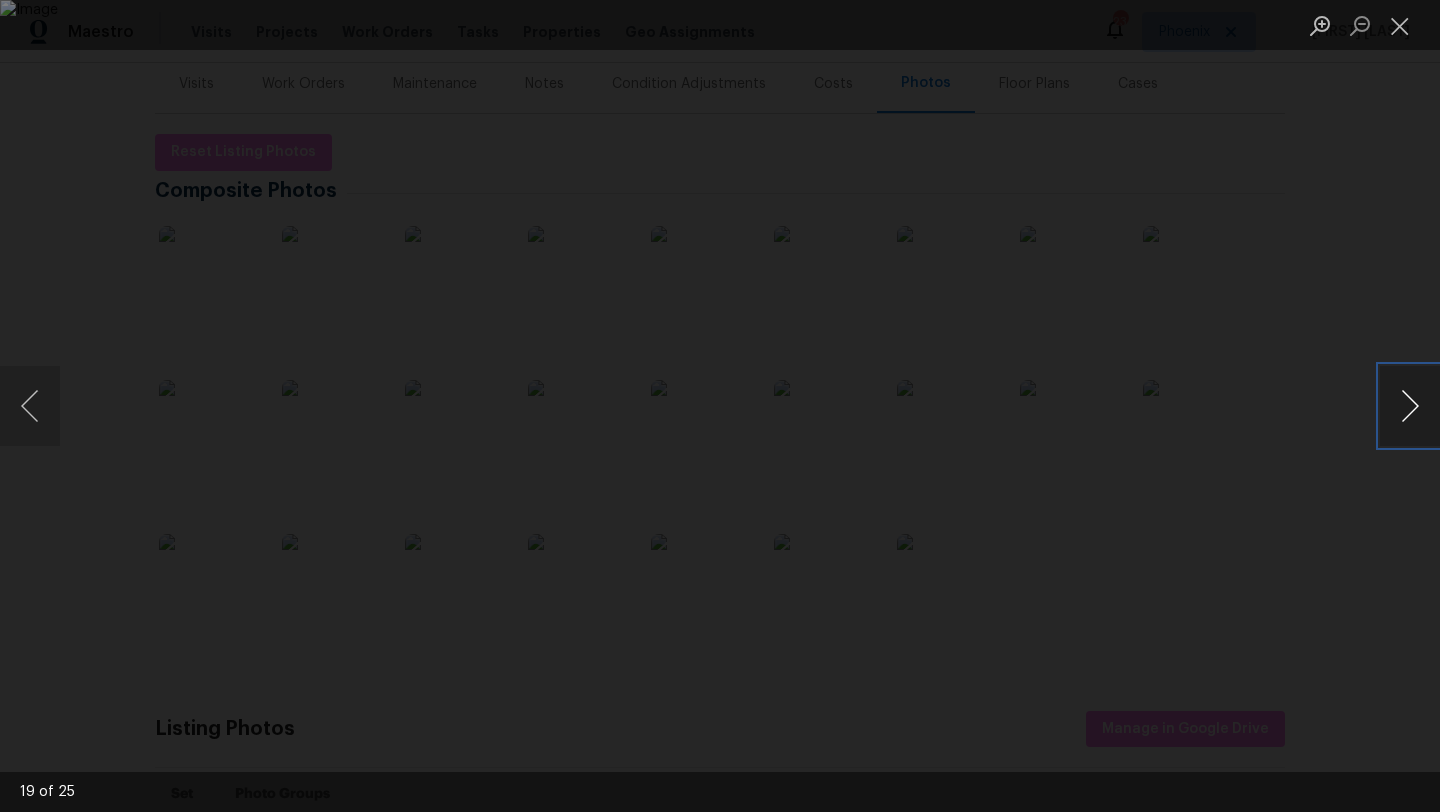 click at bounding box center (1410, 406) 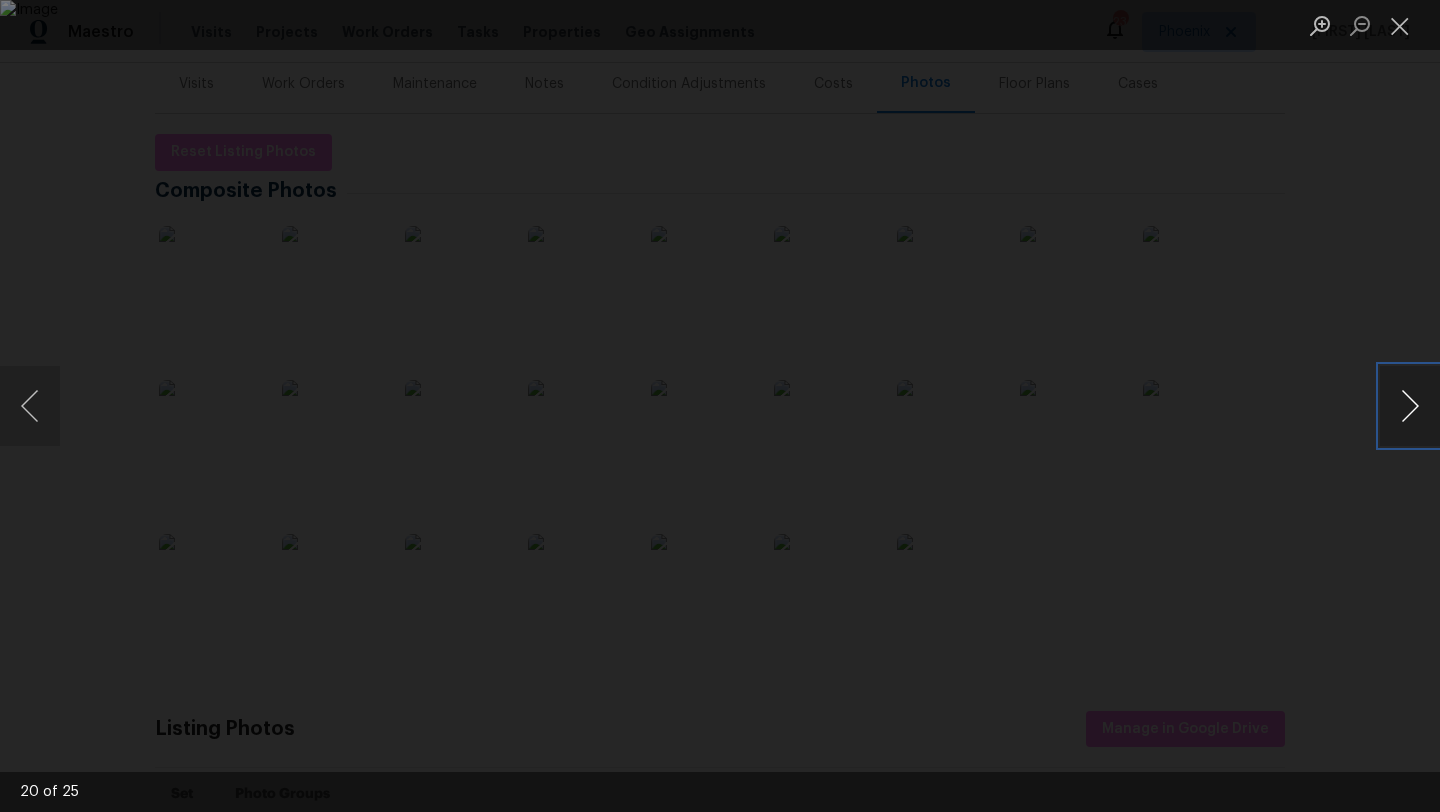 click at bounding box center (1410, 406) 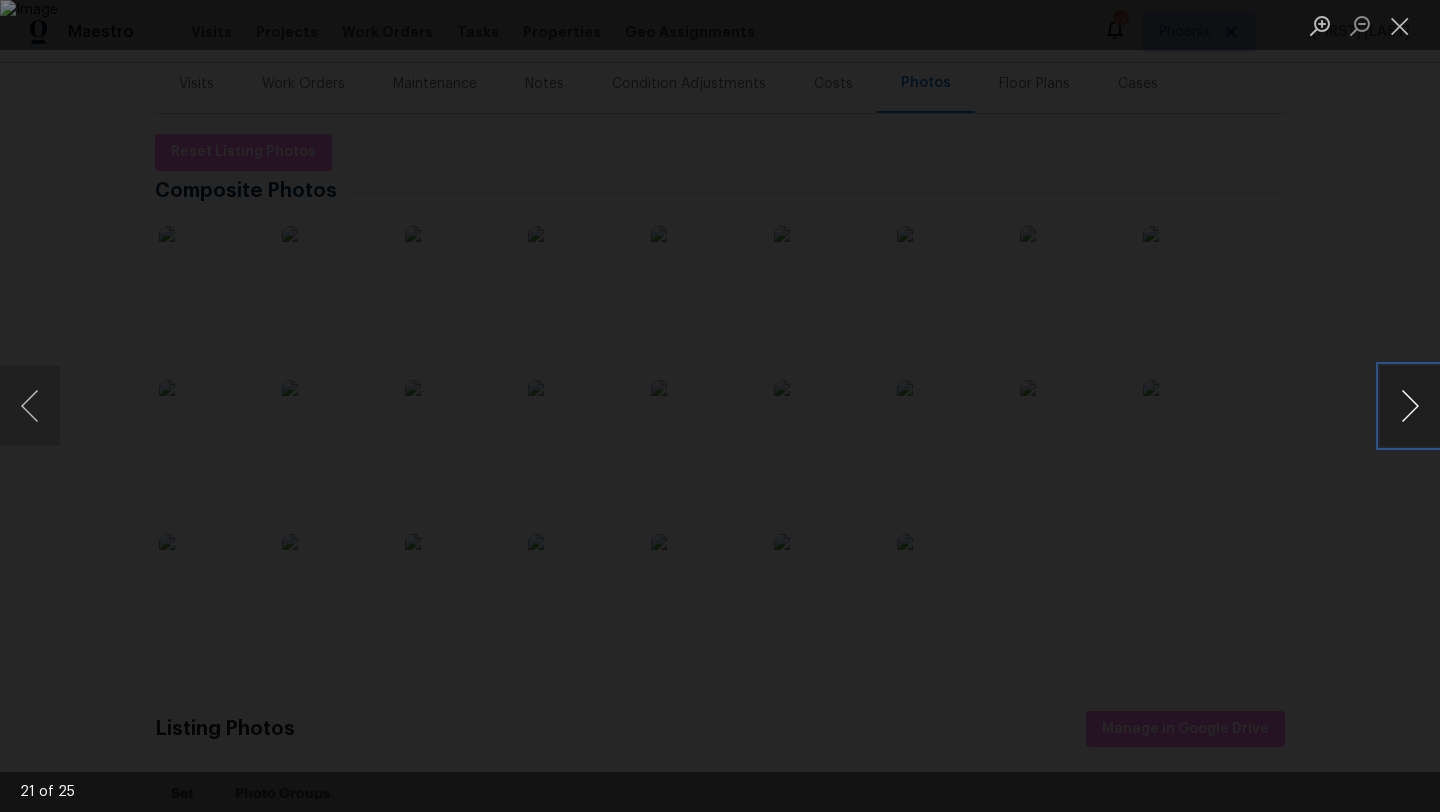 click at bounding box center [1410, 406] 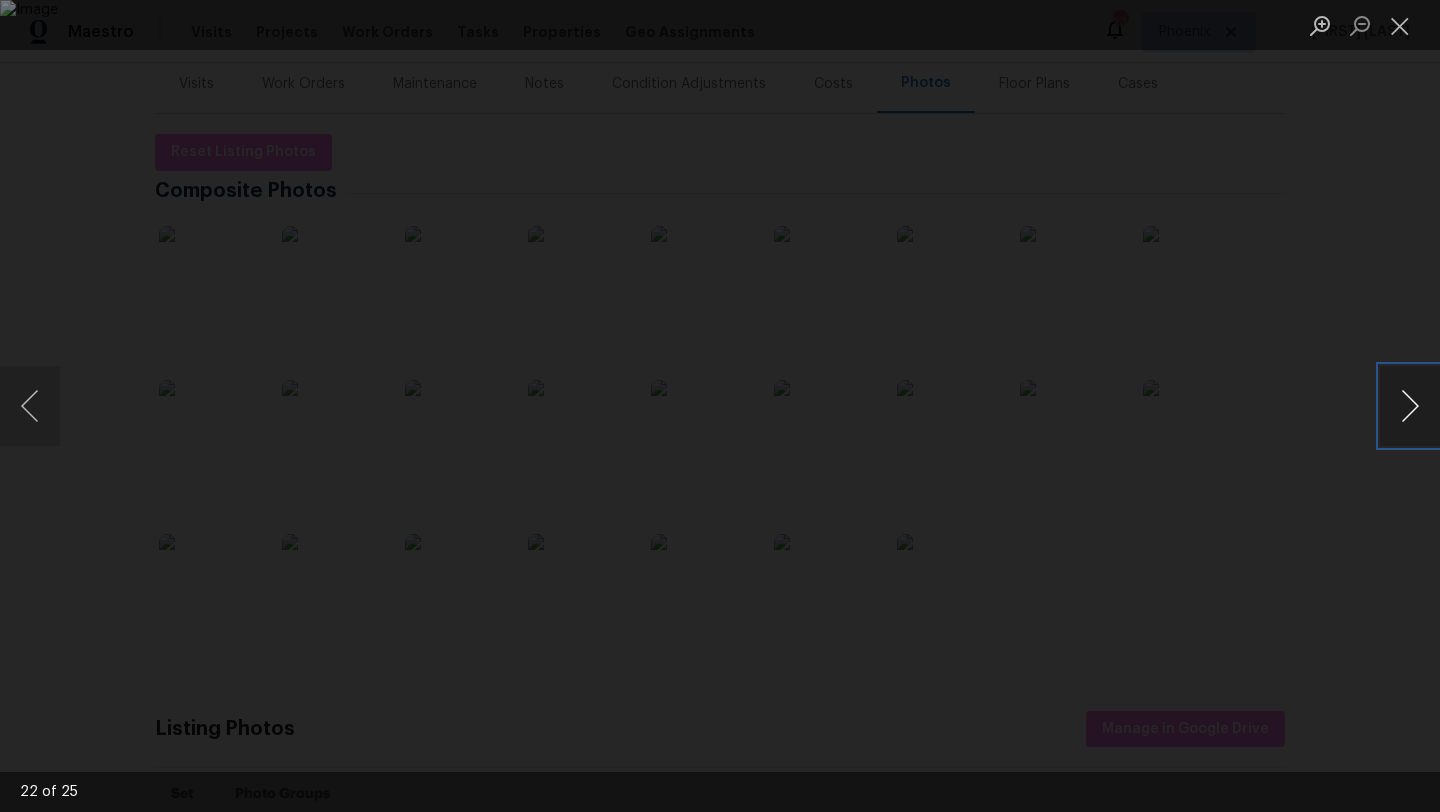 click at bounding box center (1410, 406) 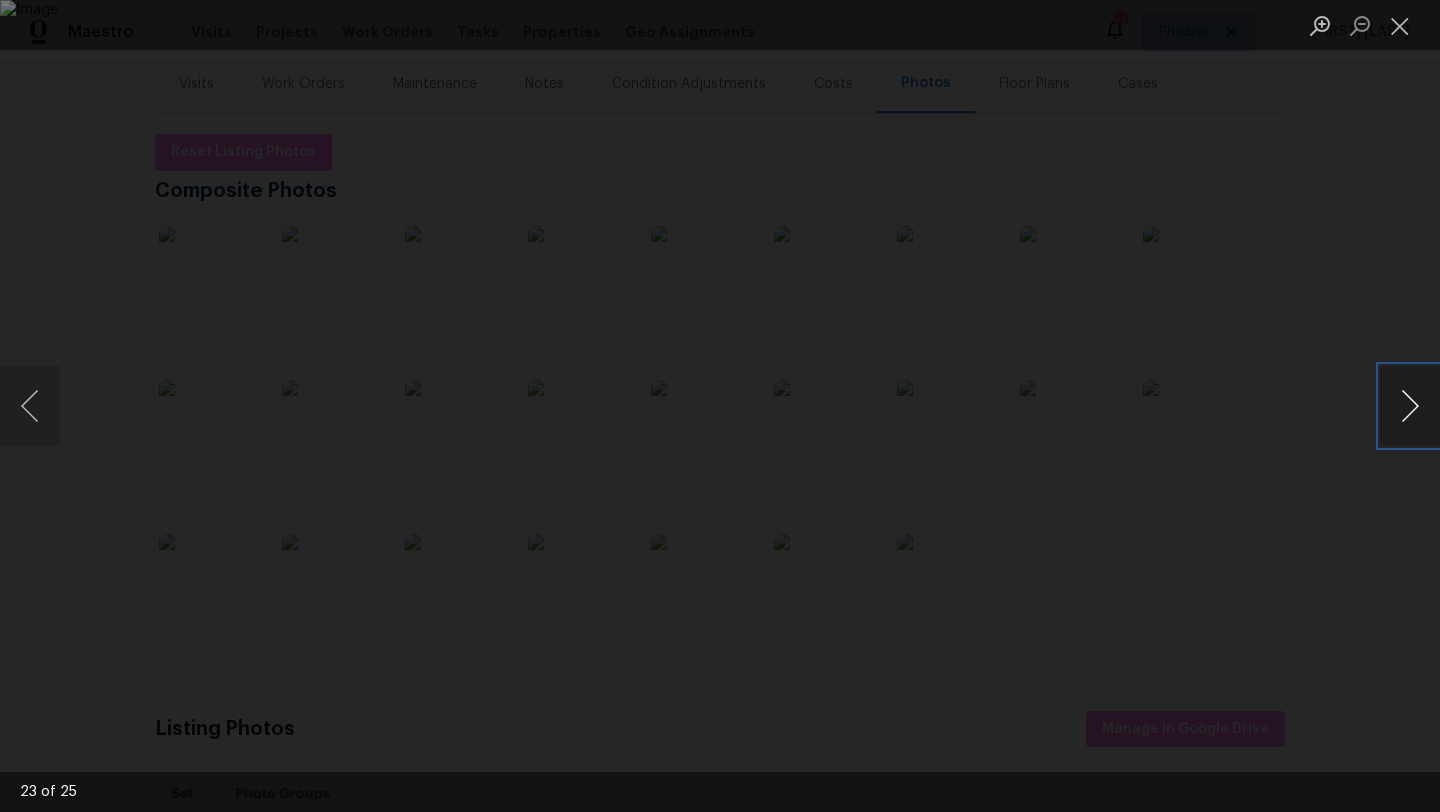 click at bounding box center (1410, 406) 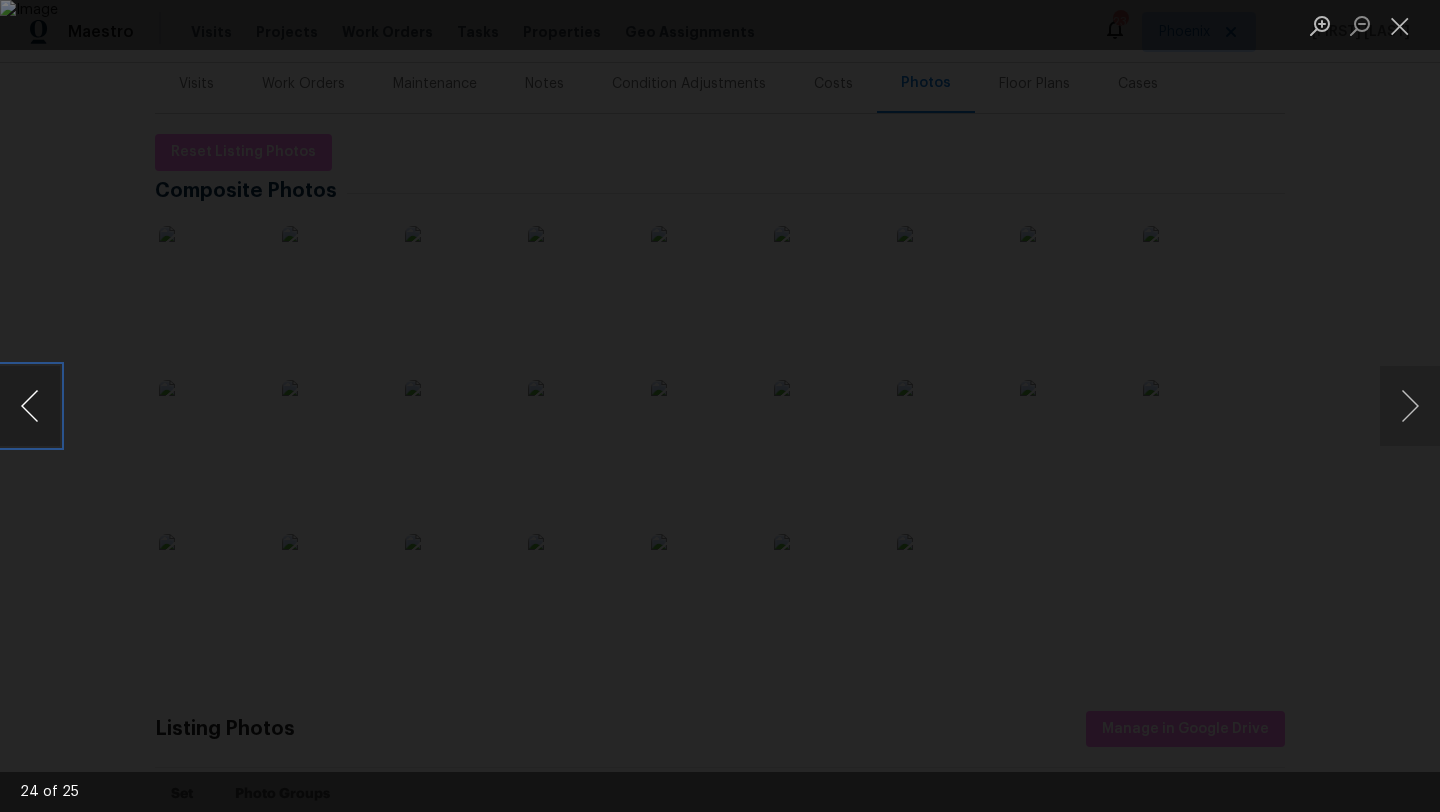 click at bounding box center [30, 406] 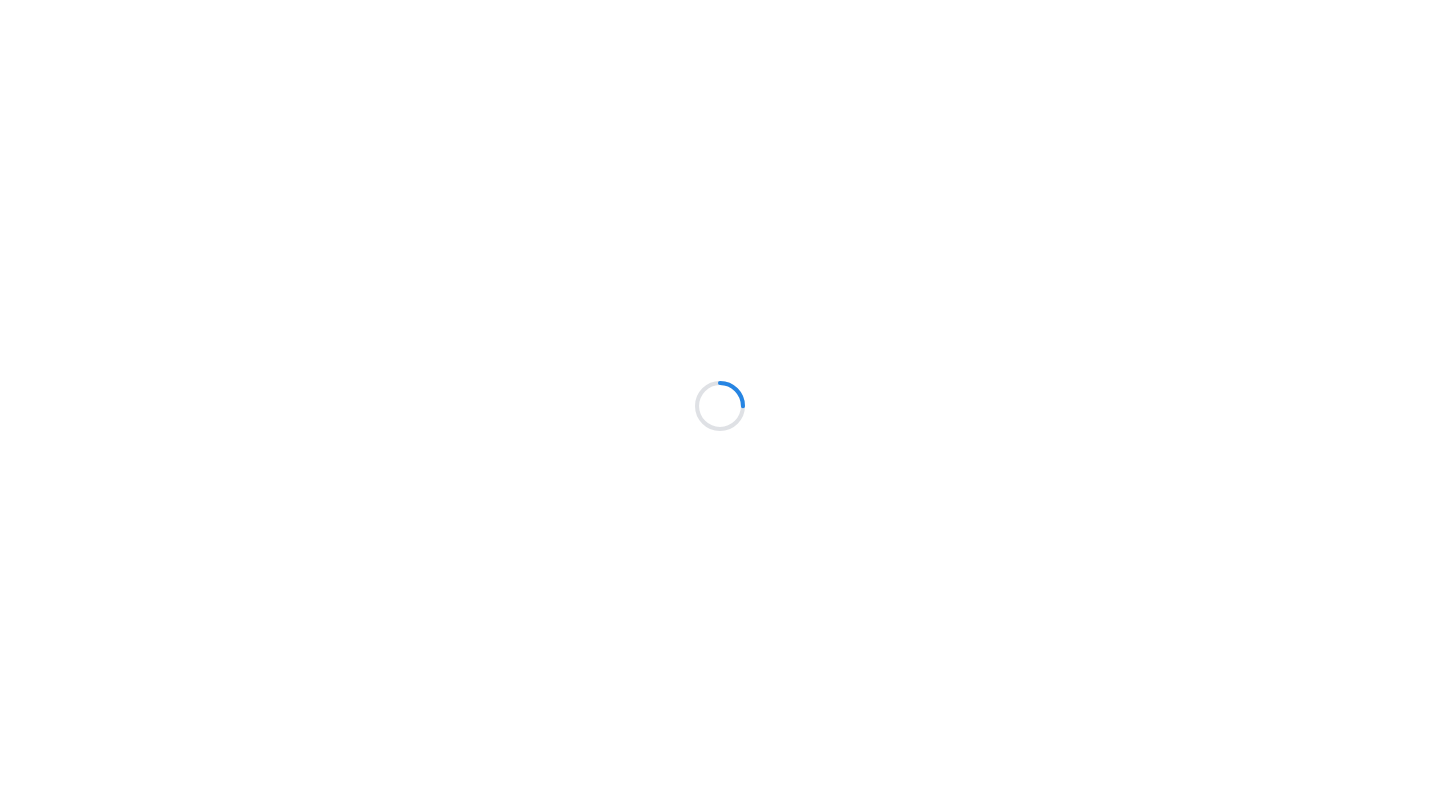 scroll, scrollTop: 0, scrollLeft: 0, axis: both 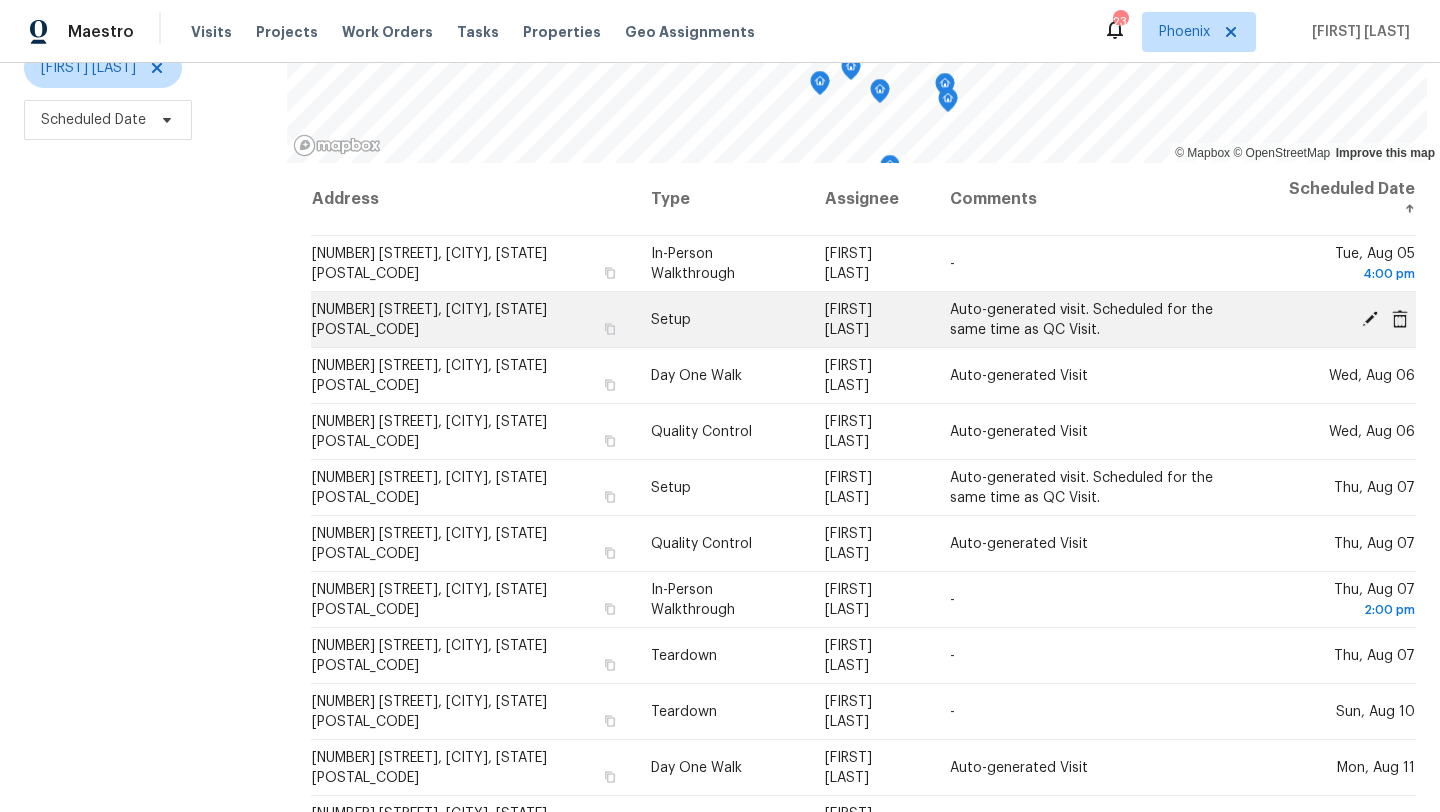 click 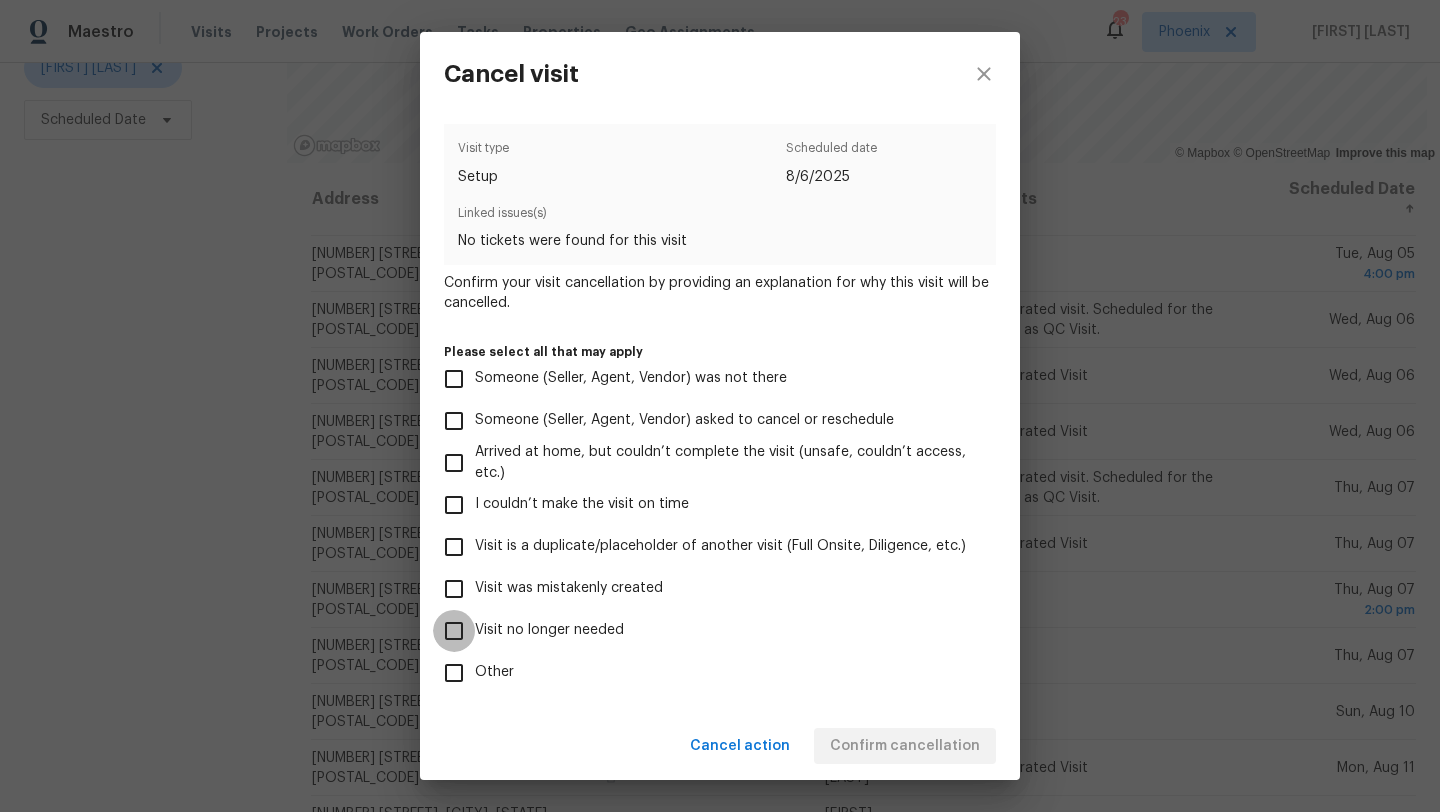 click on "Visit no longer needed" at bounding box center [454, 631] 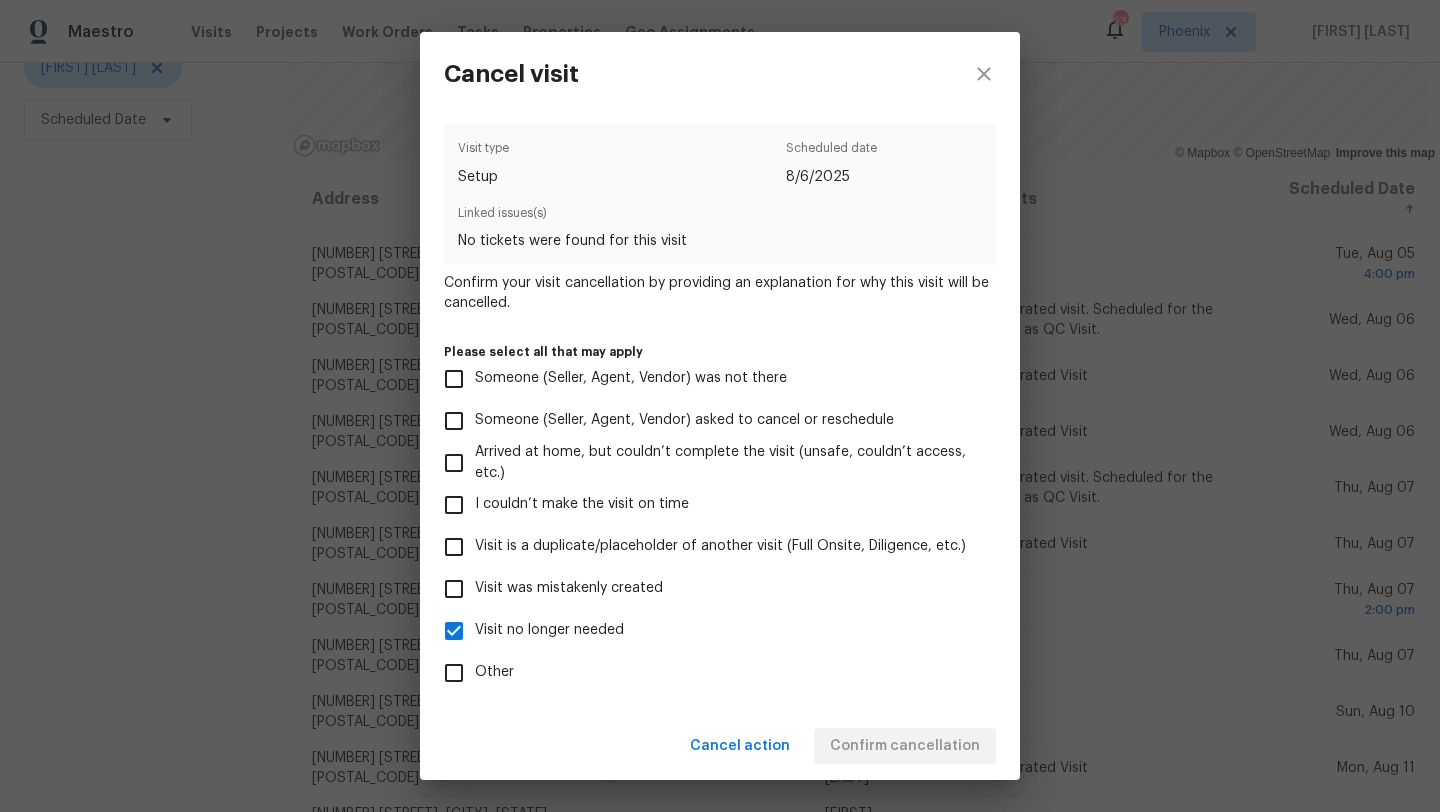 click on "Cancel action Confirm cancellation" at bounding box center [720, 746] 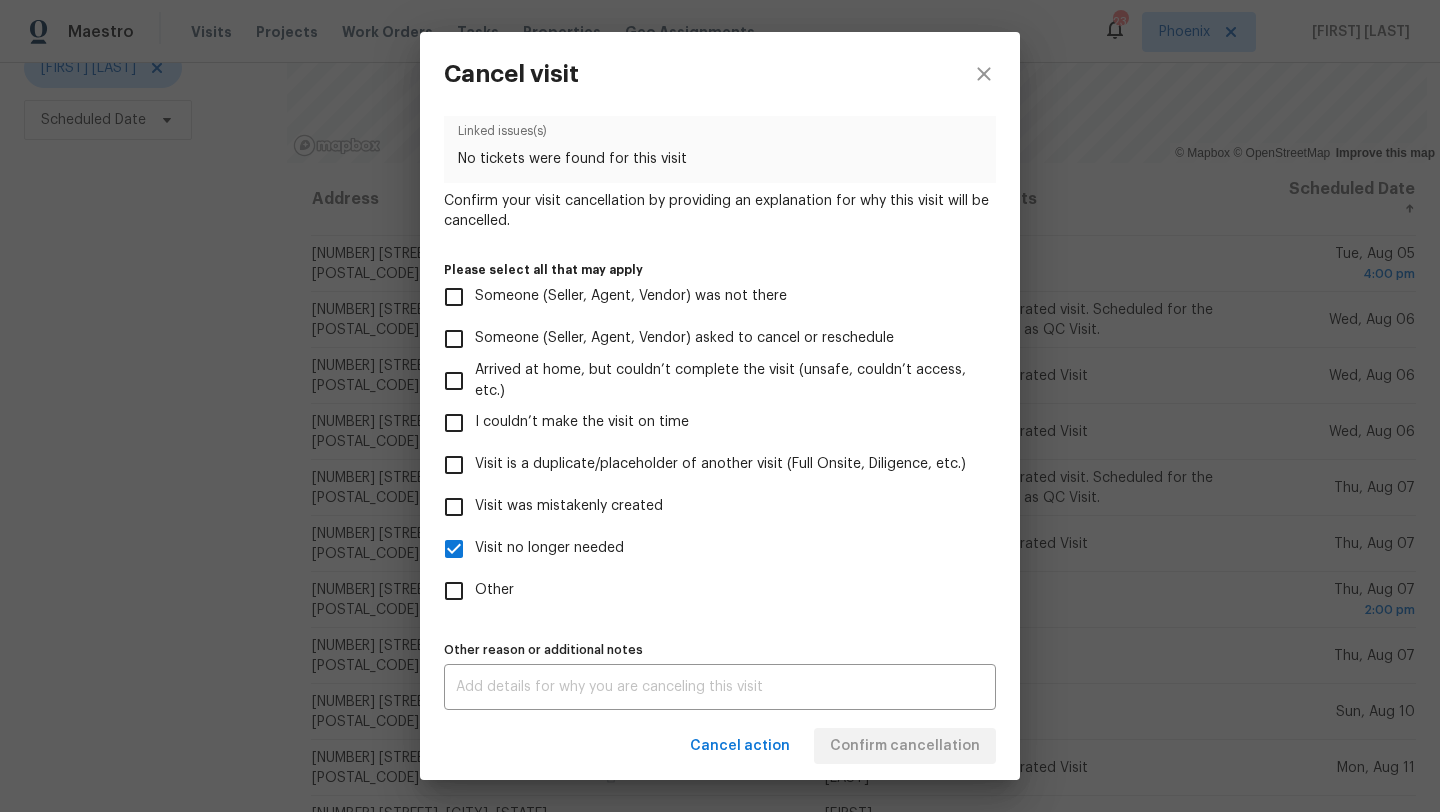 scroll, scrollTop: 88, scrollLeft: 0, axis: vertical 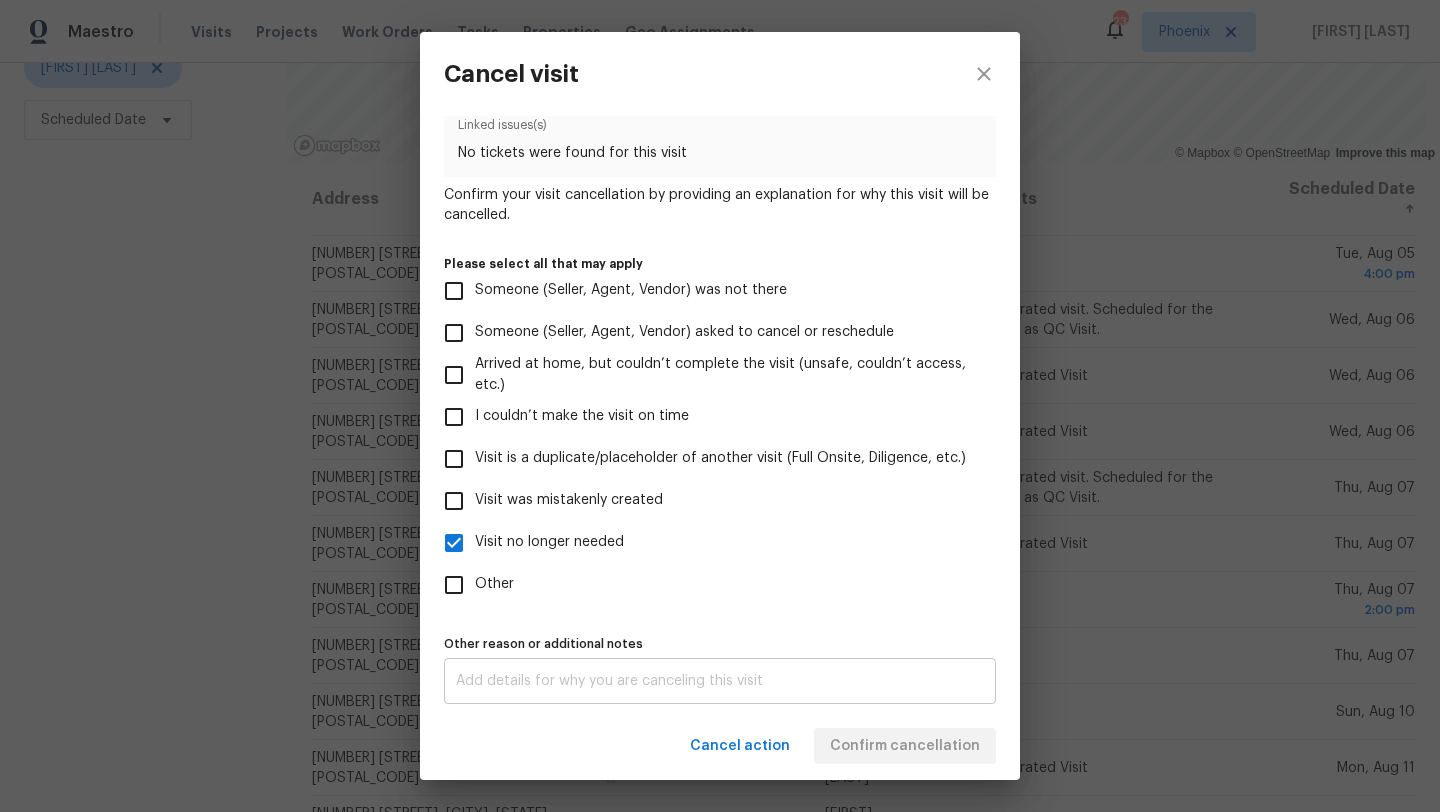 click at bounding box center [720, 681] 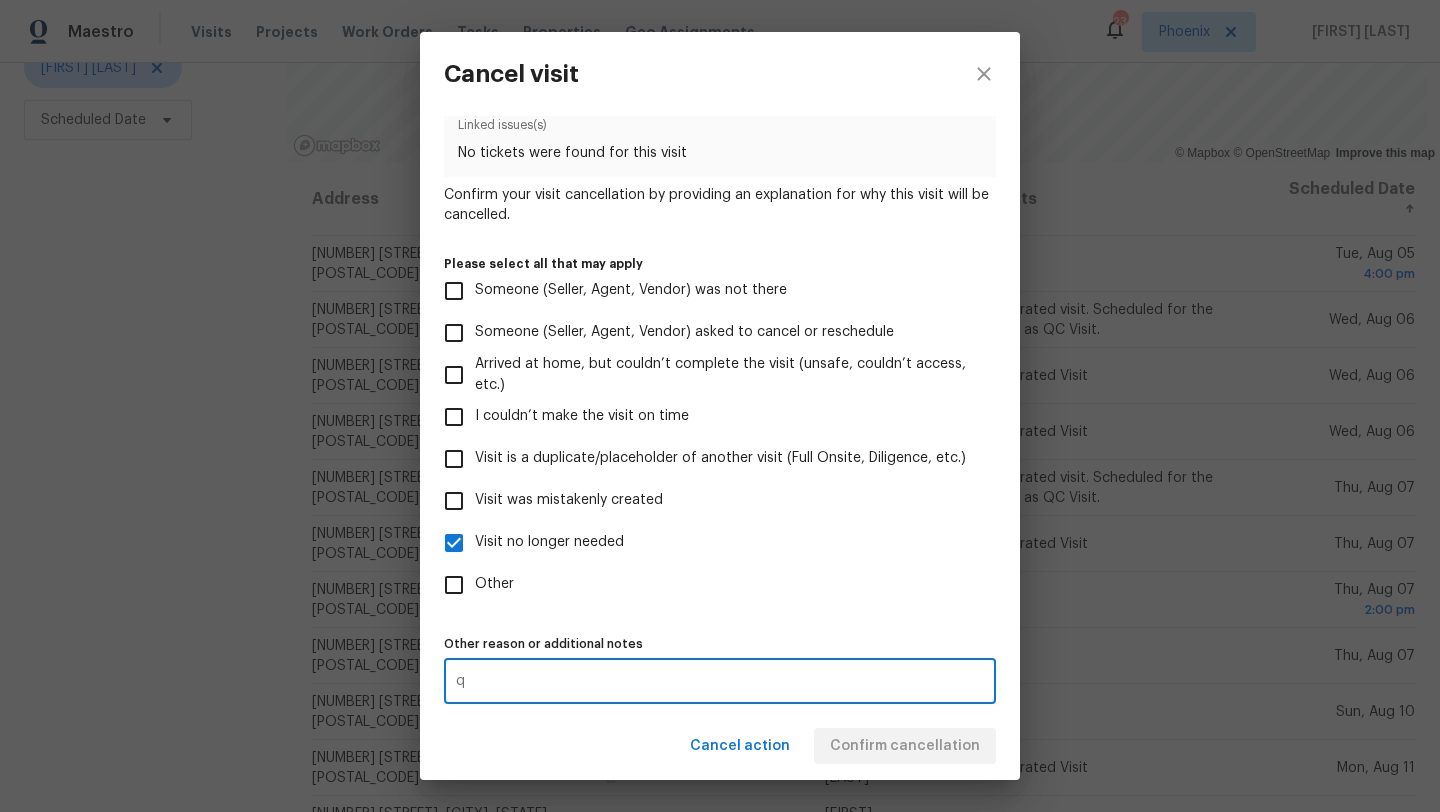 type on "q" 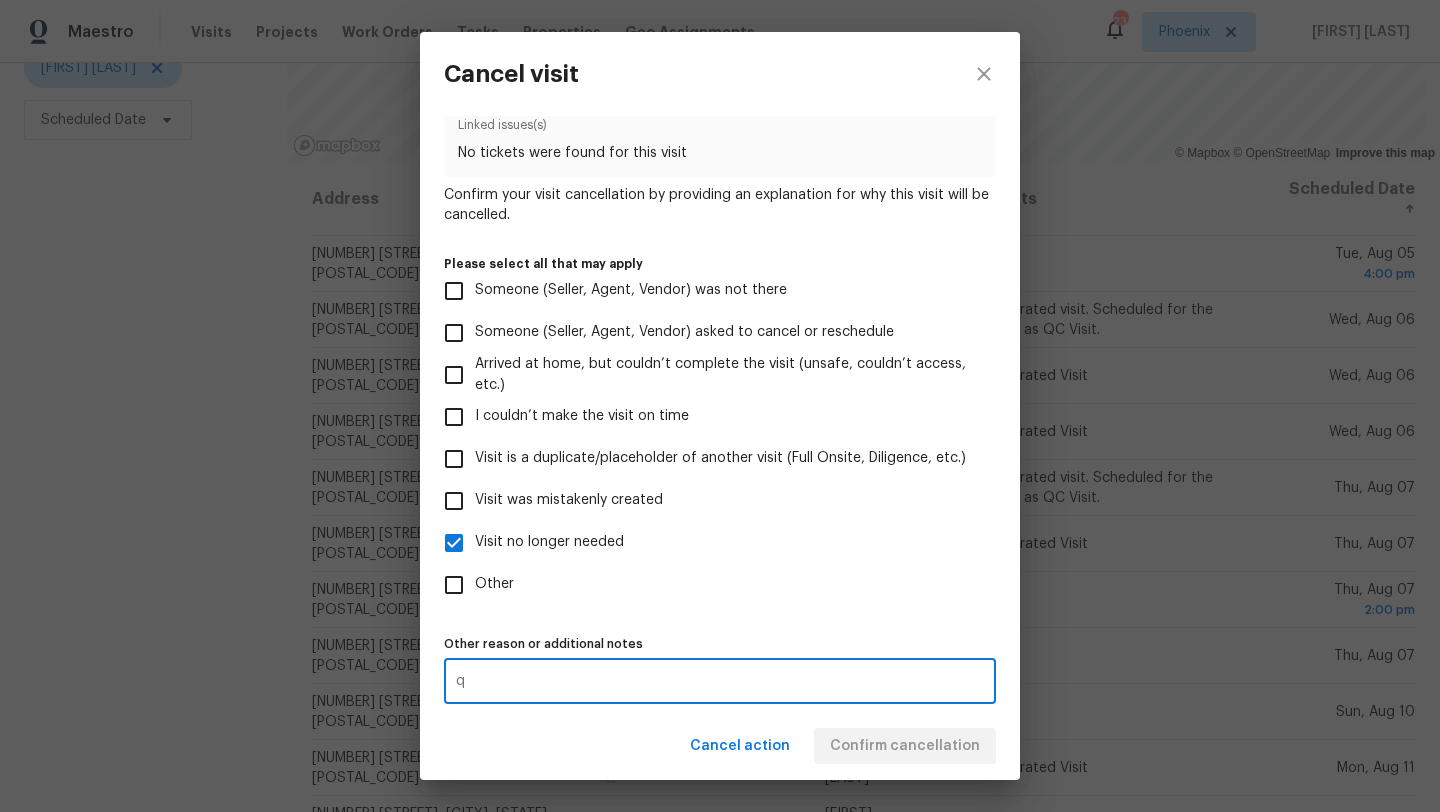 click on "q x Other reason or additional notes" at bounding box center (720, 681) 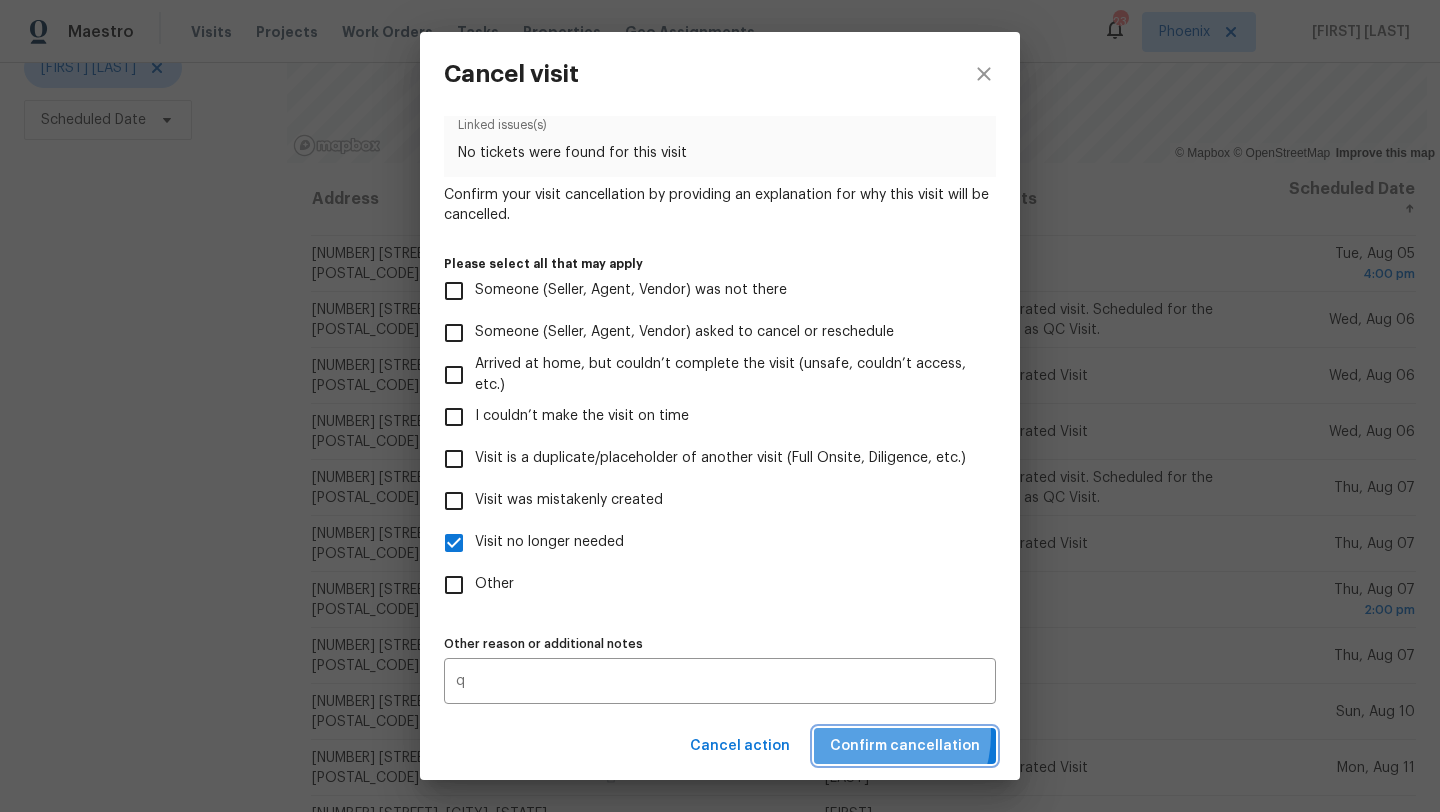 click on "Confirm cancellation" at bounding box center [905, 746] 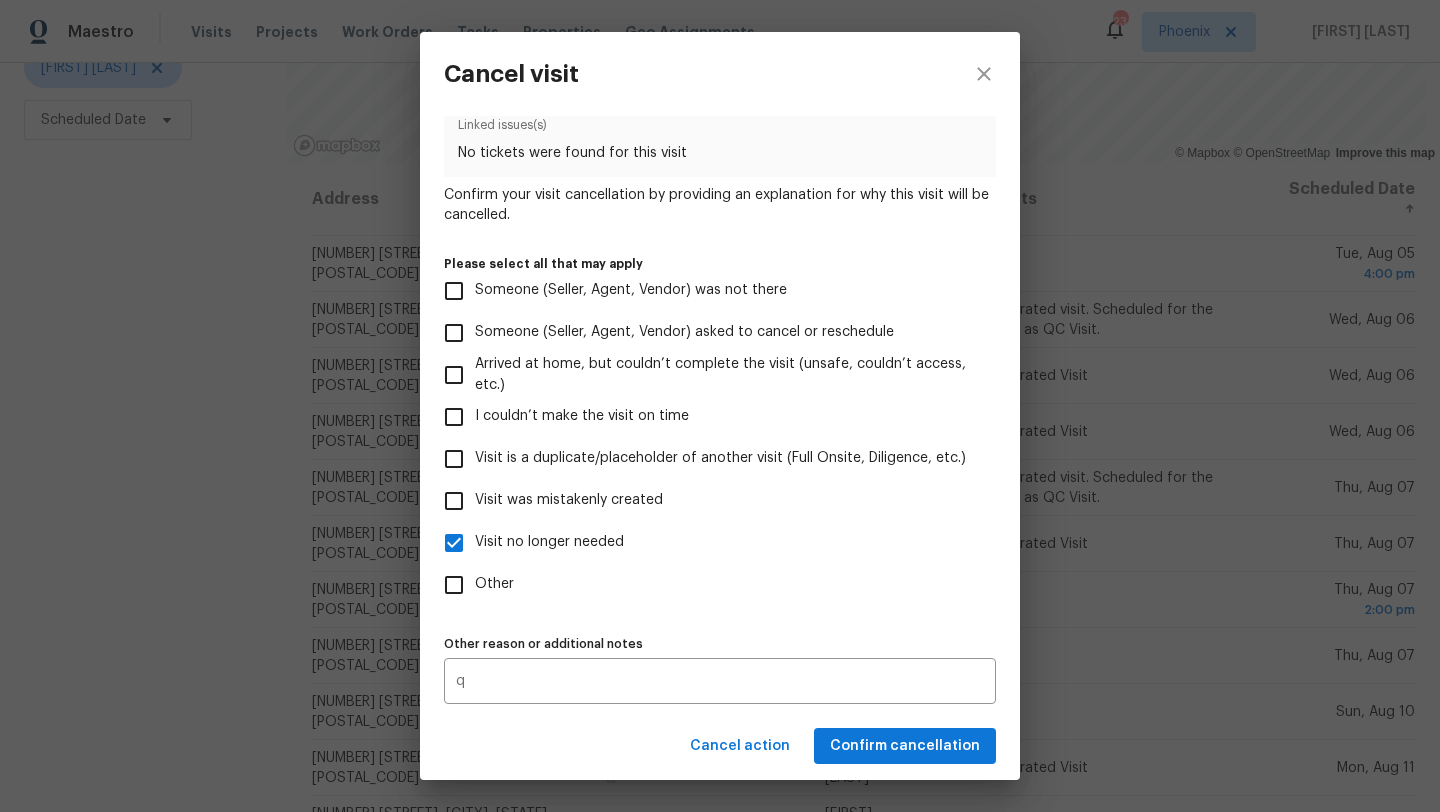 scroll, scrollTop: 0, scrollLeft: 0, axis: both 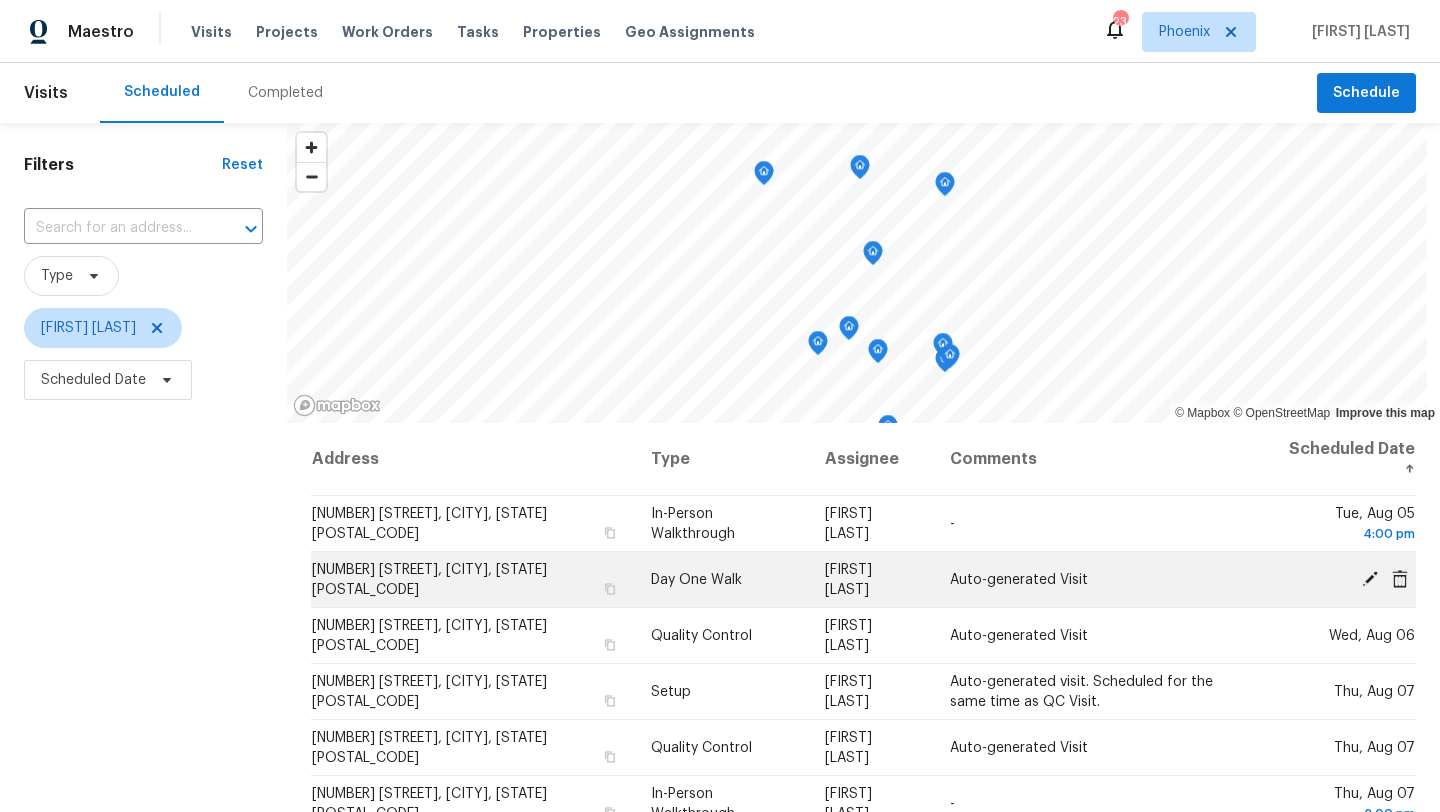 click 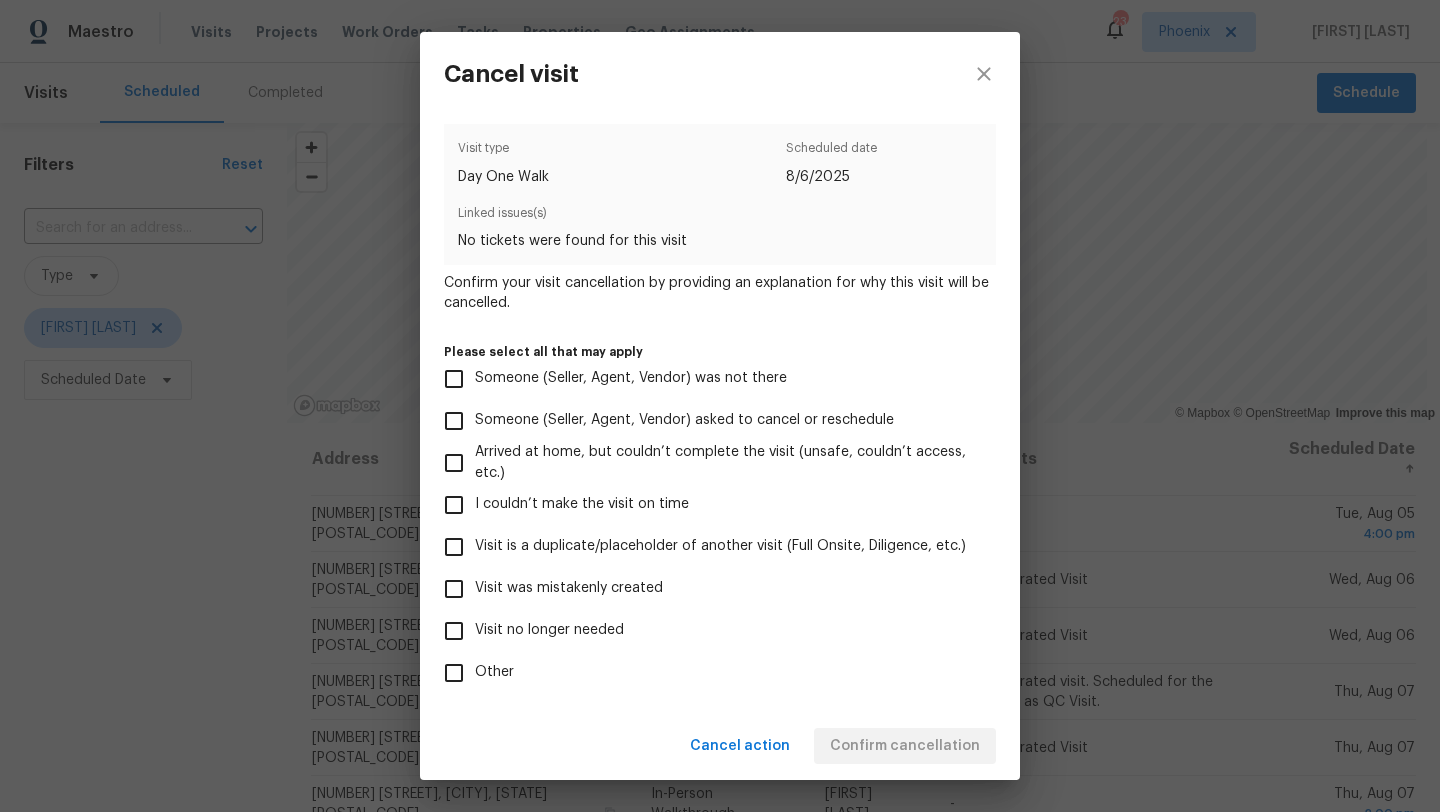 scroll, scrollTop: 88, scrollLeft: 0, axis: vertical 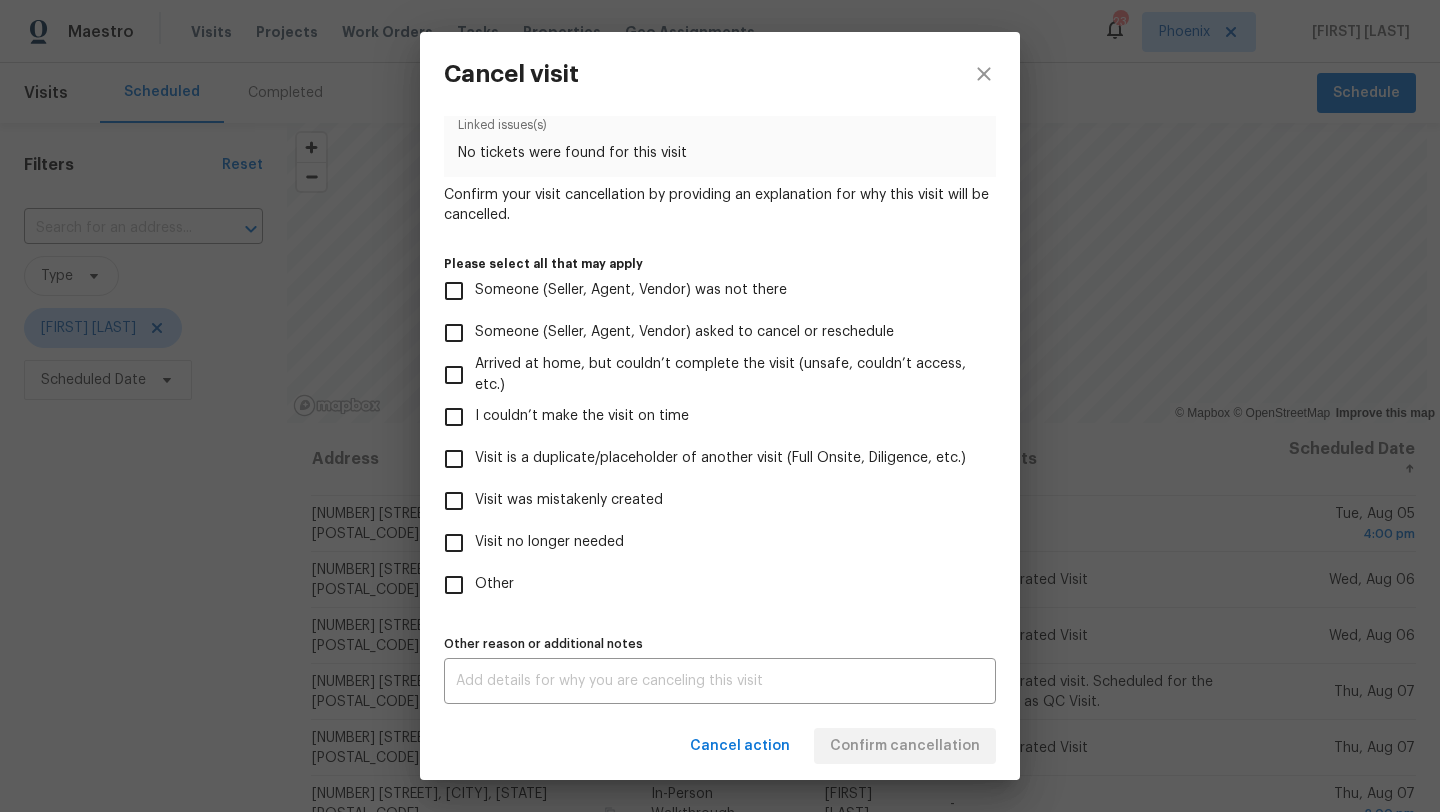 click on "Visit no longer needed" at bounding box center (454, 543) 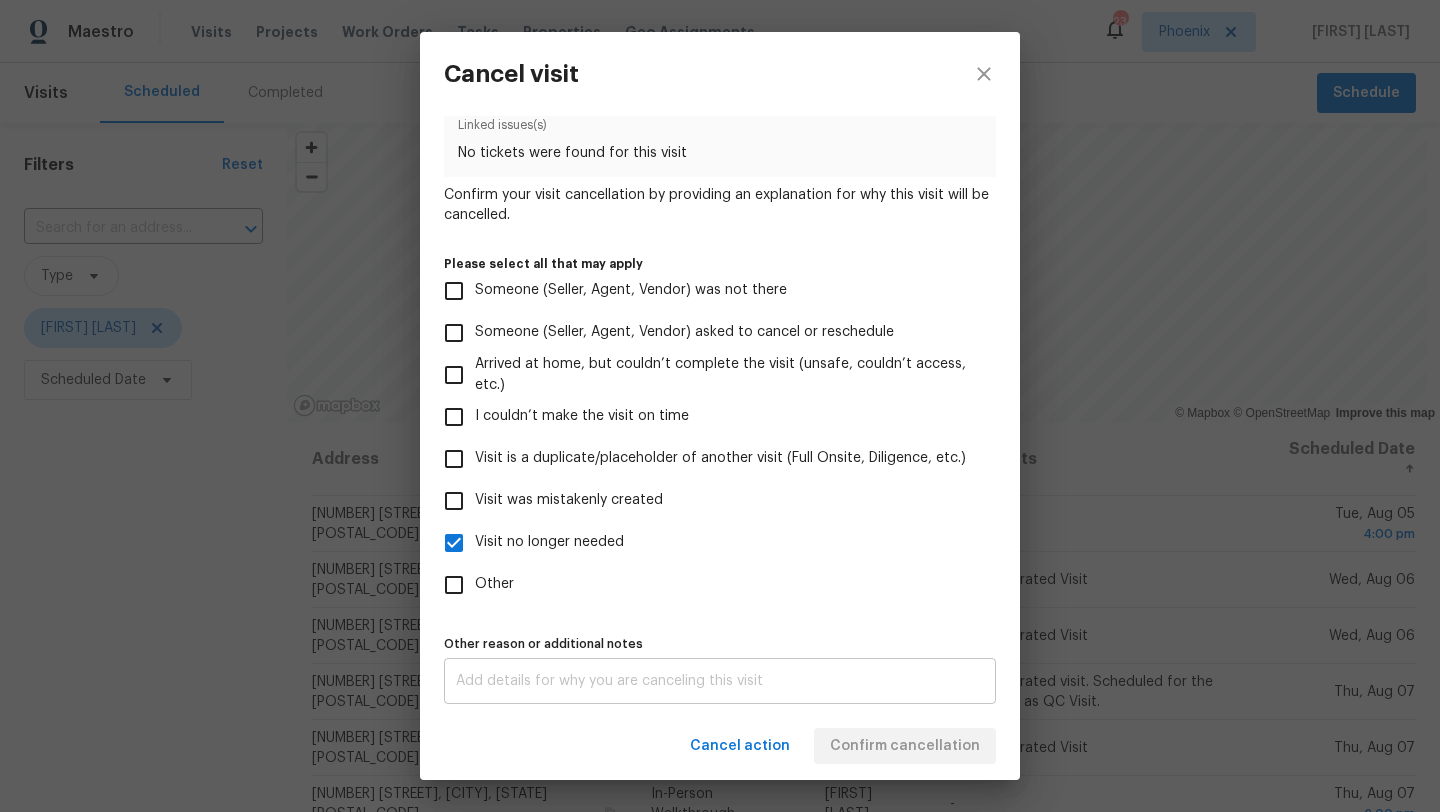 click on "x Other reason or additional notes" at bounding box center (720, 681) 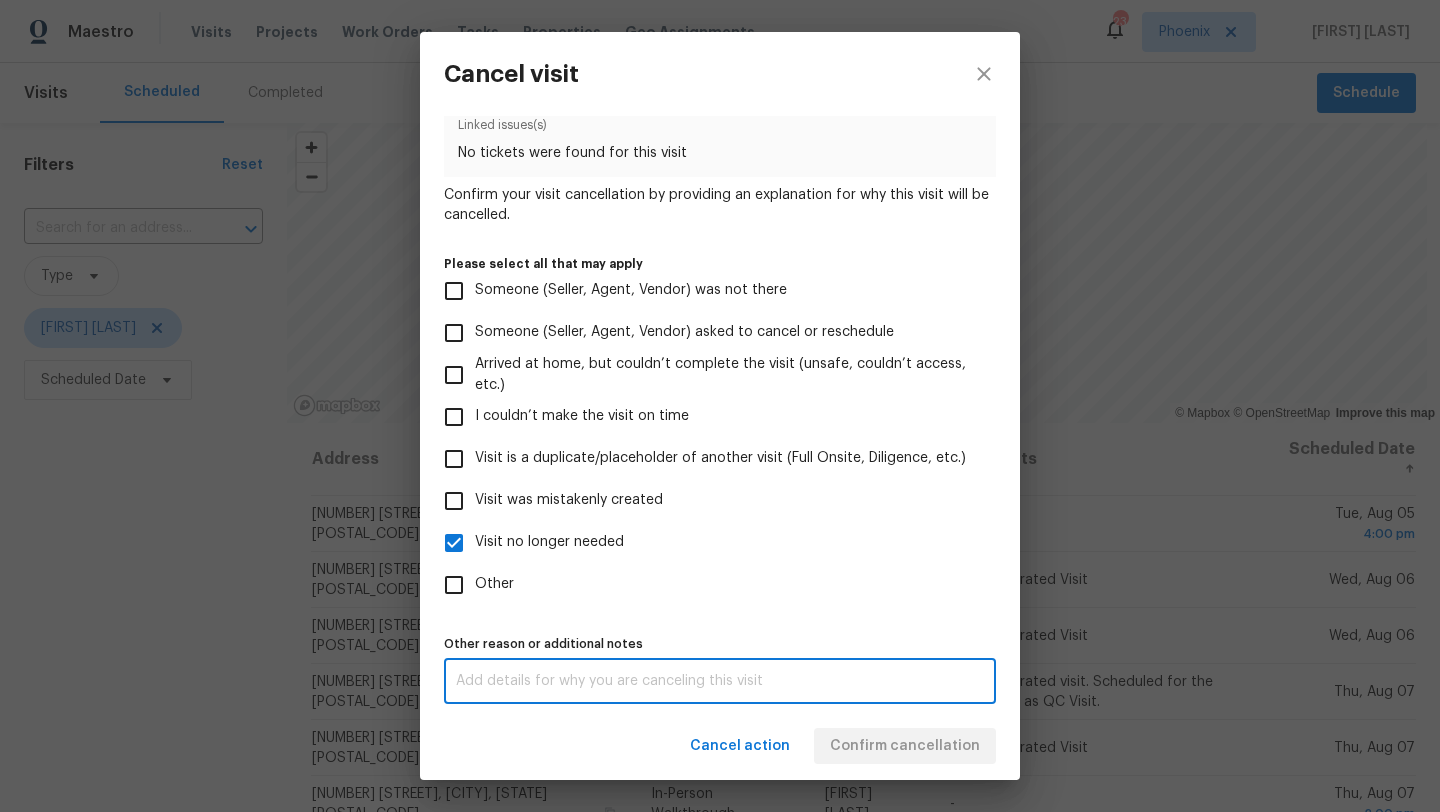 click on "Cancel action Confirm cancellation" at bounding box center [720, 746] 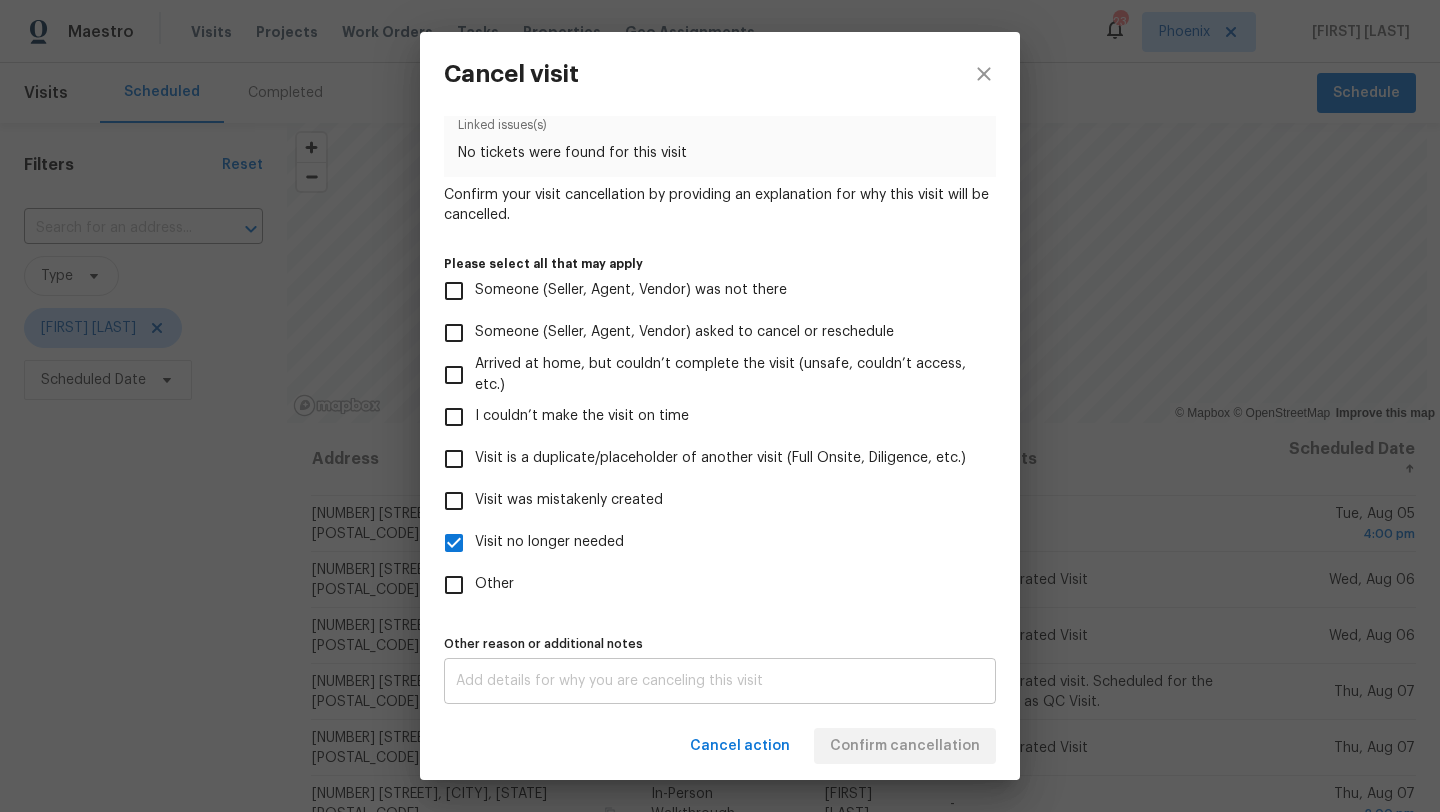 click at bounding box center [720, 681] 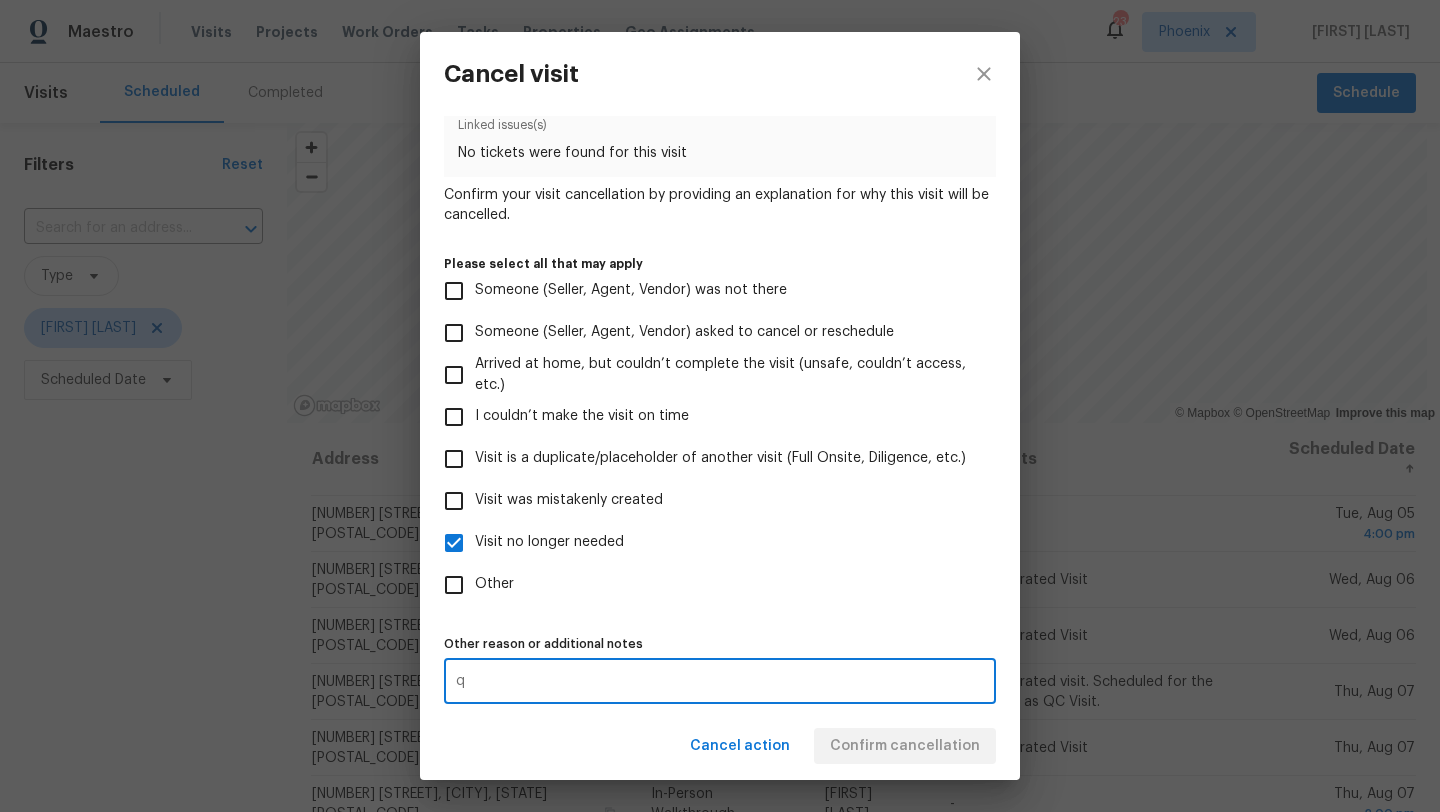click on "q" at bounding box center [720, 681] 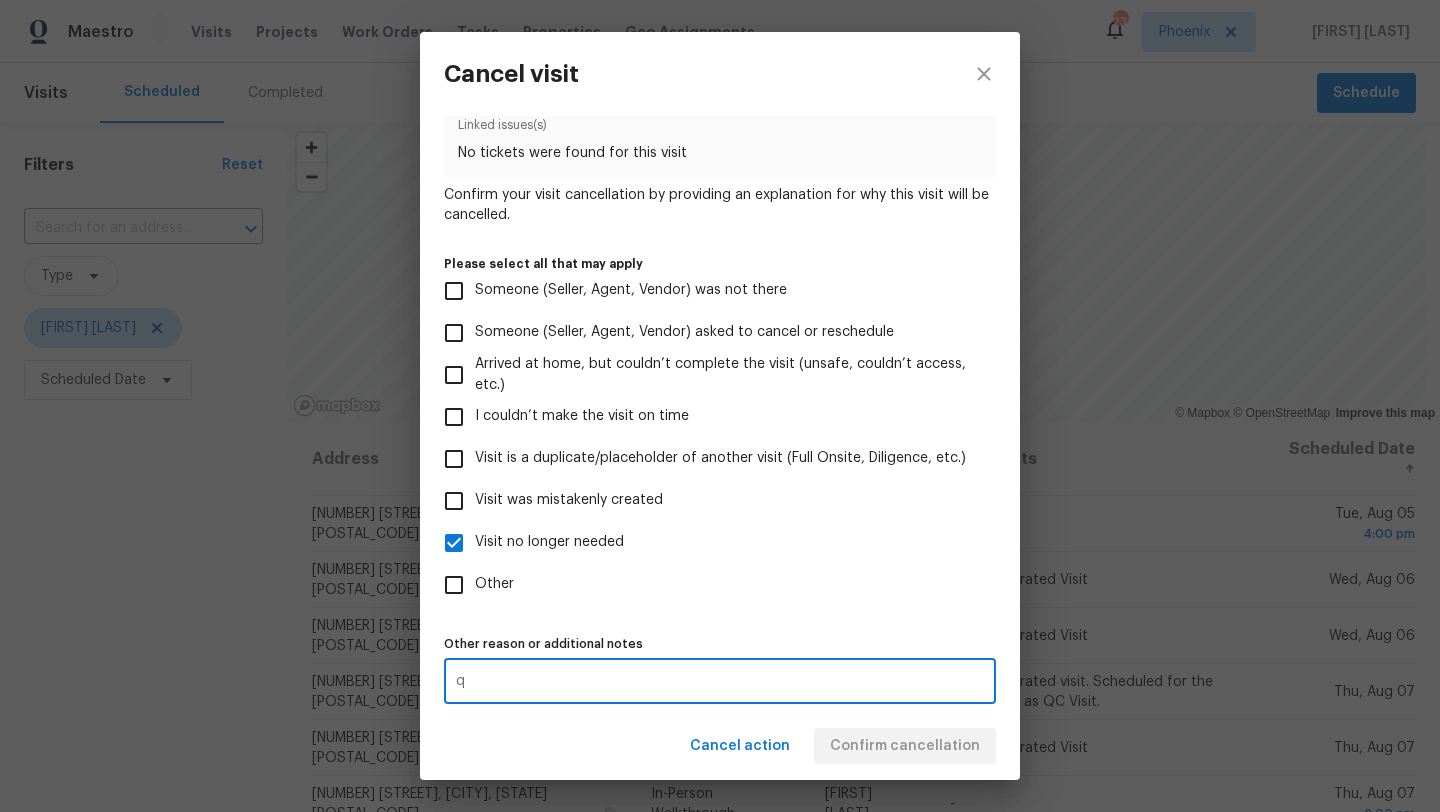 click on "q x Other reason or additional notes" at bounding box center (720, 681) 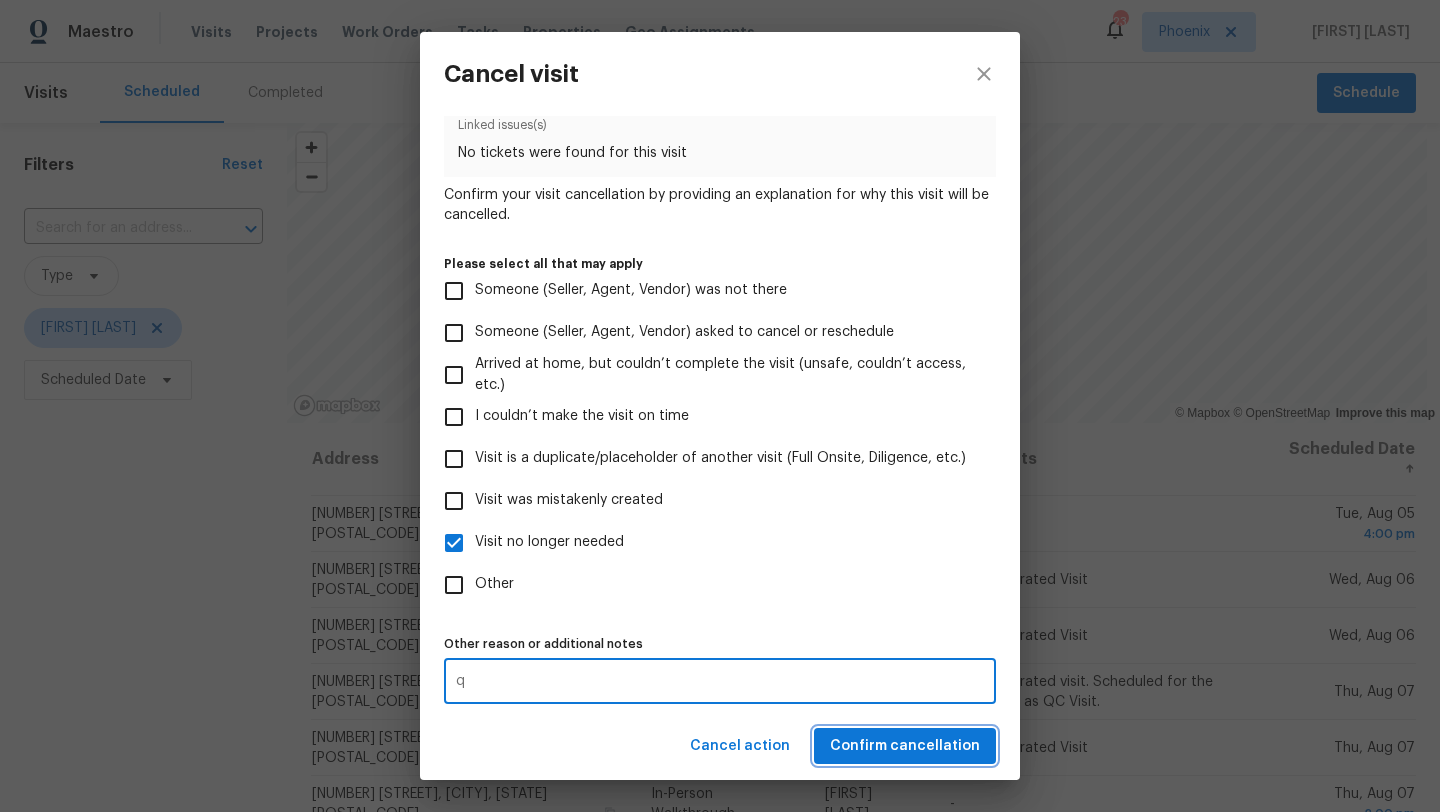 click on "Confirm cancellation" at bounding box center [905, 746] 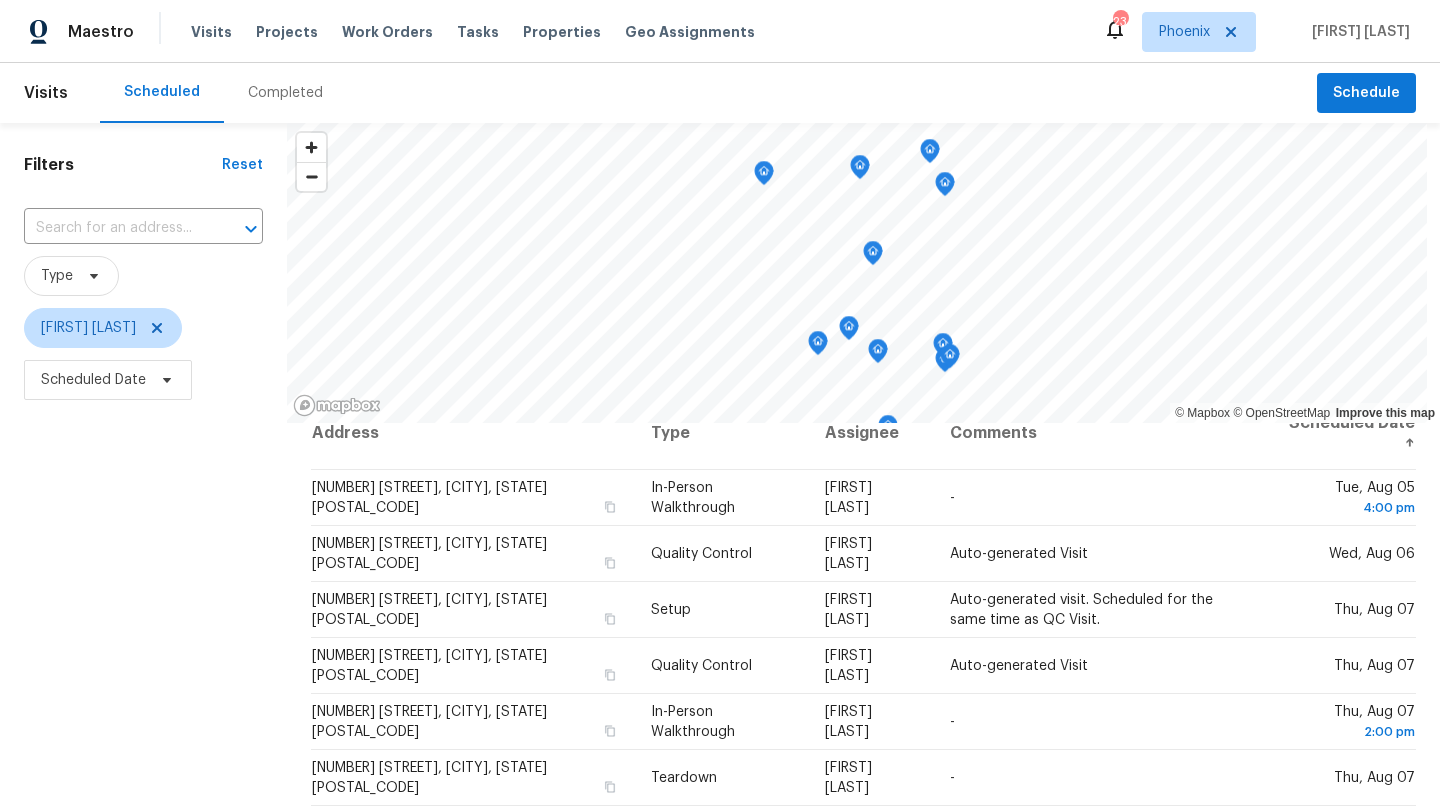 scroll, scrollTop: 23, scrollLeft: 0, axis: vertical 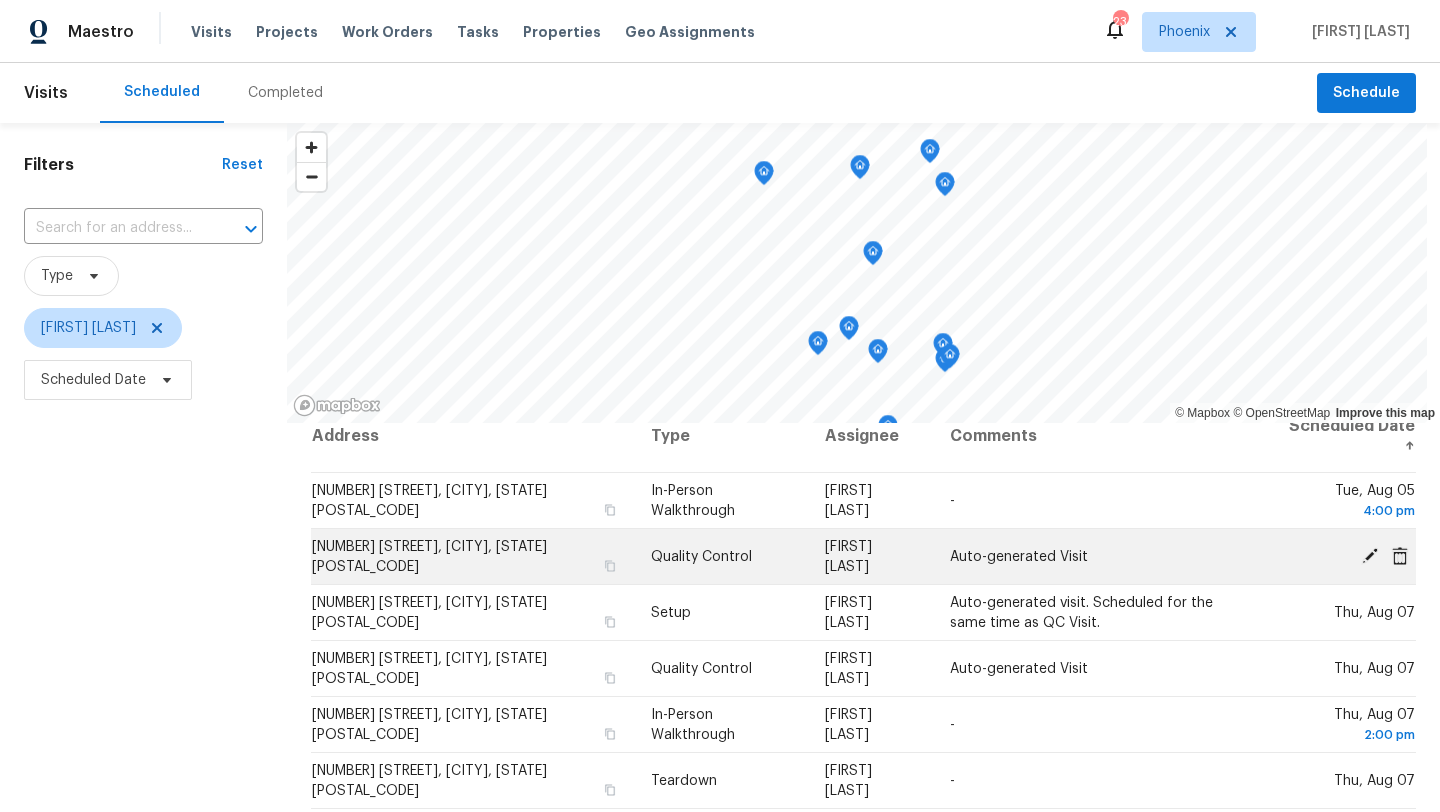 click 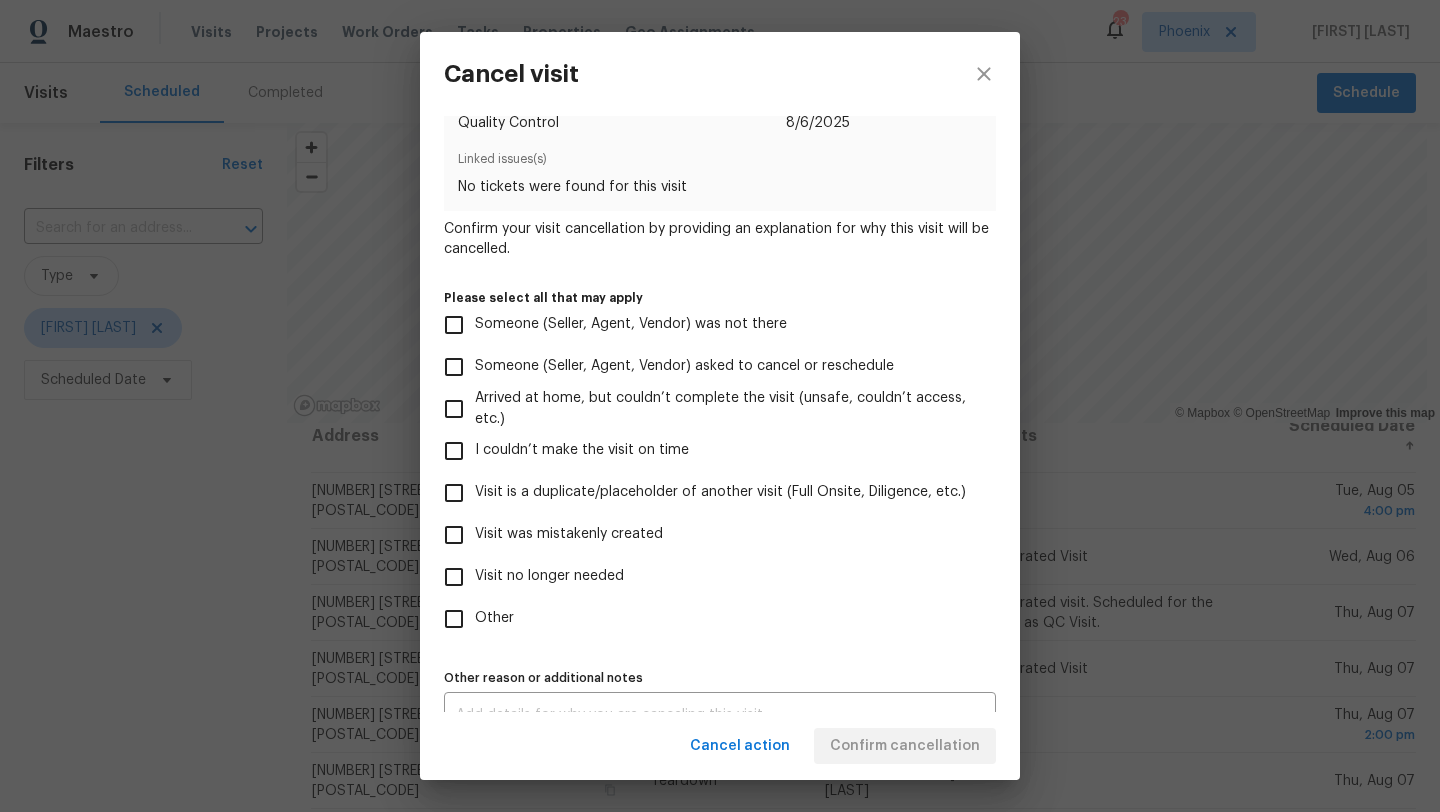 scroll, scrollTop: 67, scrollLeft: 0, axis: vertical 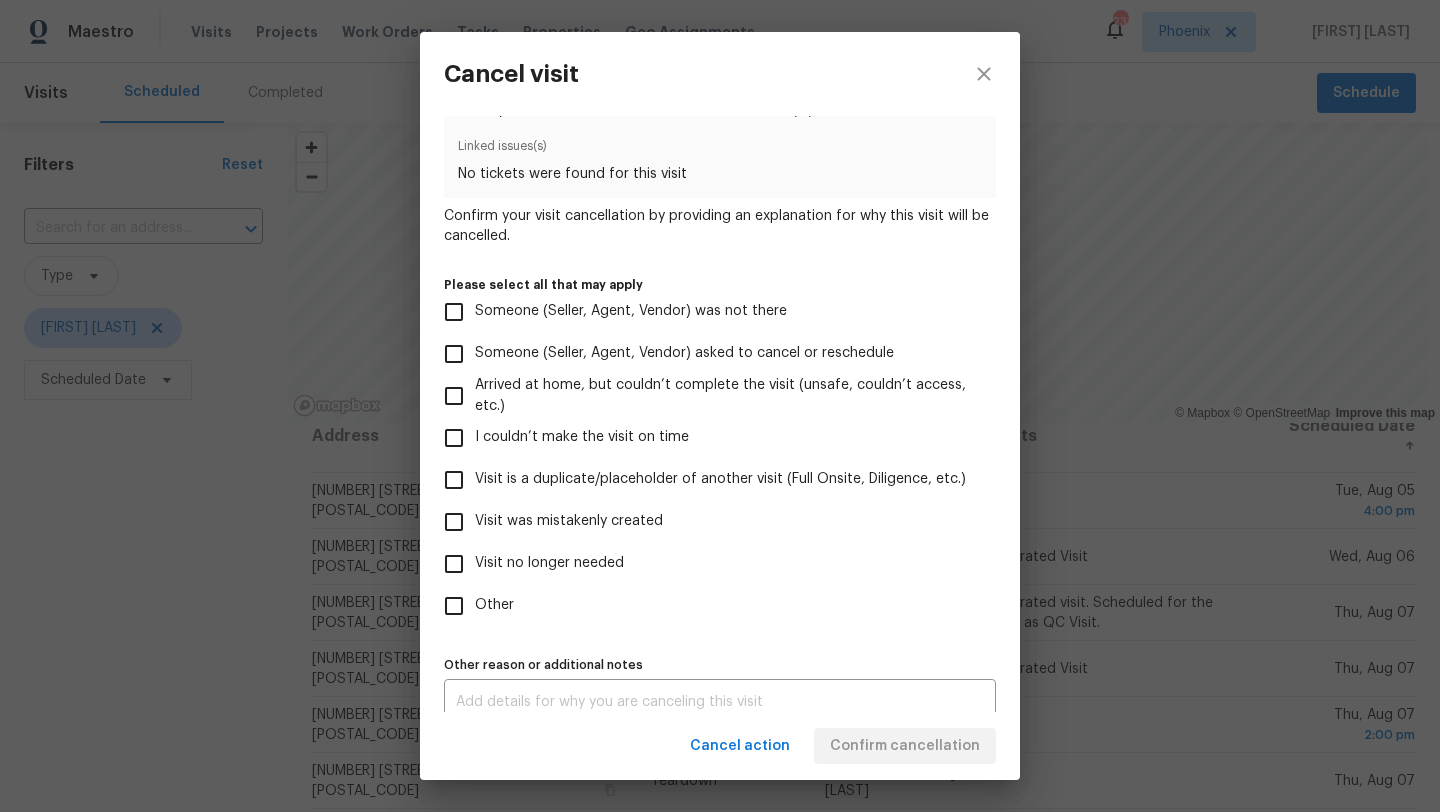 click on "Visit no longer needed" at bounding box center (454, 564) 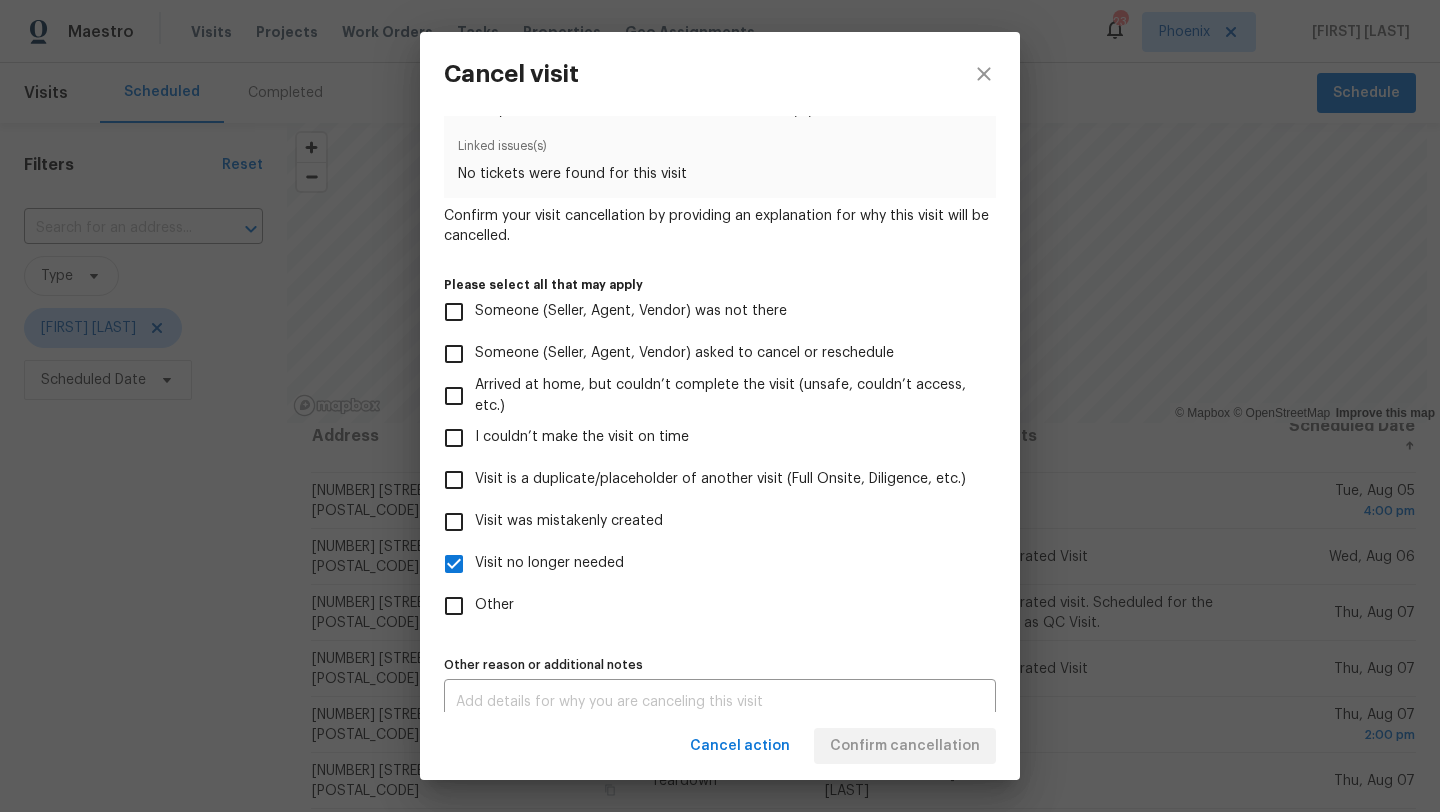 scroll, scrollTop: 88, scrollLeft: 0, axis: vertical 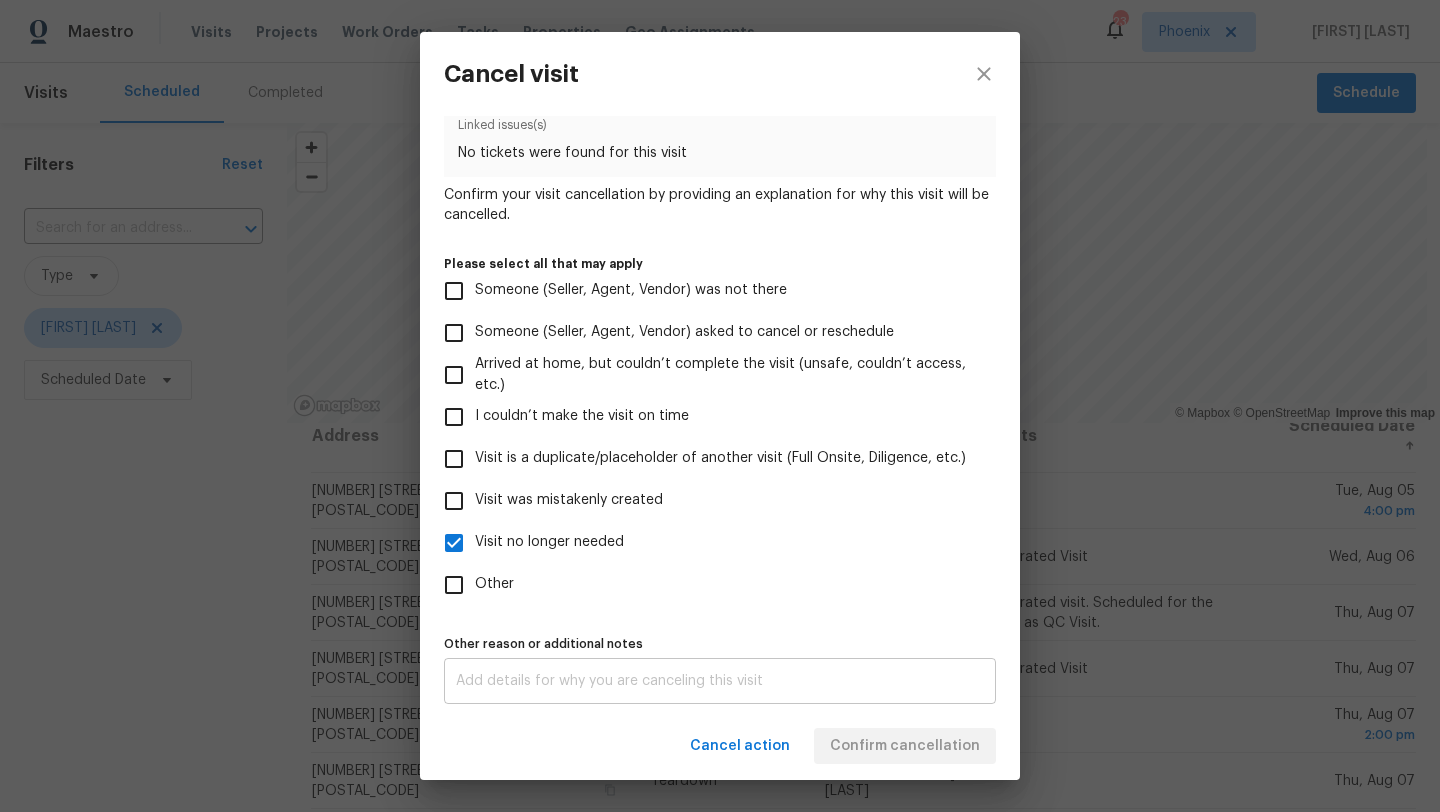 click on "x Other reason or additional notes" at bounding box center [720, 681] 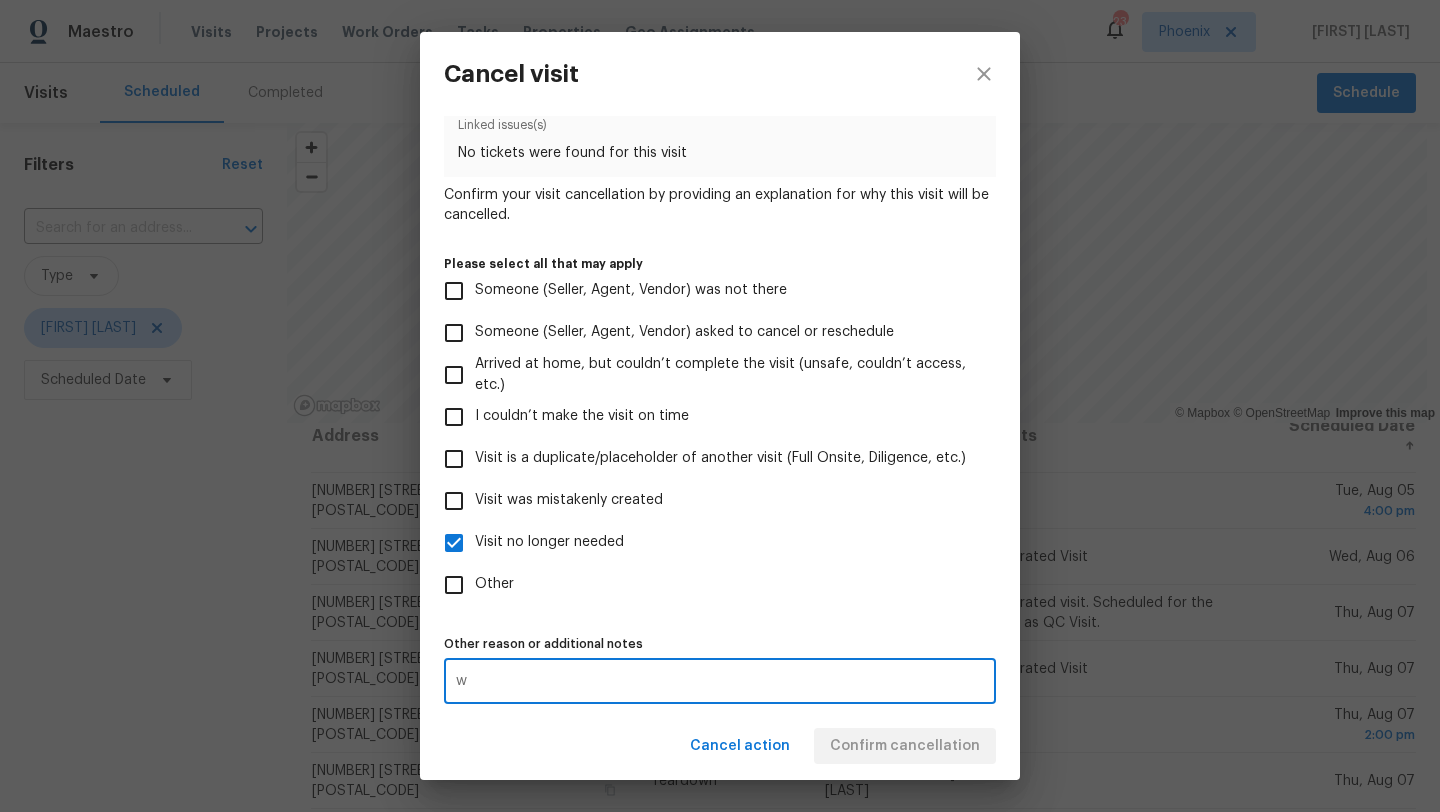 type on "w" 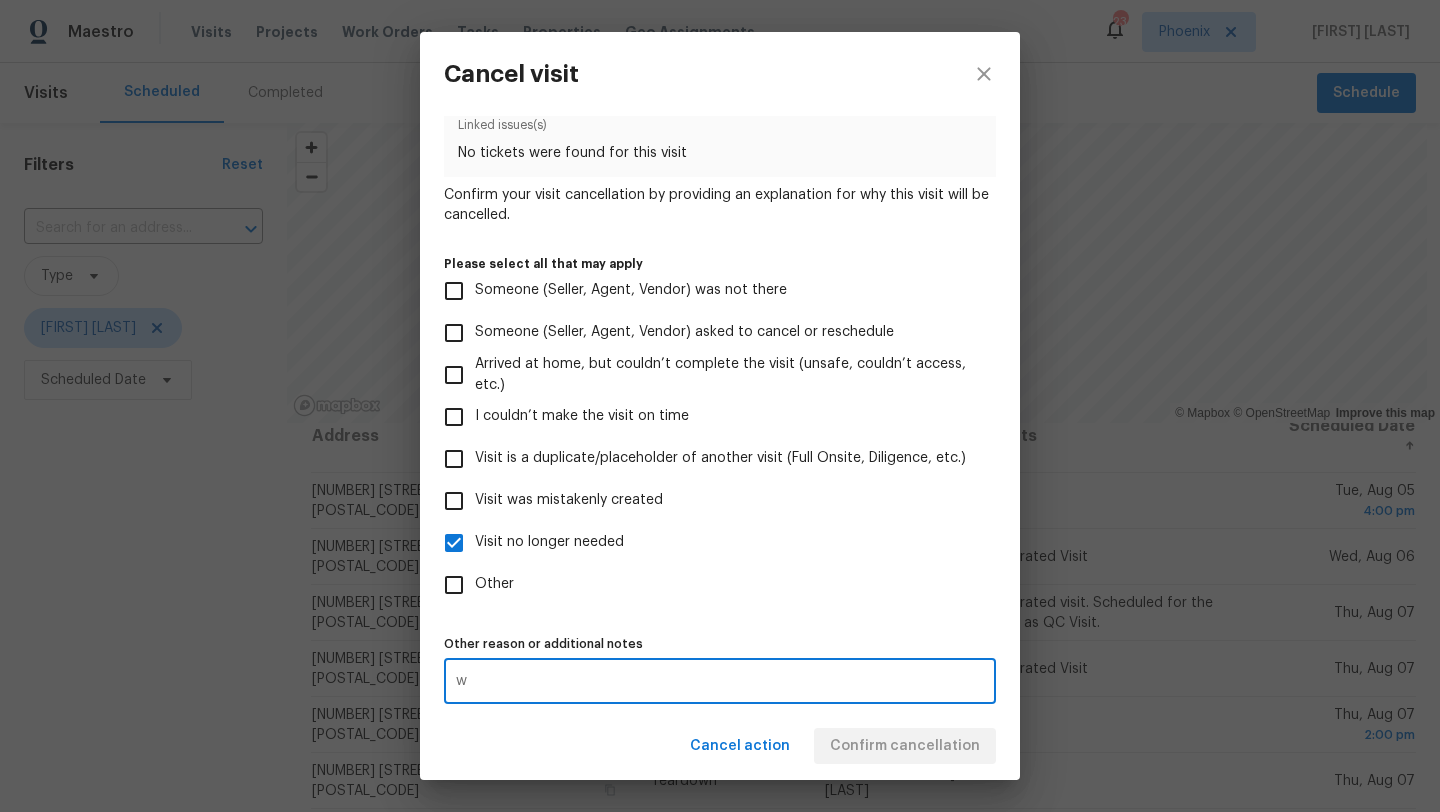 click on "w x Other reason or additional notes" at bounding box center (720, 681) 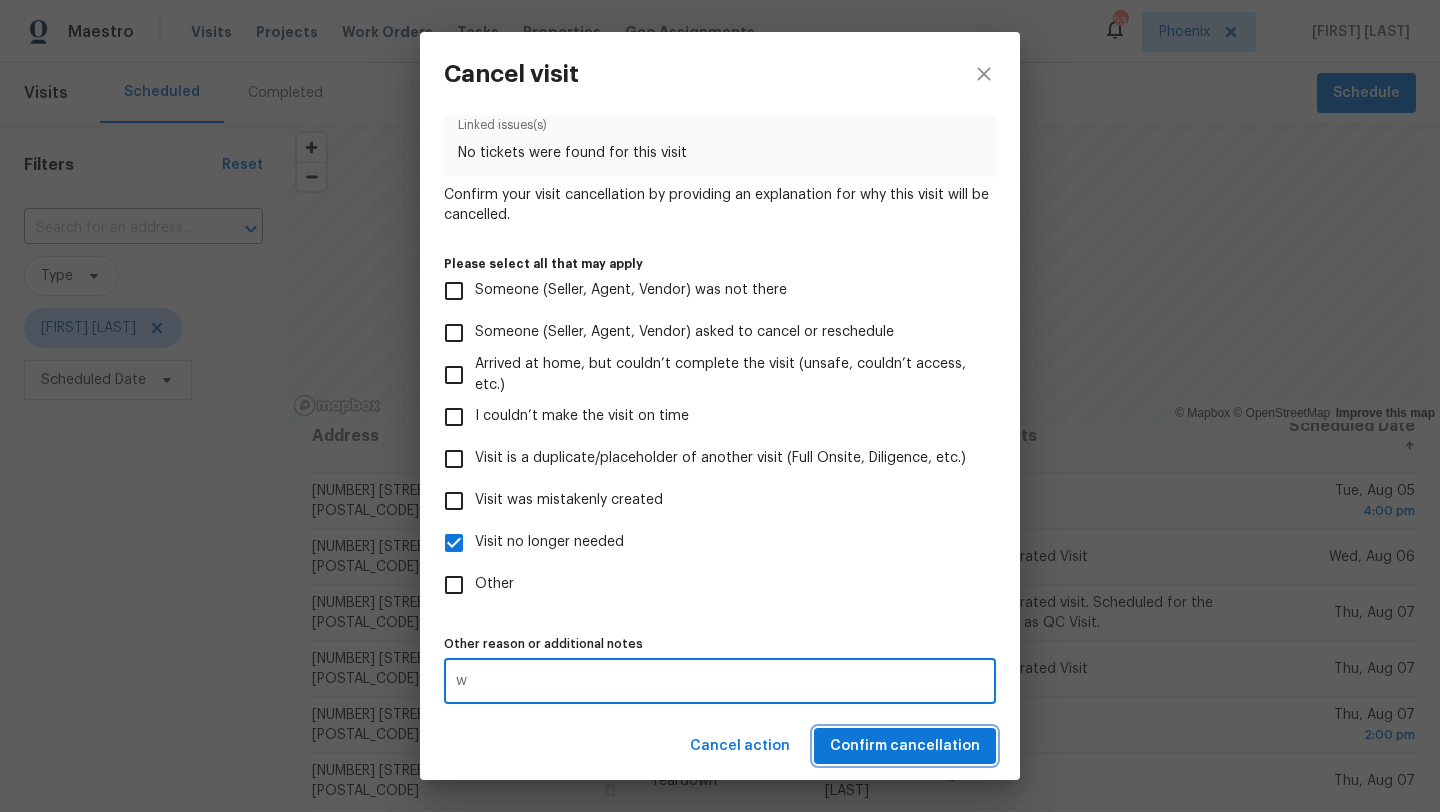click on "Confirm cancellation" at bounding box center [905, 746] 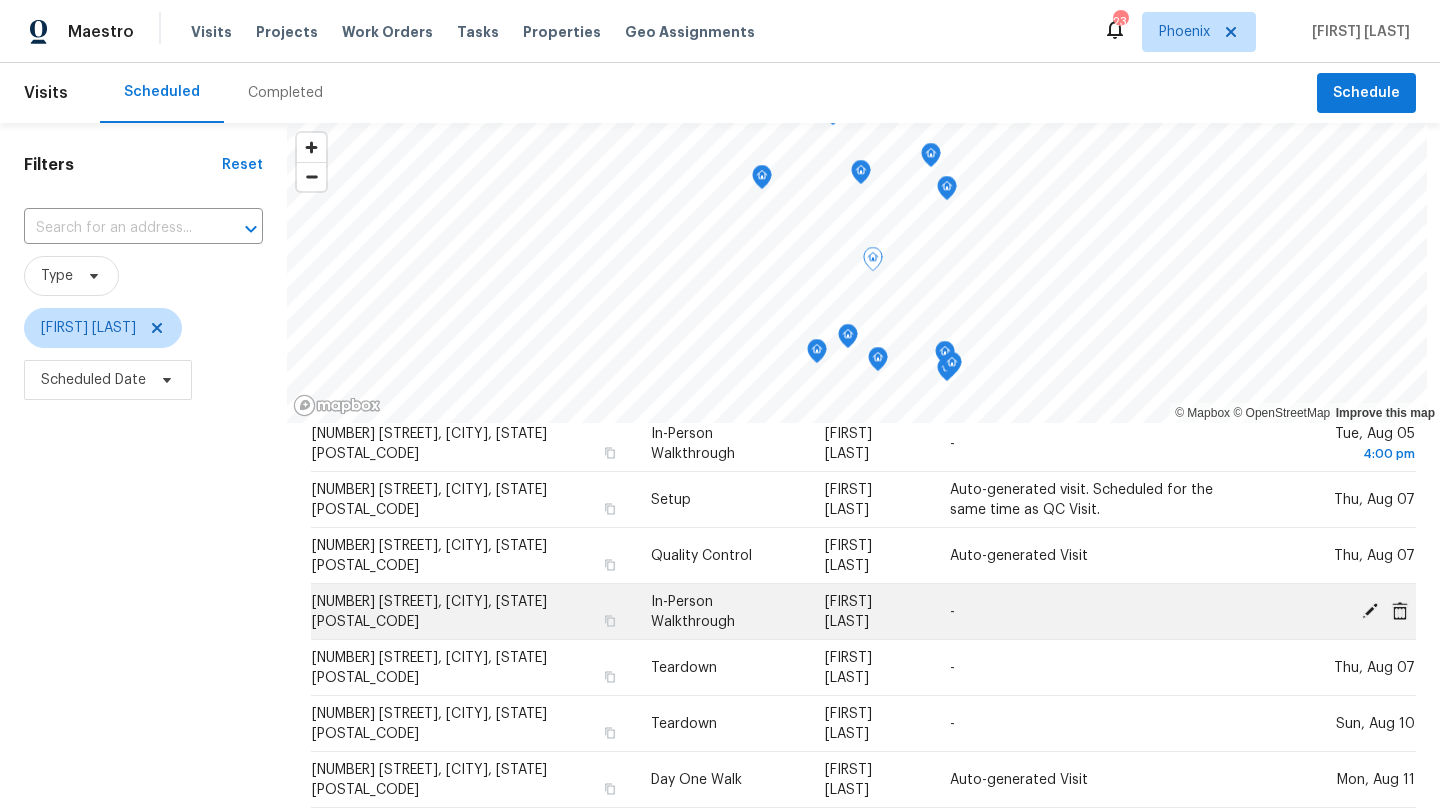 scroll, scrollTop: 0, scrollLeft: 0, axis: both 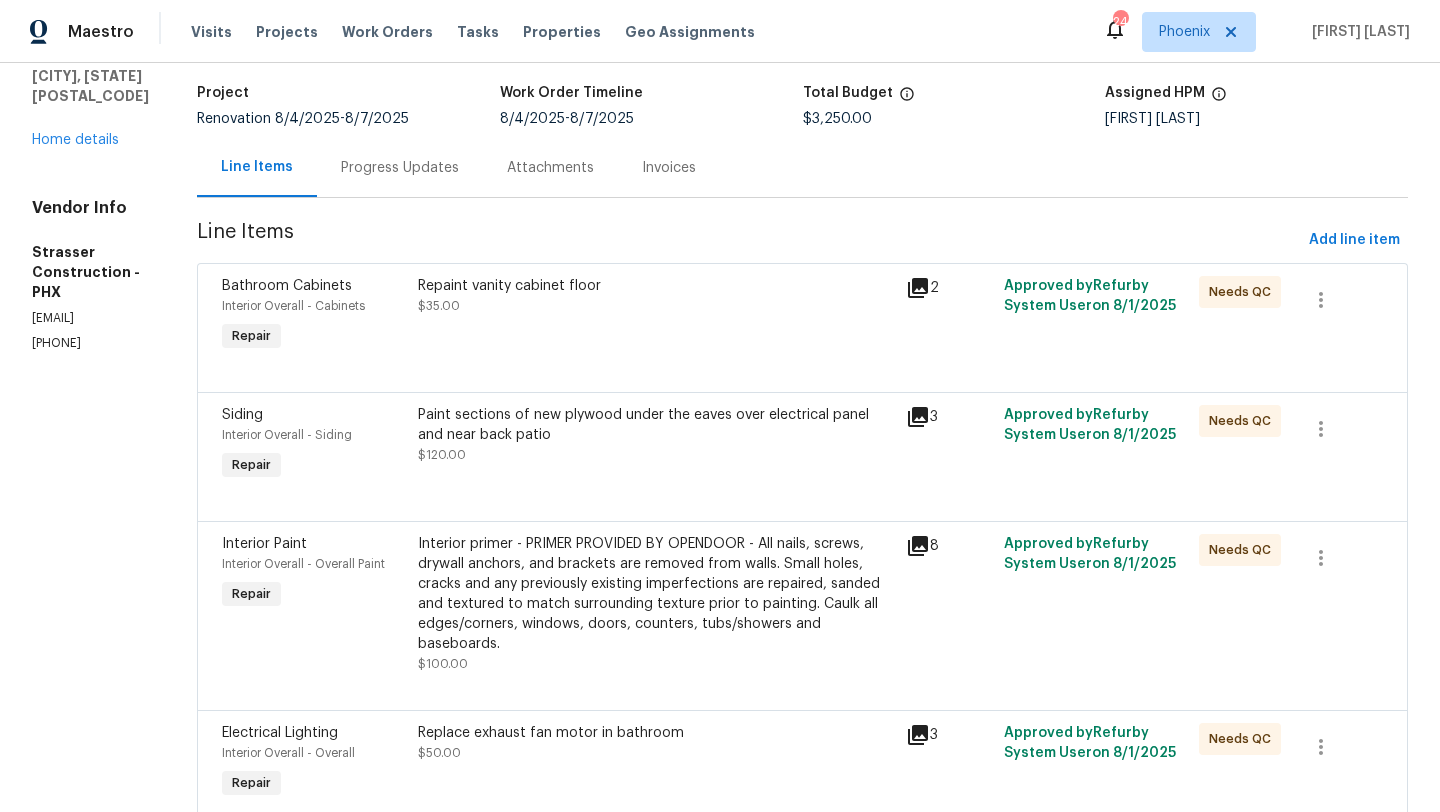 click on "Repaint vanity cabinet floor $35.00" at bounding box center [656, 296] 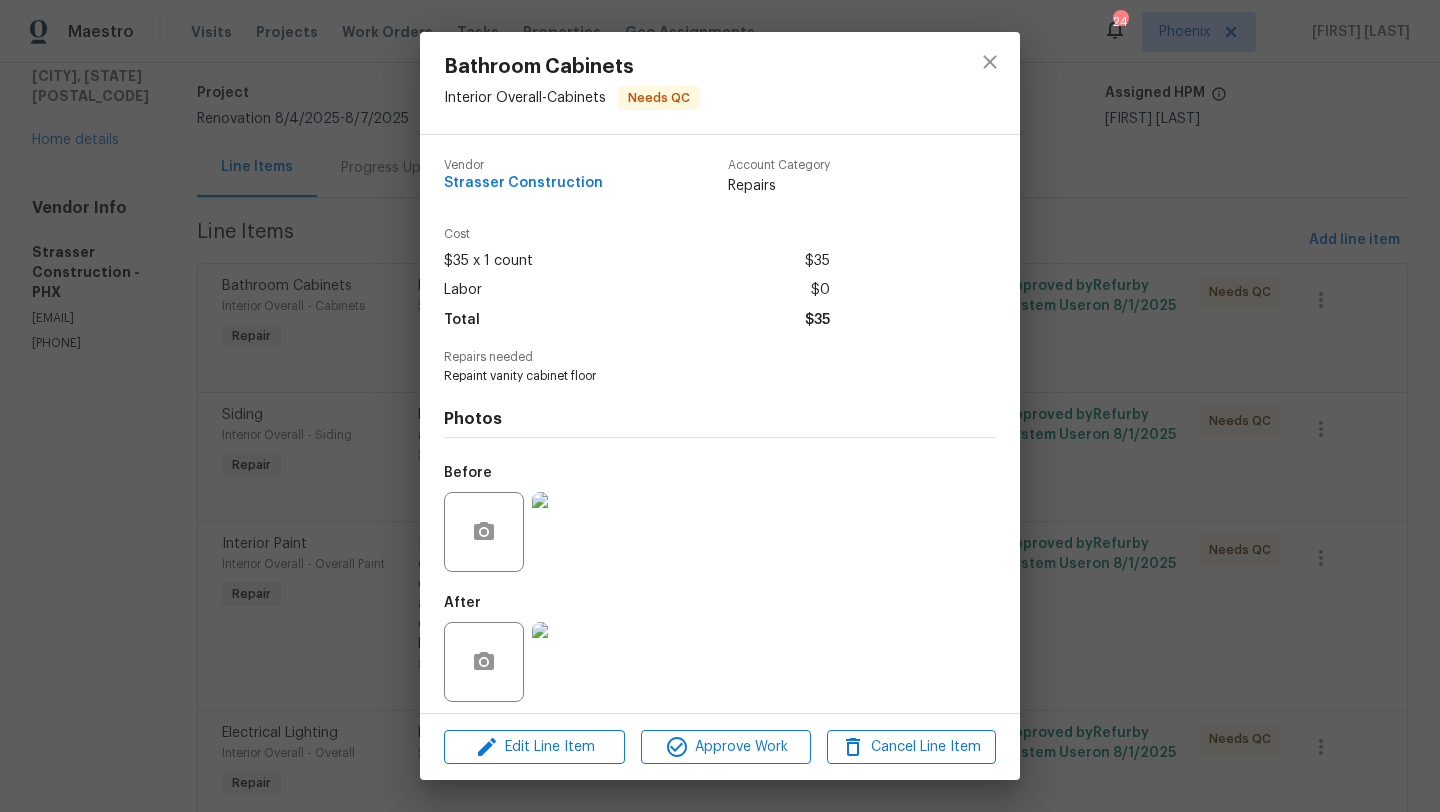 scroll, scrollTop: 9, scrollLeft: 0, axis: vertical 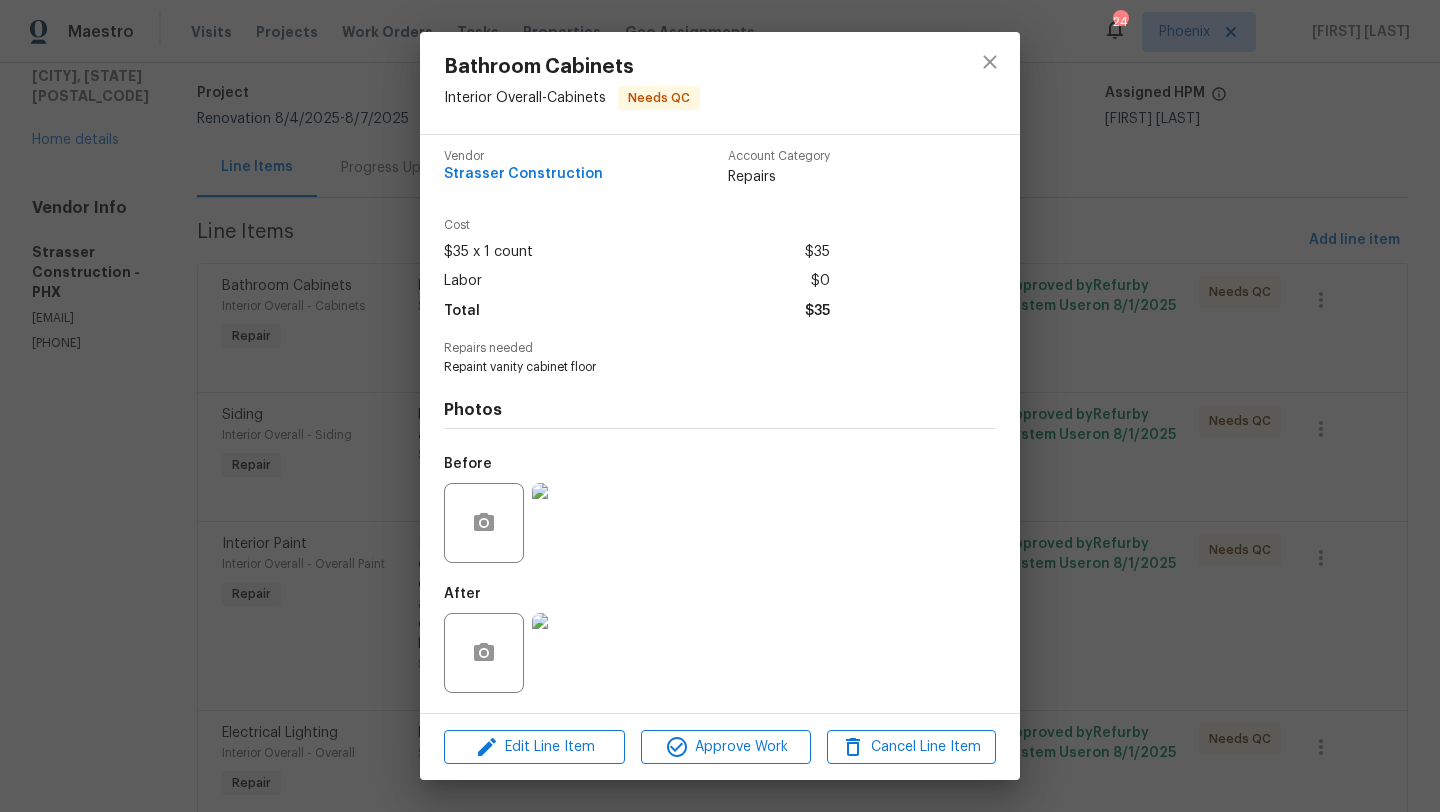click at bounding box center [572, 653] 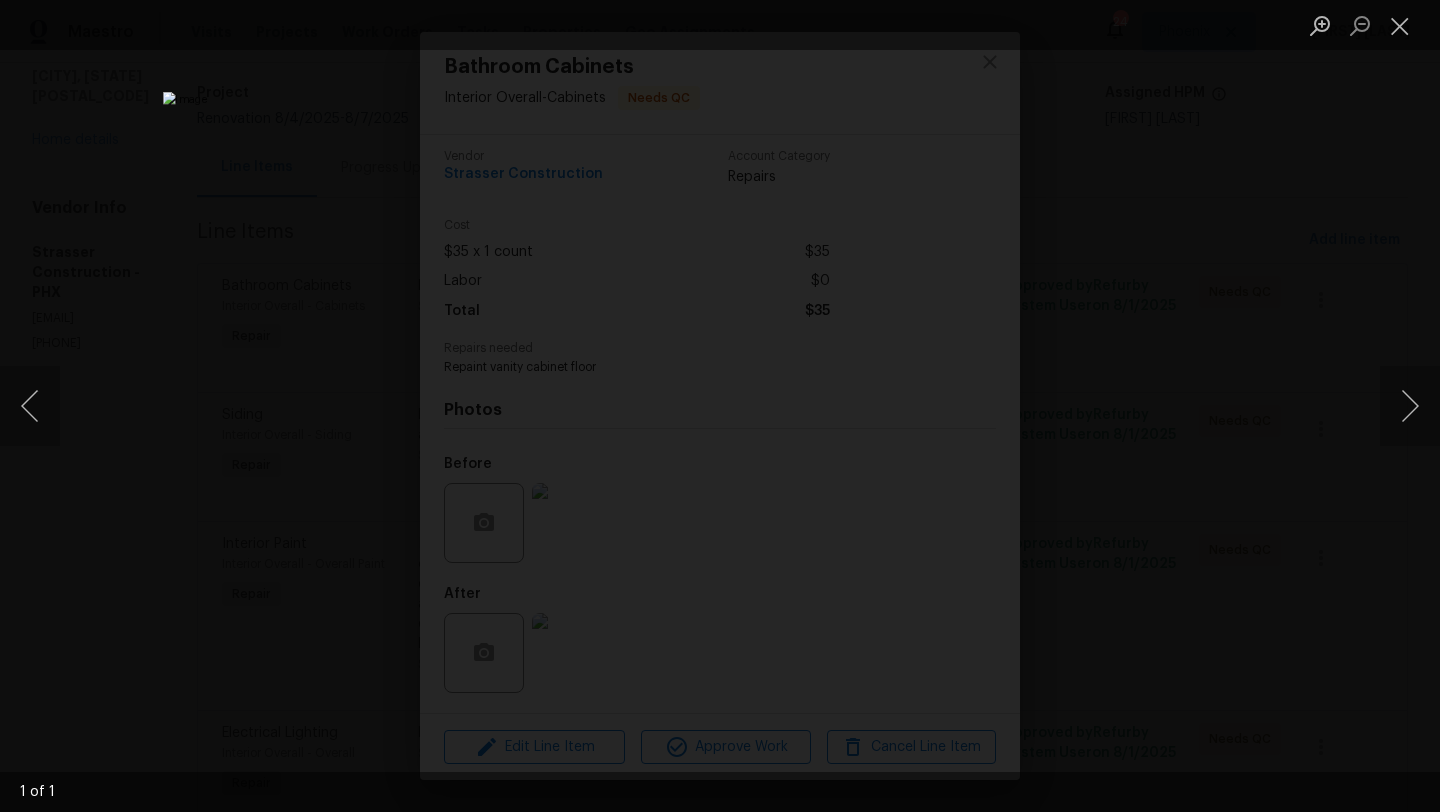 click at bounding box center (720, 406) 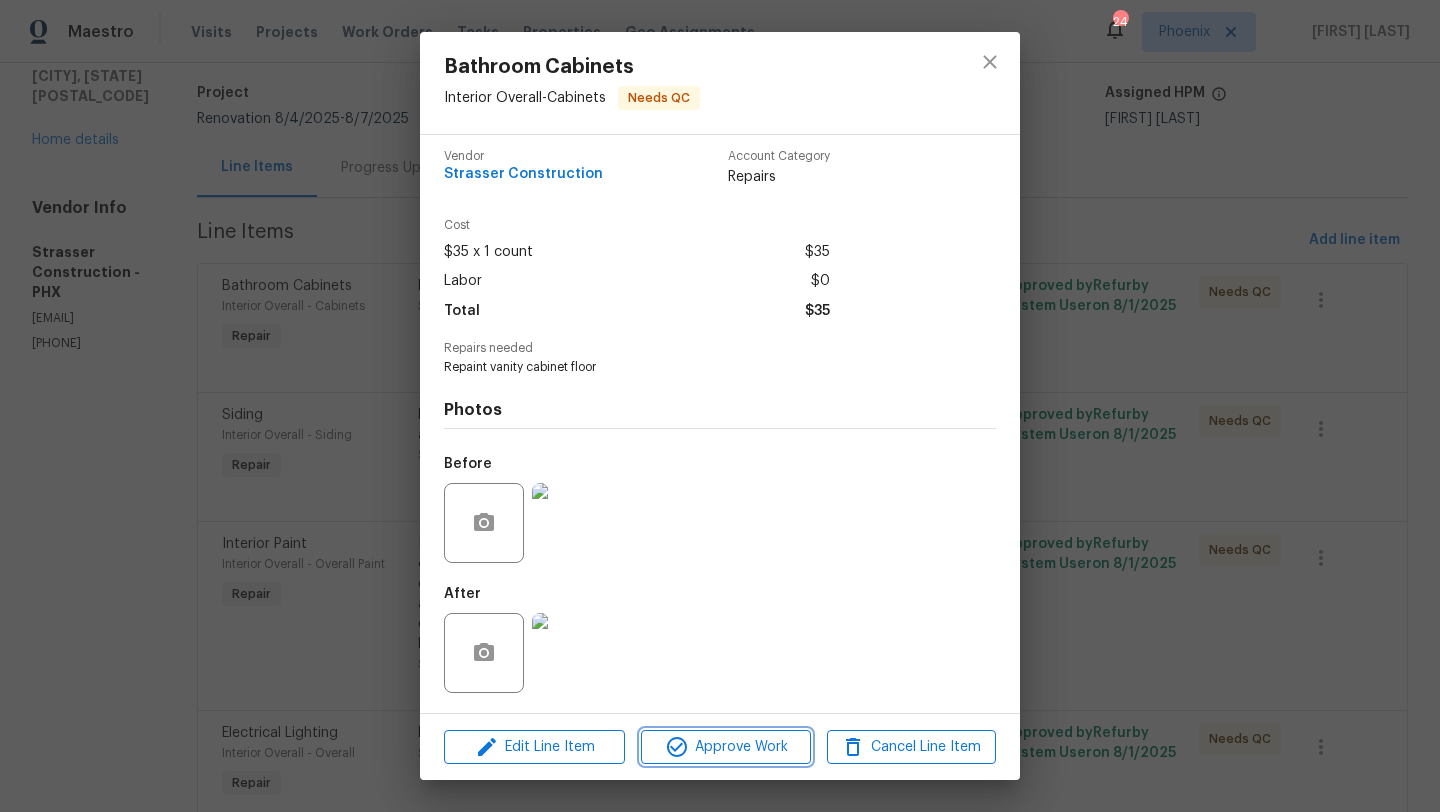 click on "Approve Work" at bounding box center [725, 747] 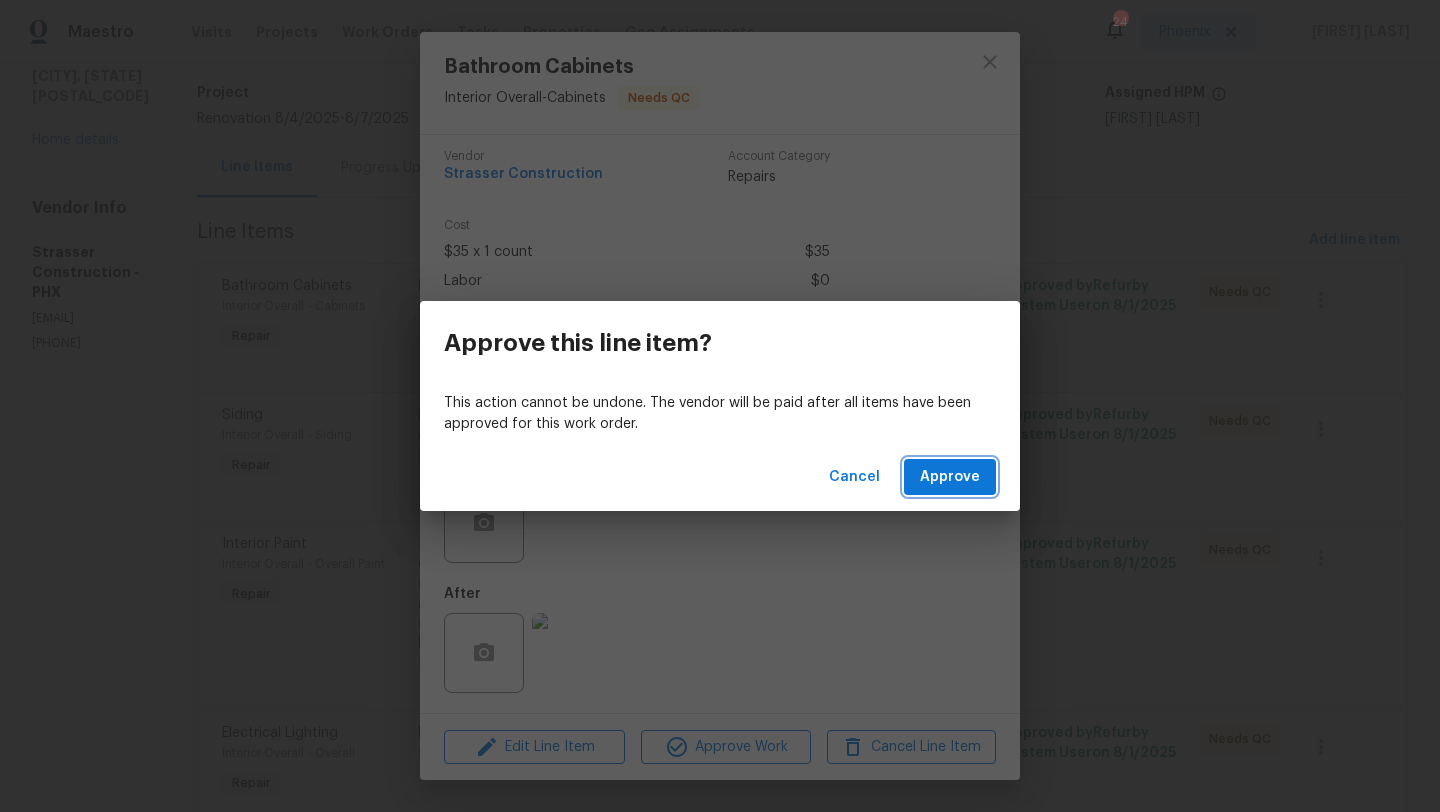 click on "Approve" at bounding box center (950, 477) 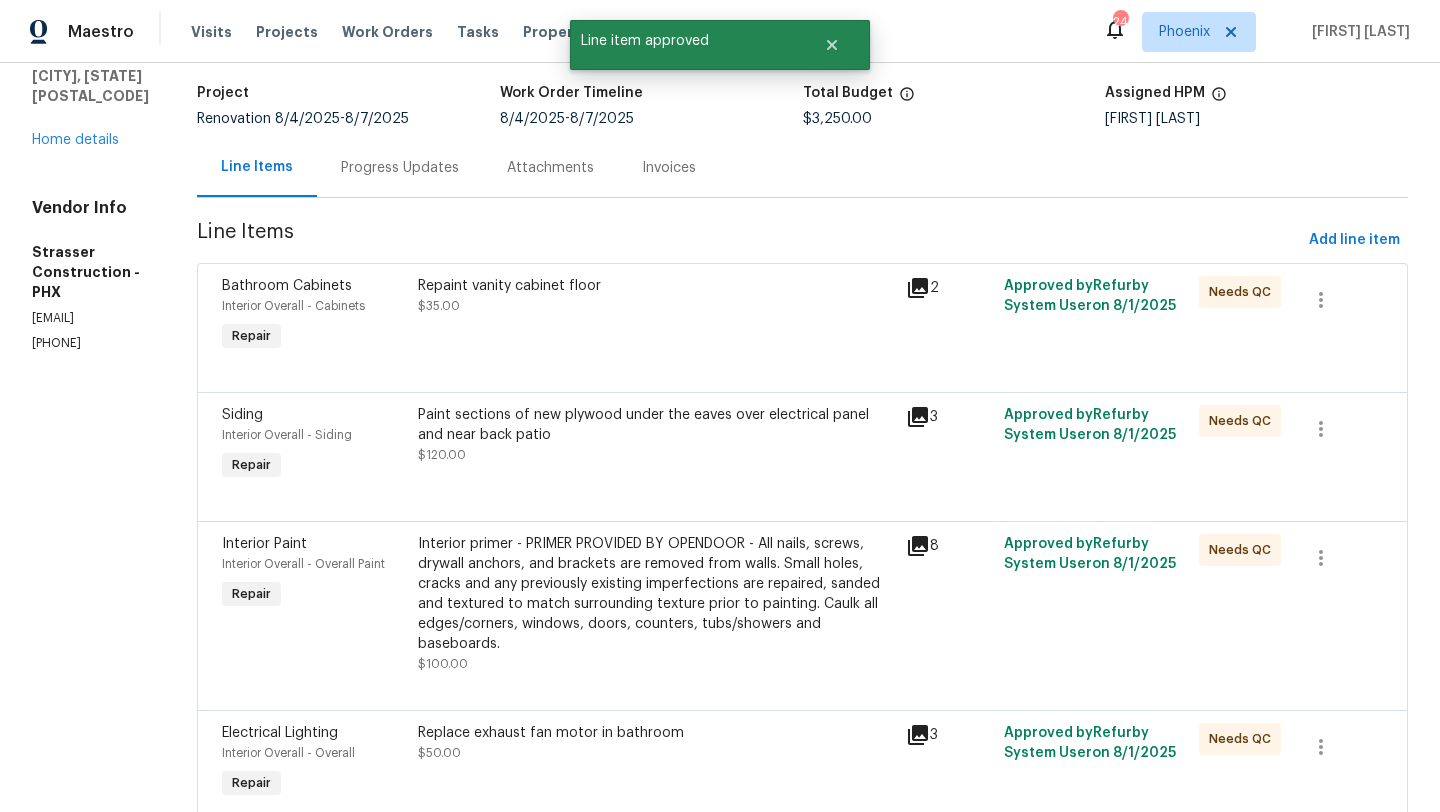 scroll, scrollTop: 0, scrollLeft: 0, axis: both 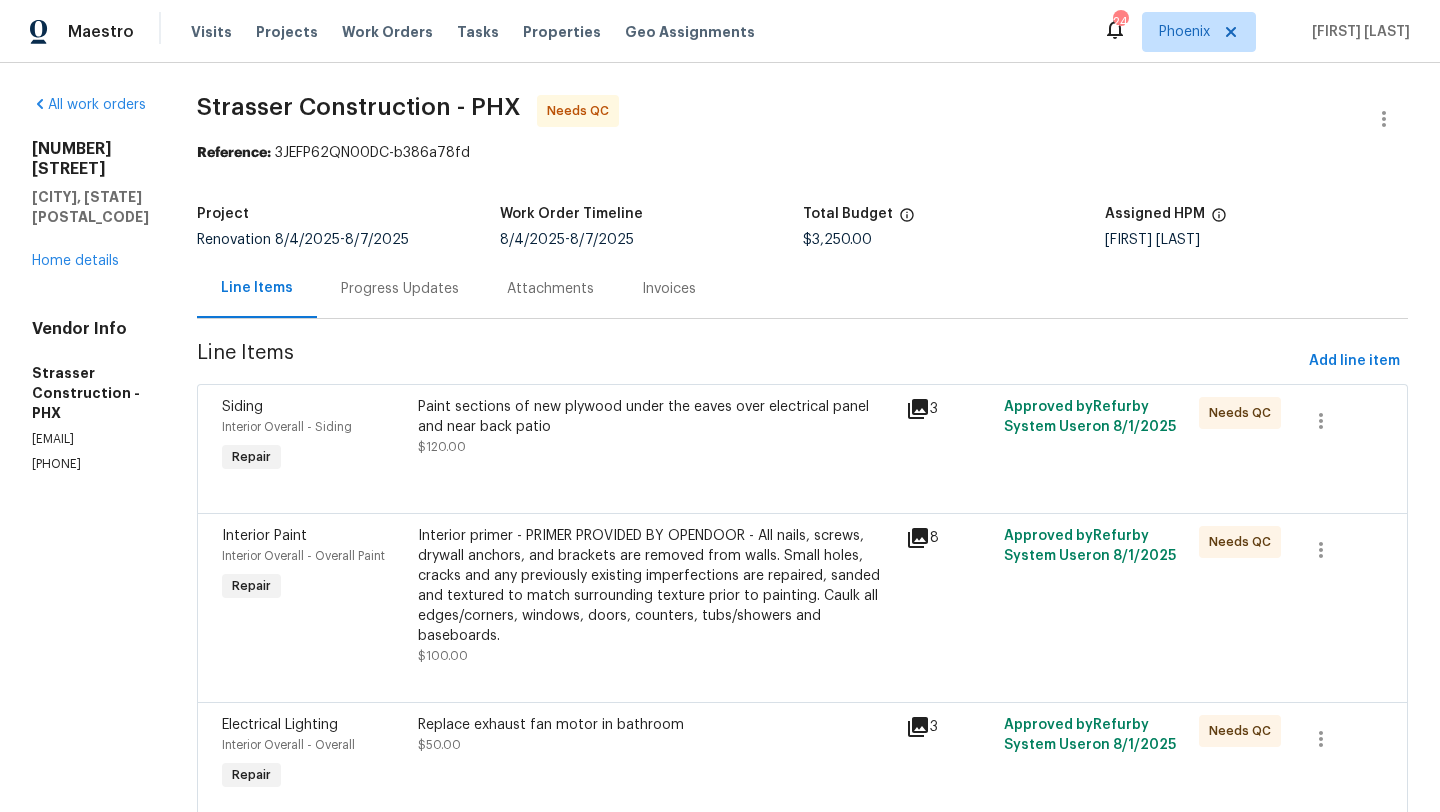 click on "Paint sections of new plywood under the eaves over electrical panel and near back patio" at bounding box center [656, 417] 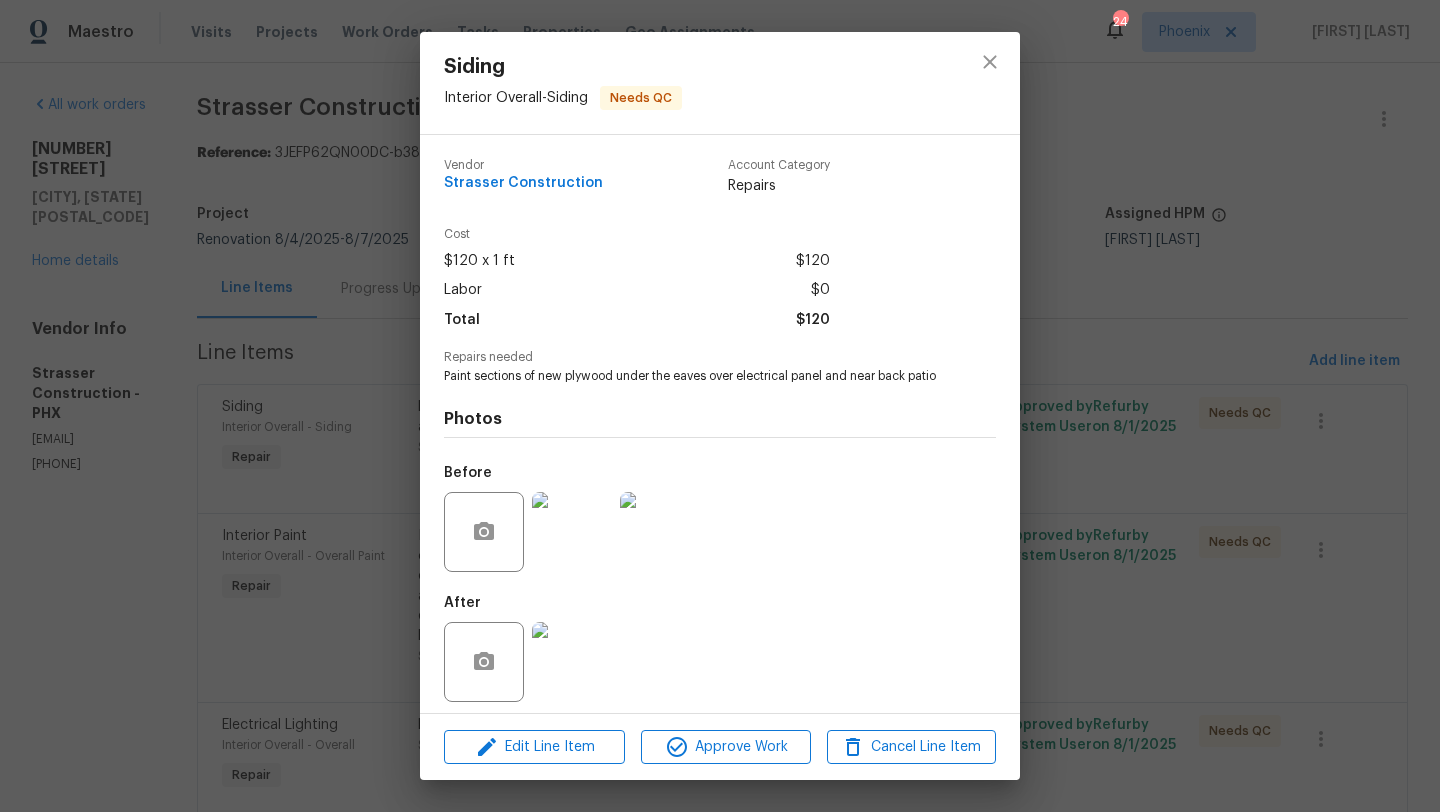 click at bounding box center (572, 532) 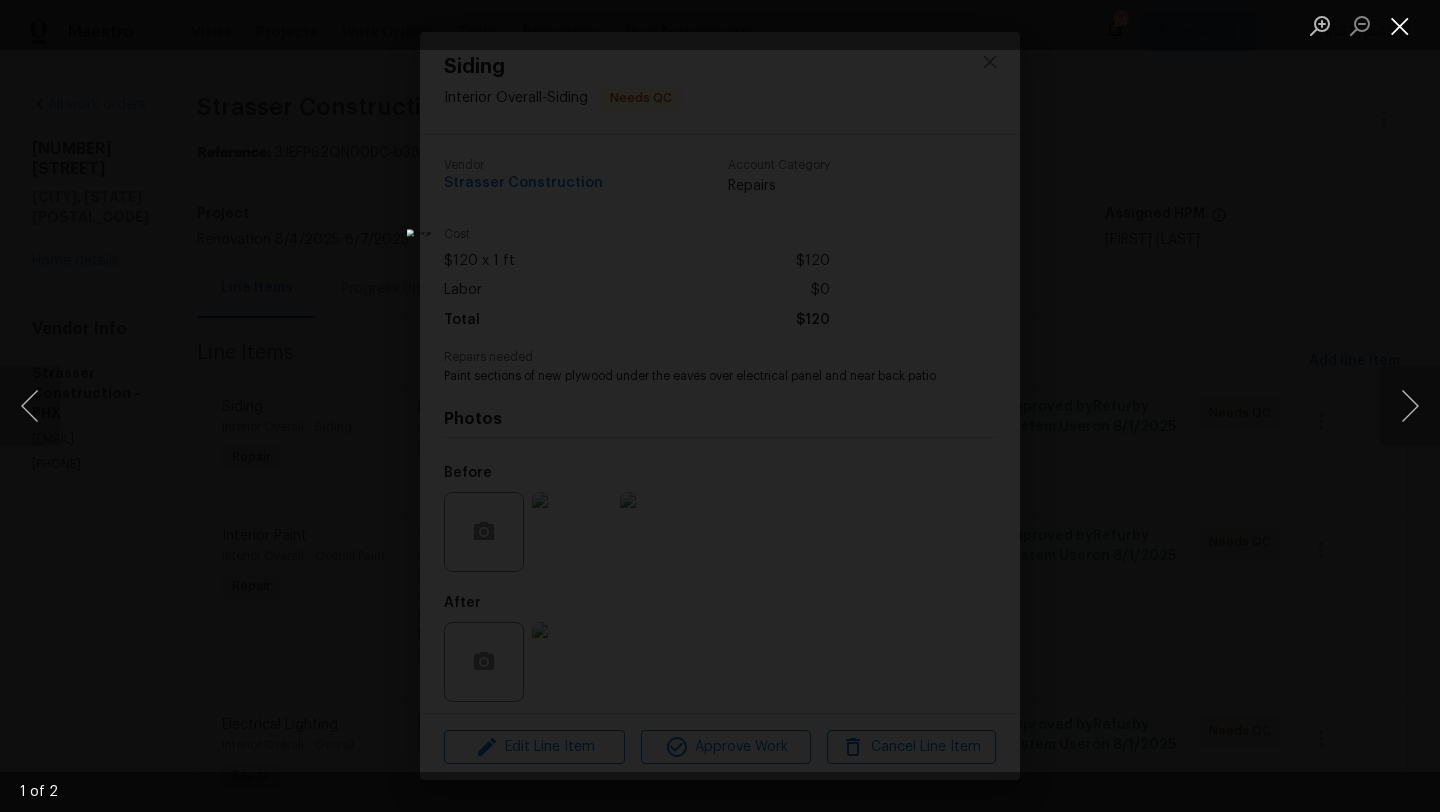 click at bounding box center (1400, 25) 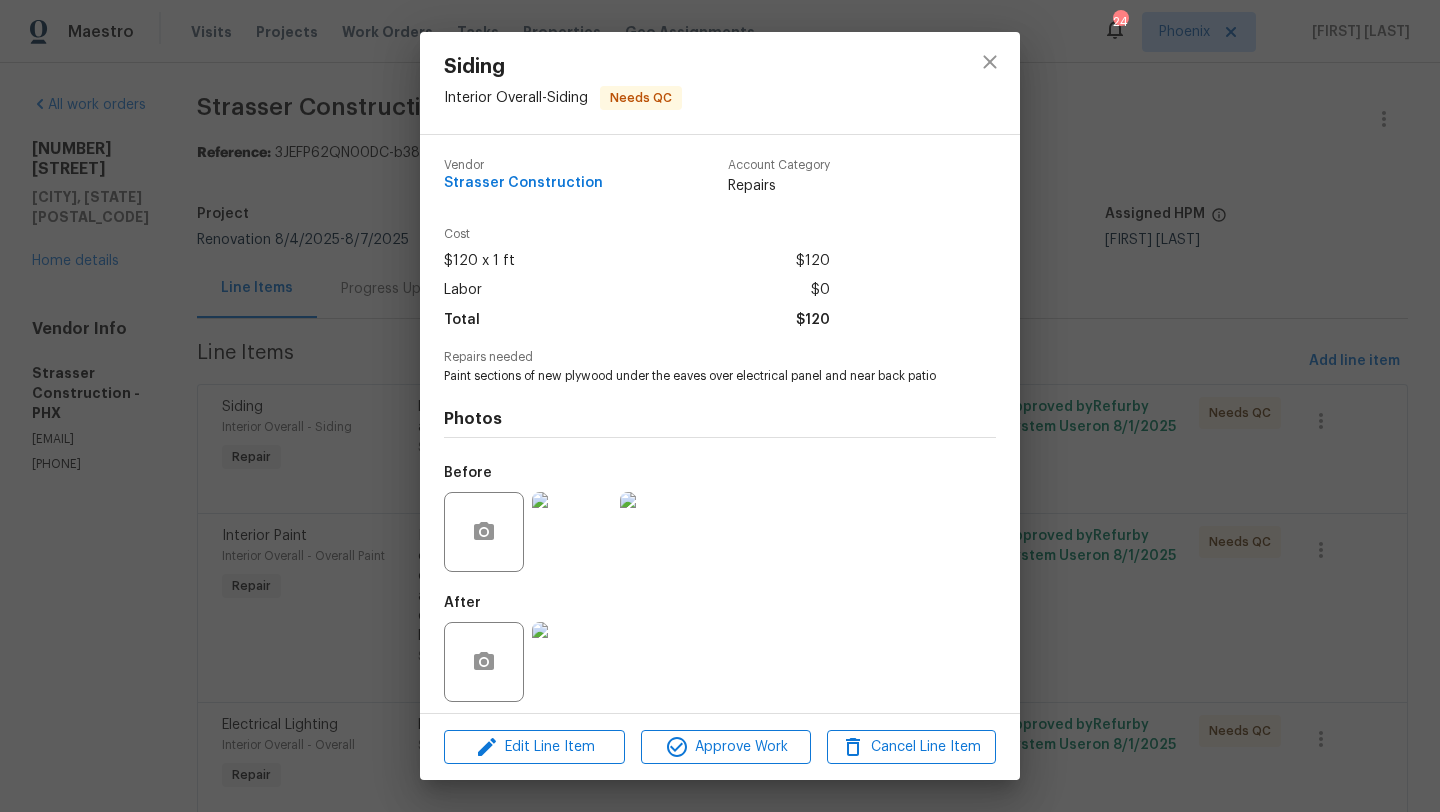 click at bounding box center (572, 662) 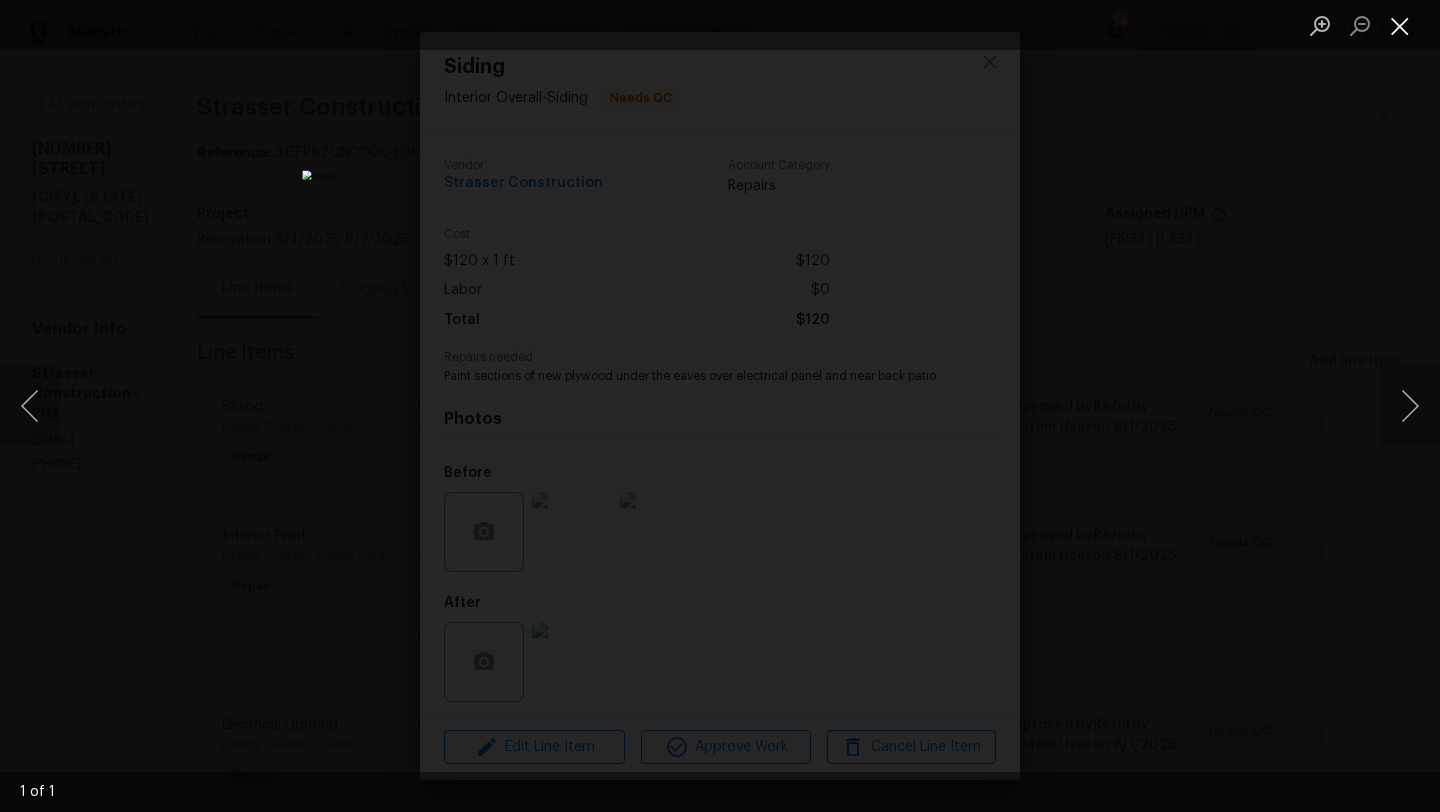 click at bounding box center [1400, 25] 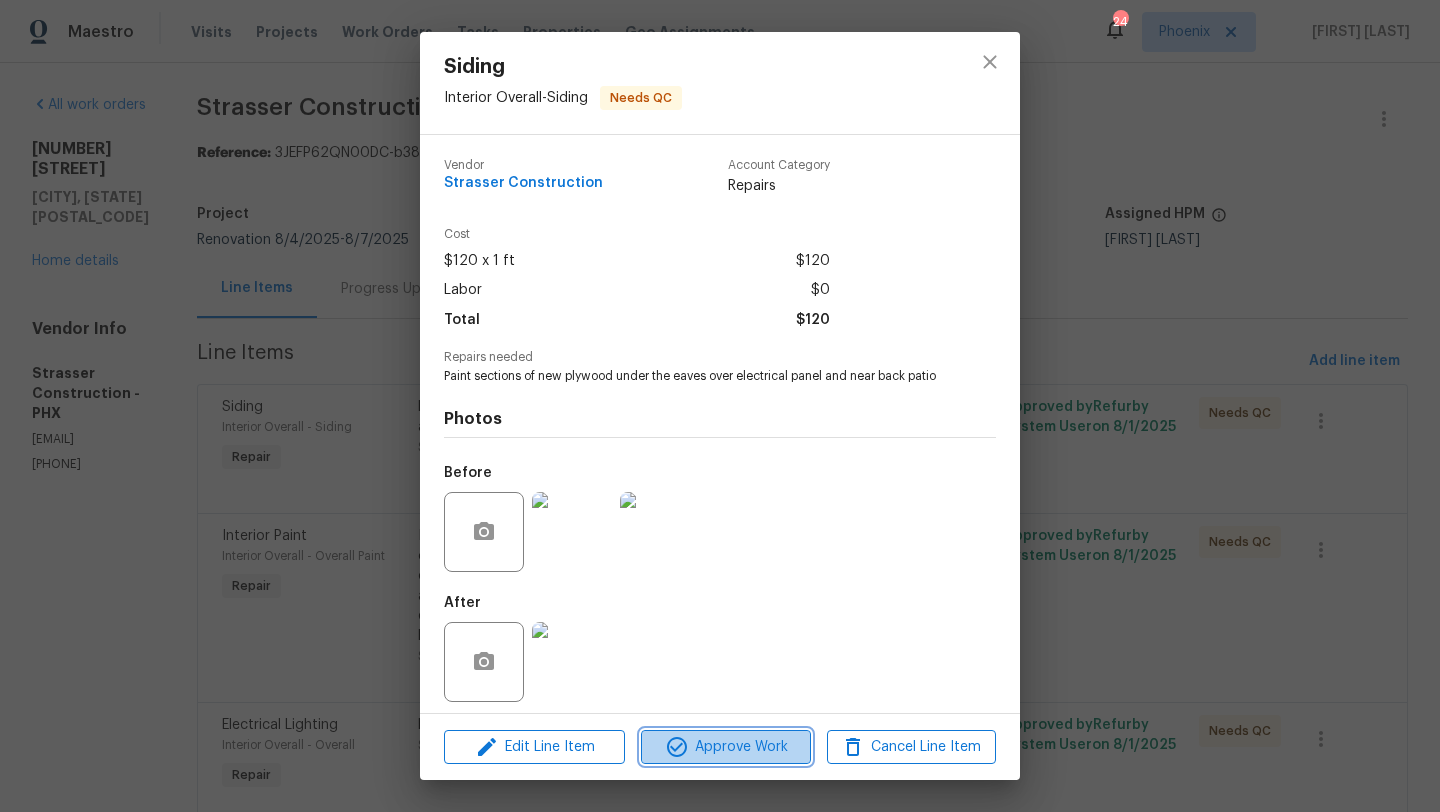 click on "Approve Work" at bounding box center (725, 747) 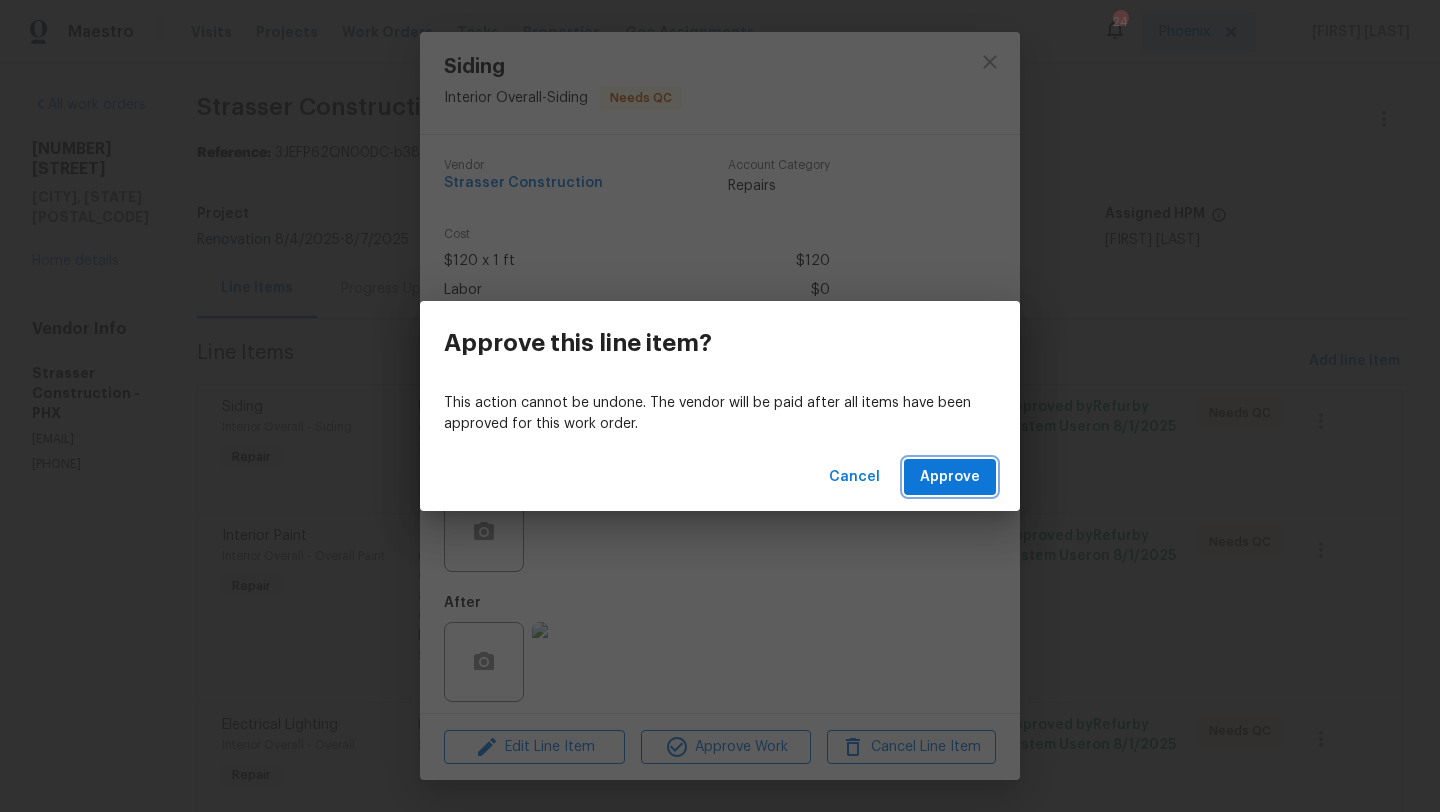 click on "Approve" at bounding box center (950, 477) 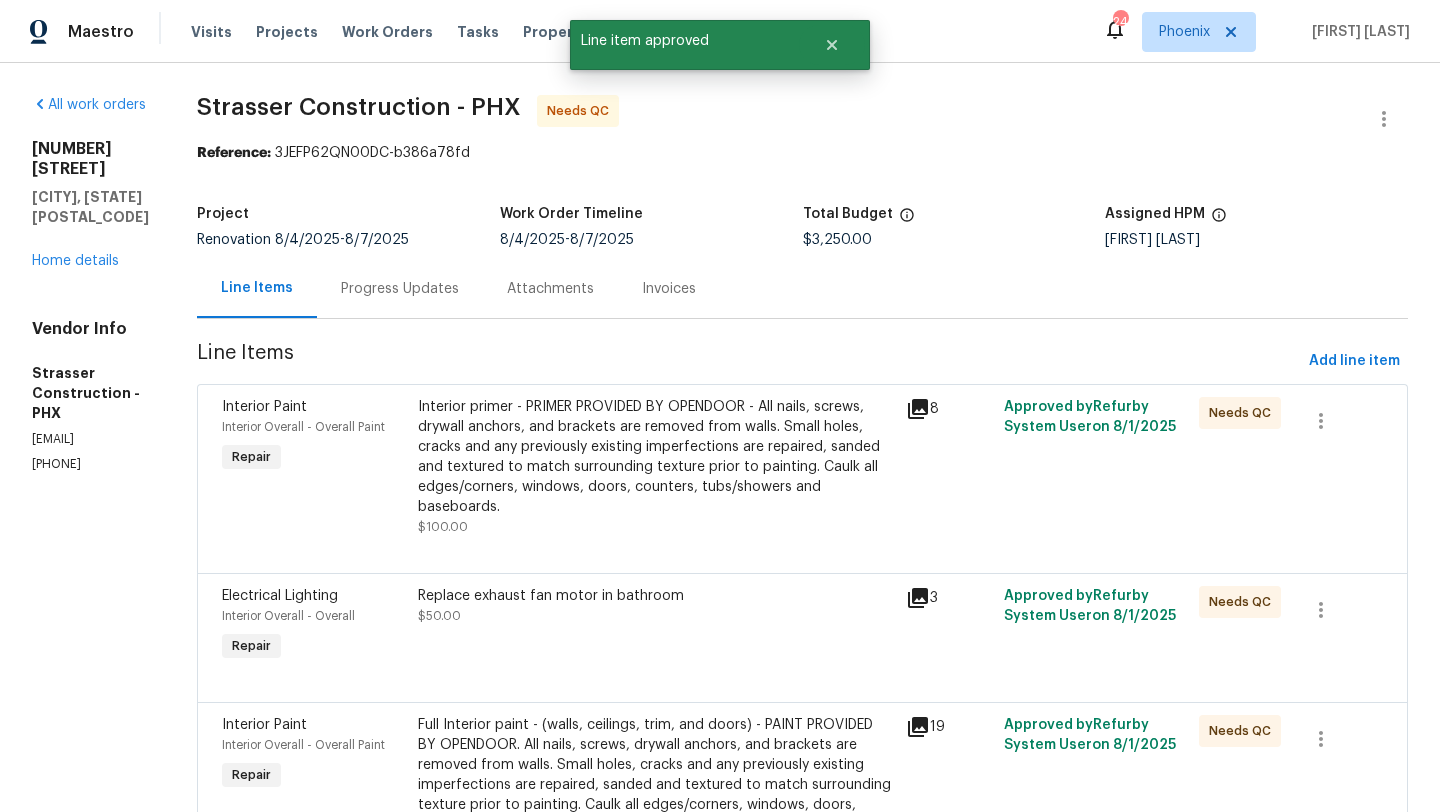 click on "Interior primer - PRIMER PROVIDED BY OPENDOOR - All nails, screws, drywall anchors, and brackets are removed from walls. Small holes, cracks and any previously existing imperfections are repaired, sanded and textured to match surrounding texture prior to painting. Caulk all edges/corners, windows, doors, counters, tubs/showers and baseboards." at bounding box center [656, 457] 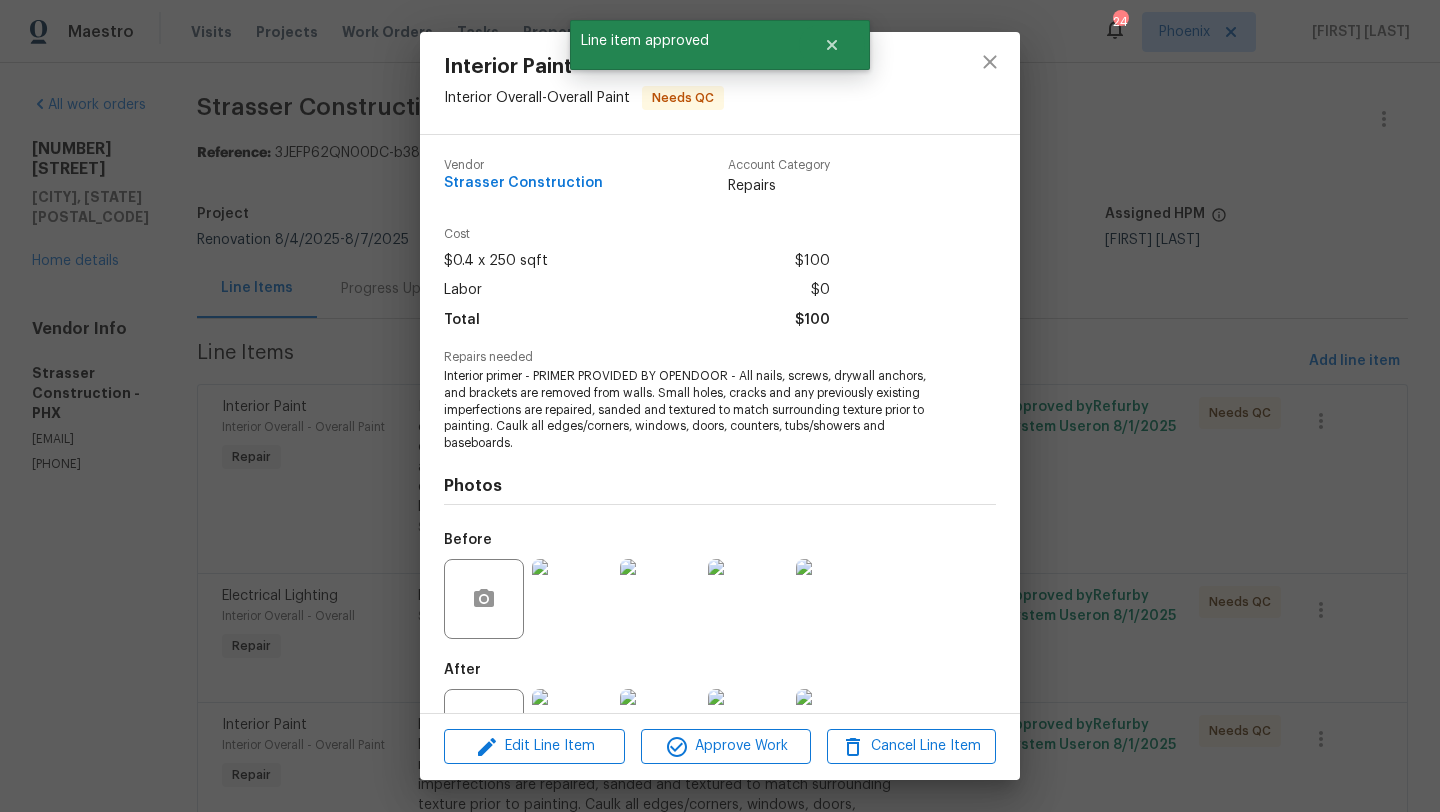 scroll, scrollTop: 76, scrollLeft: 0, axis: vertical 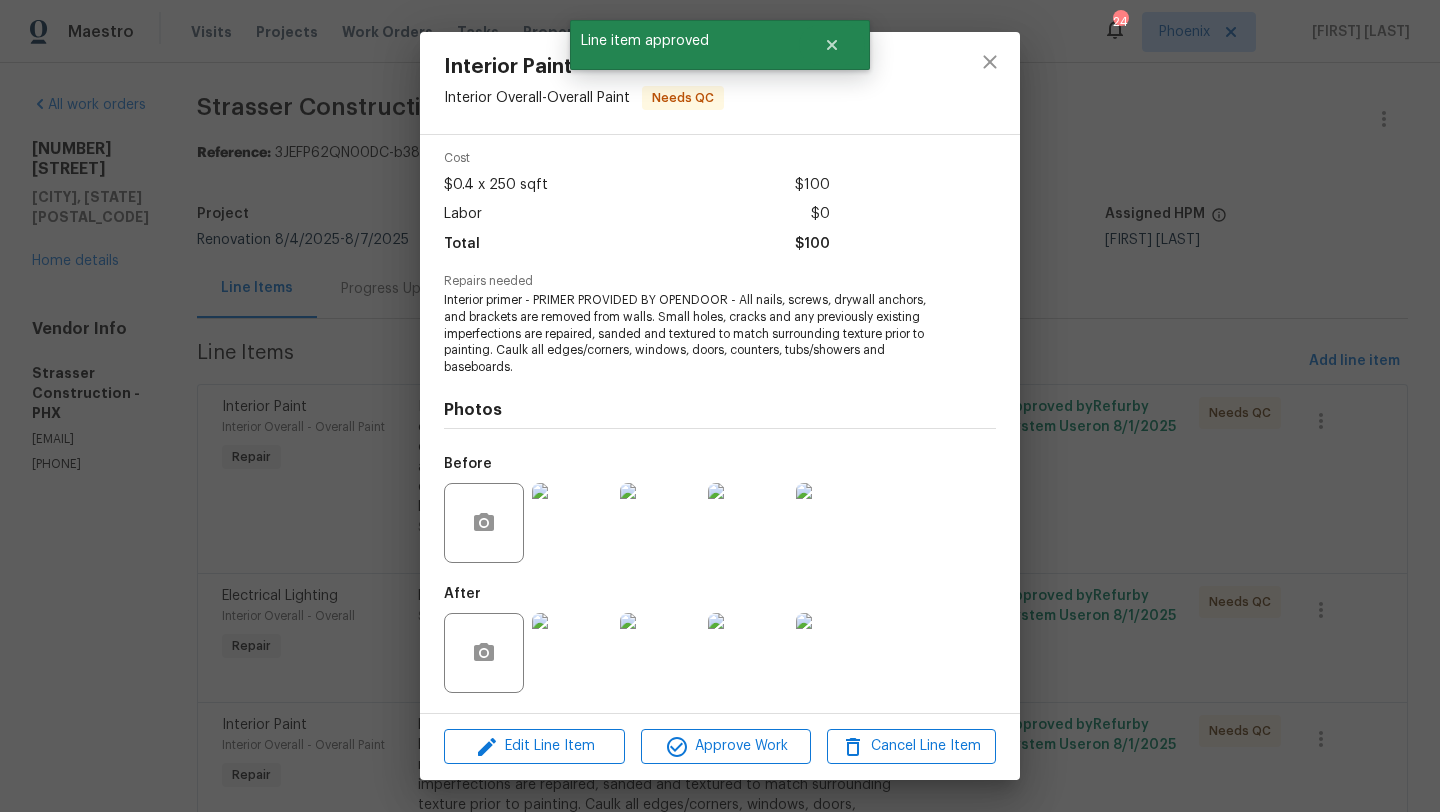 click at bounding box center [572, 653] 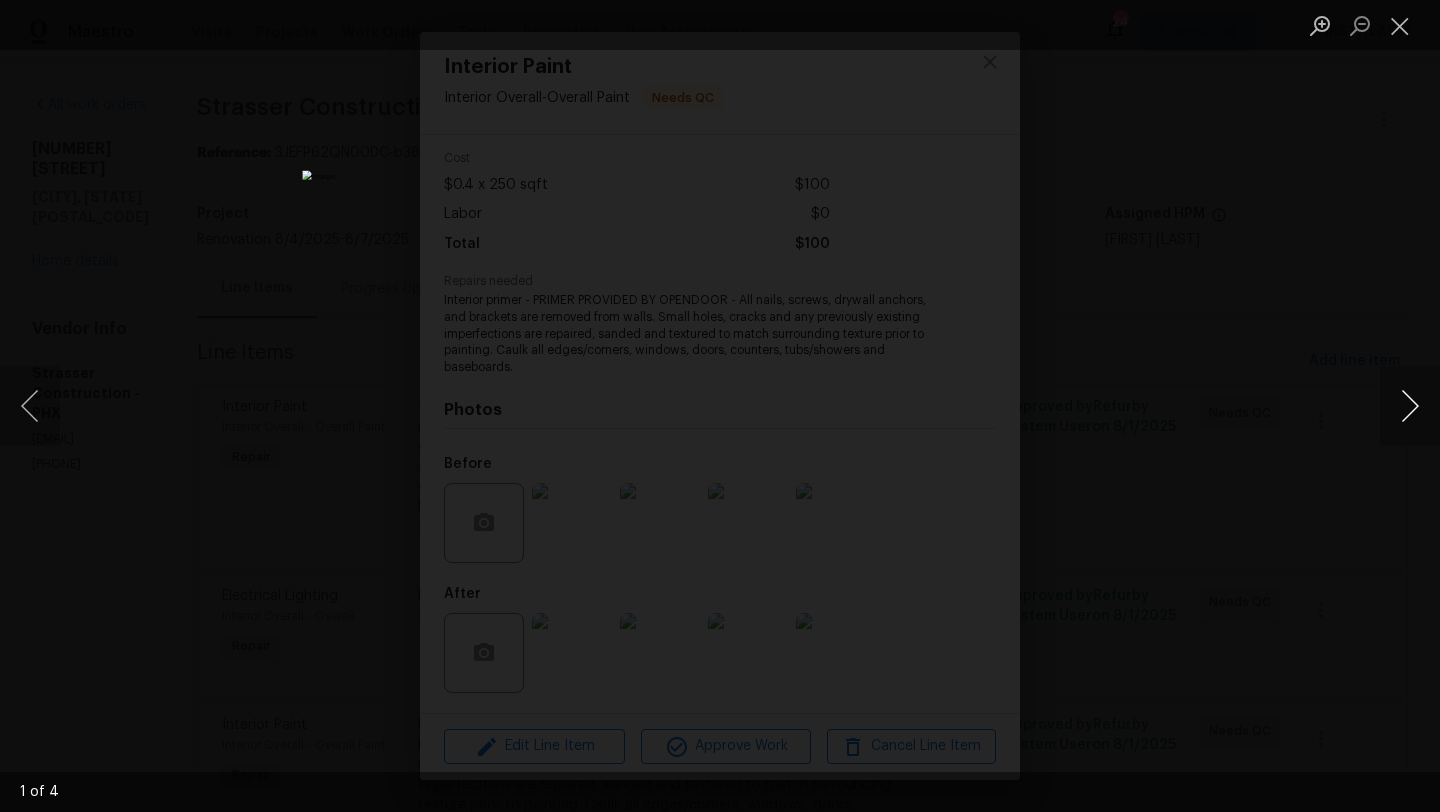 click at bounding box center (1410, 406) 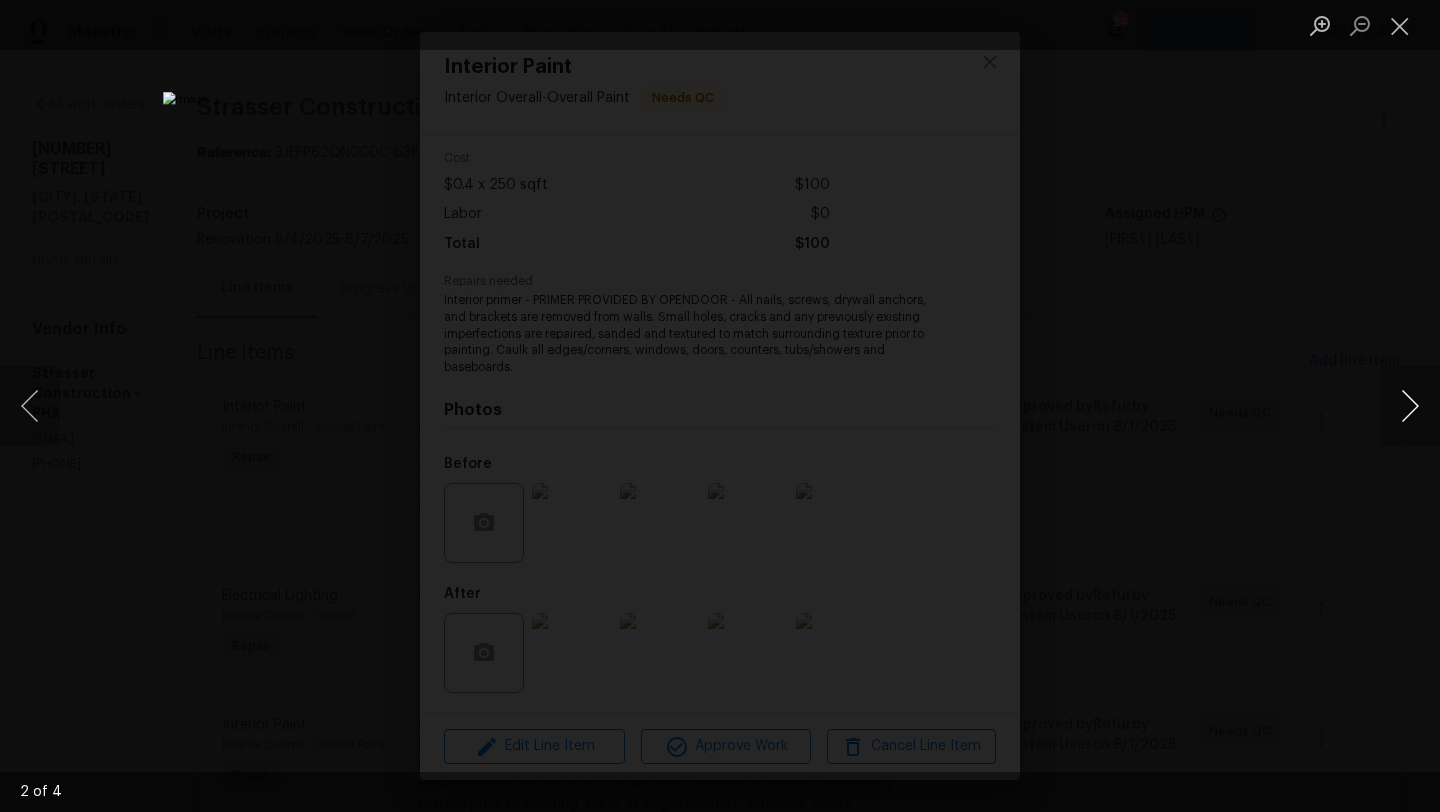 click at bounding box center [1410, 406] 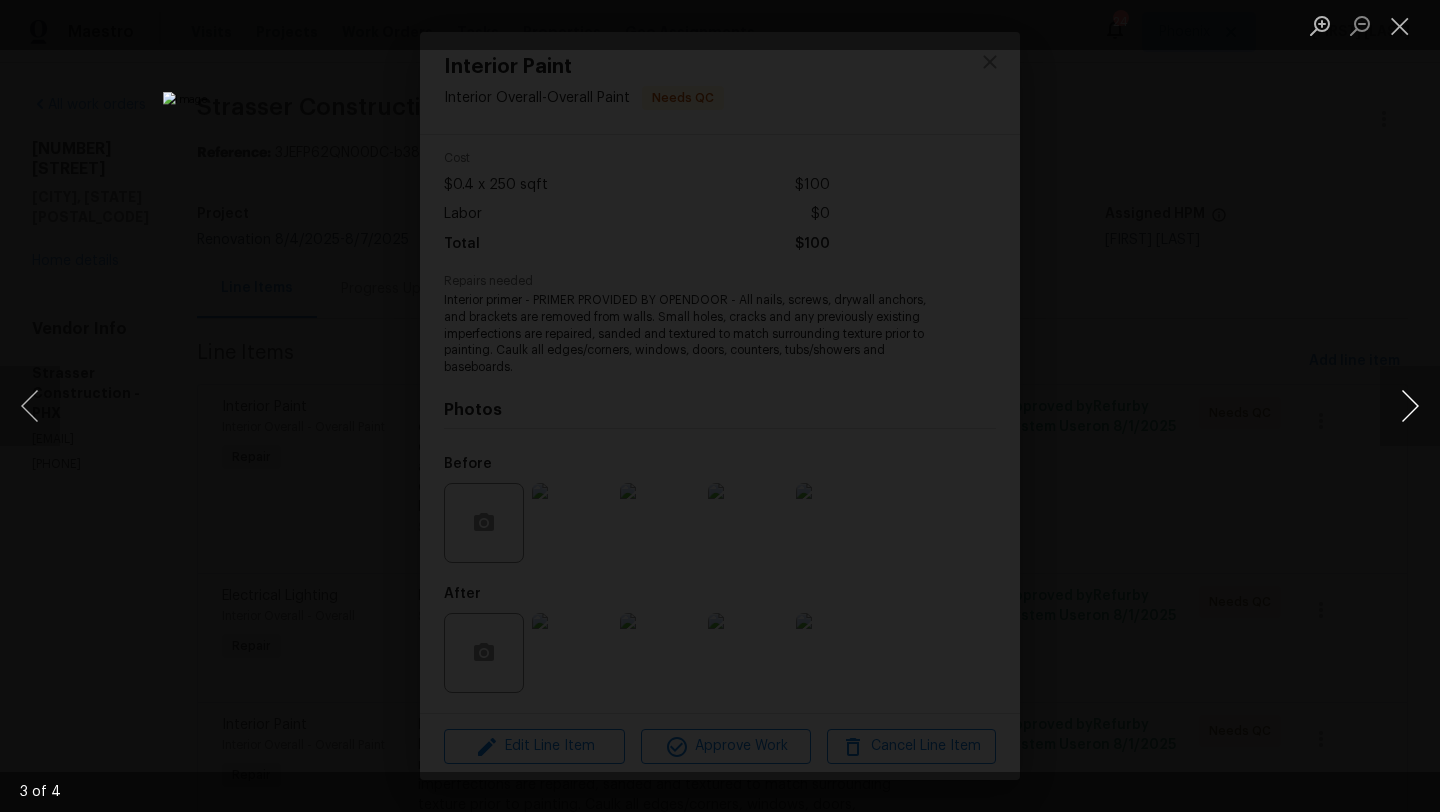click at bounding box center [1410, 406] 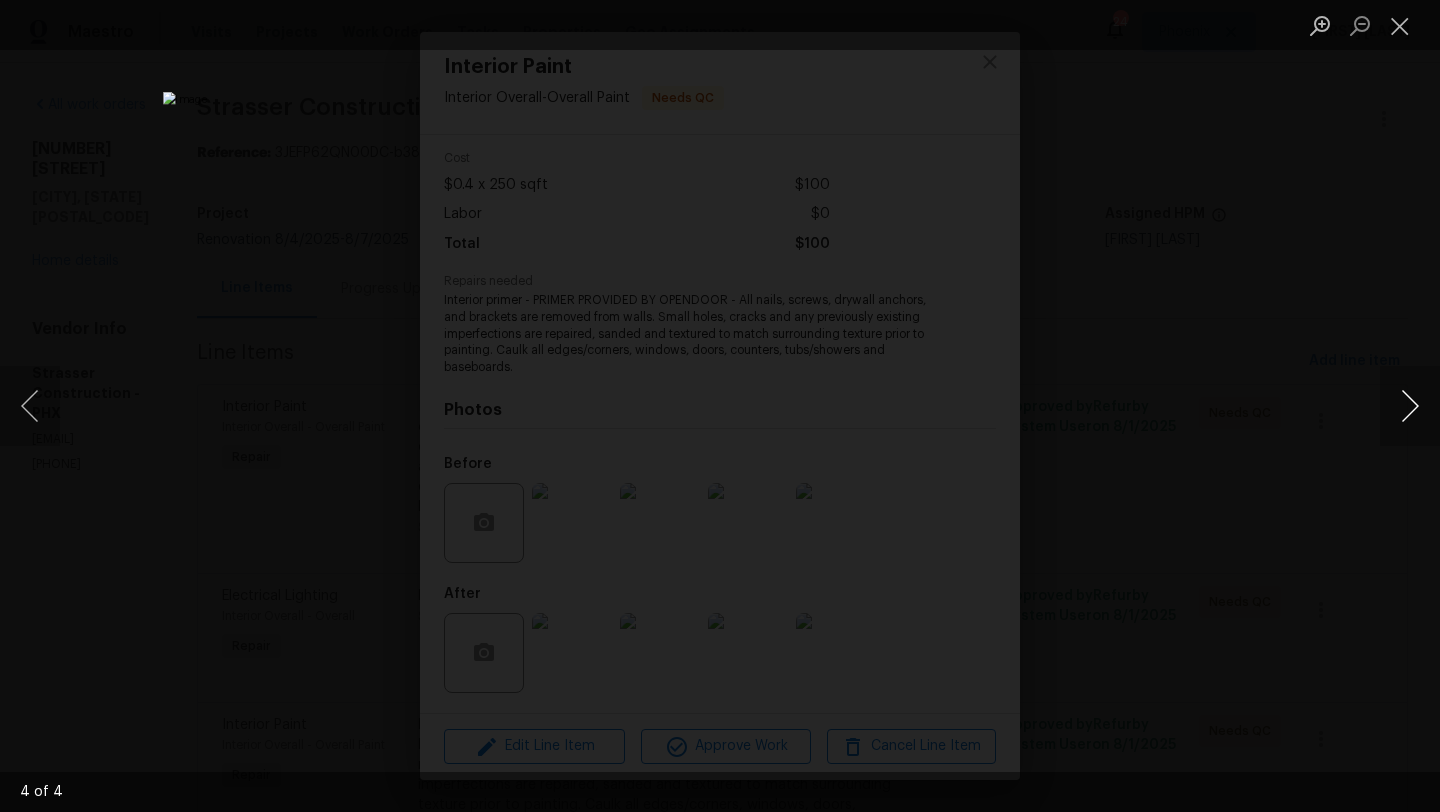 click at bounding box center (1410, 406) 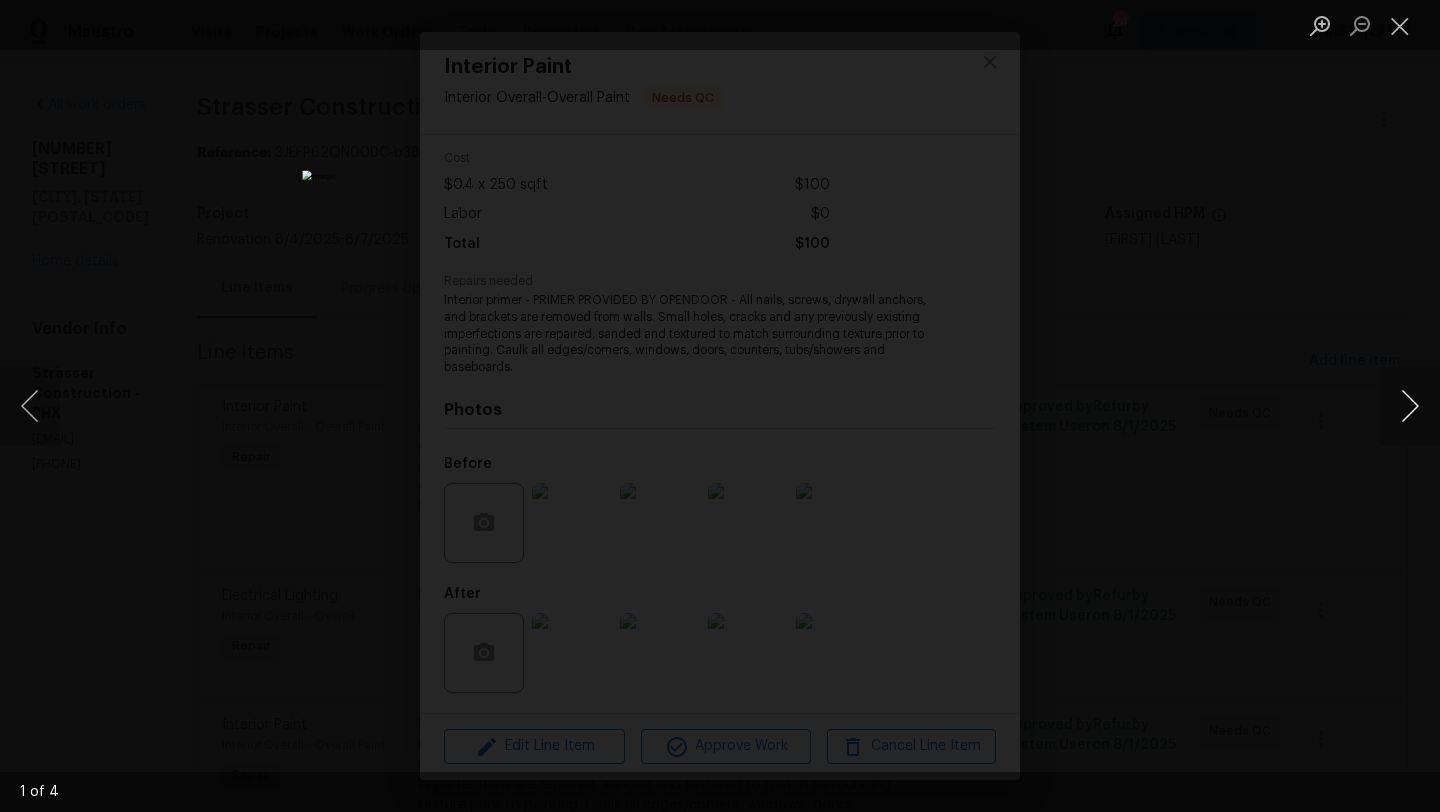 click at bounding box center (1410, 406) 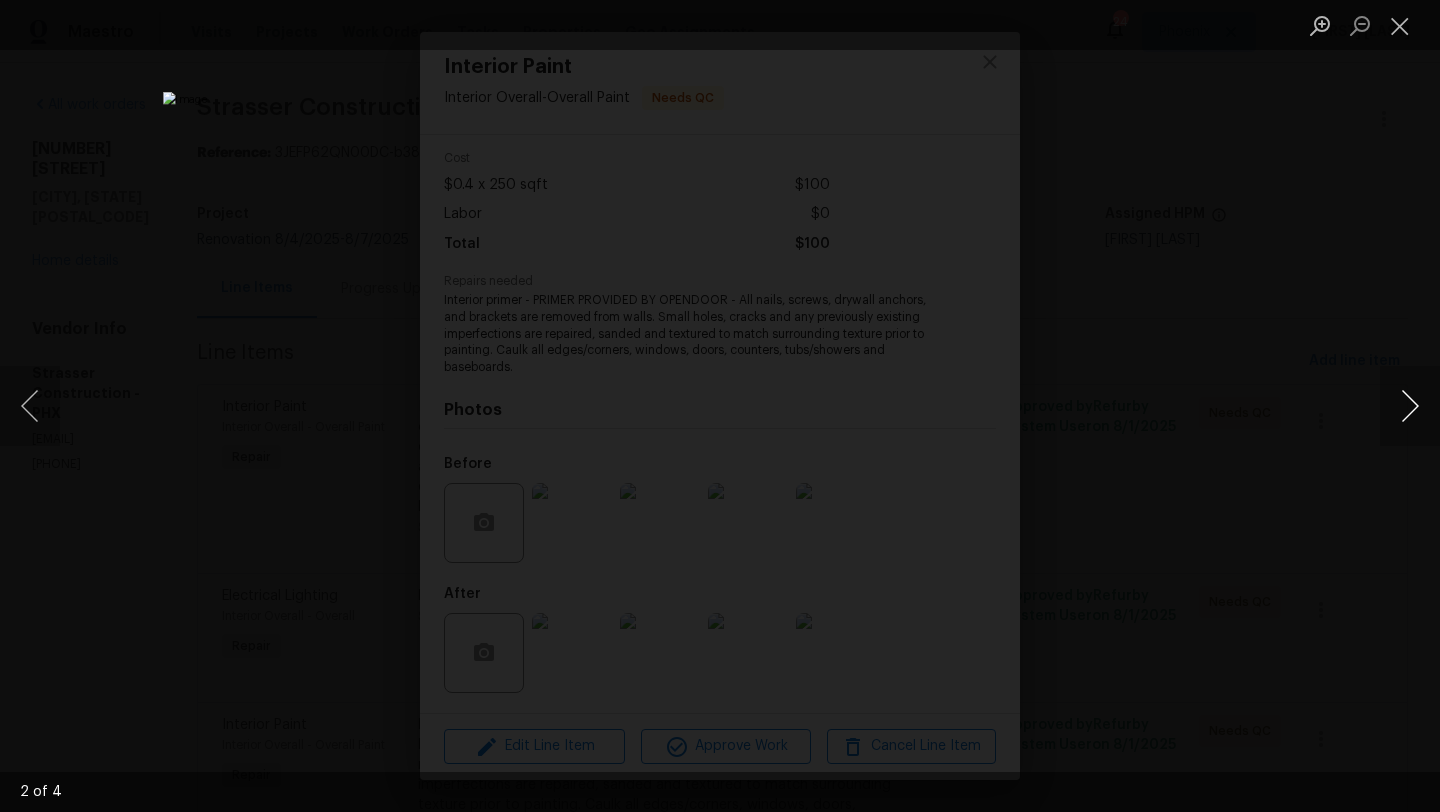 click at bounding box center (1410, 406) 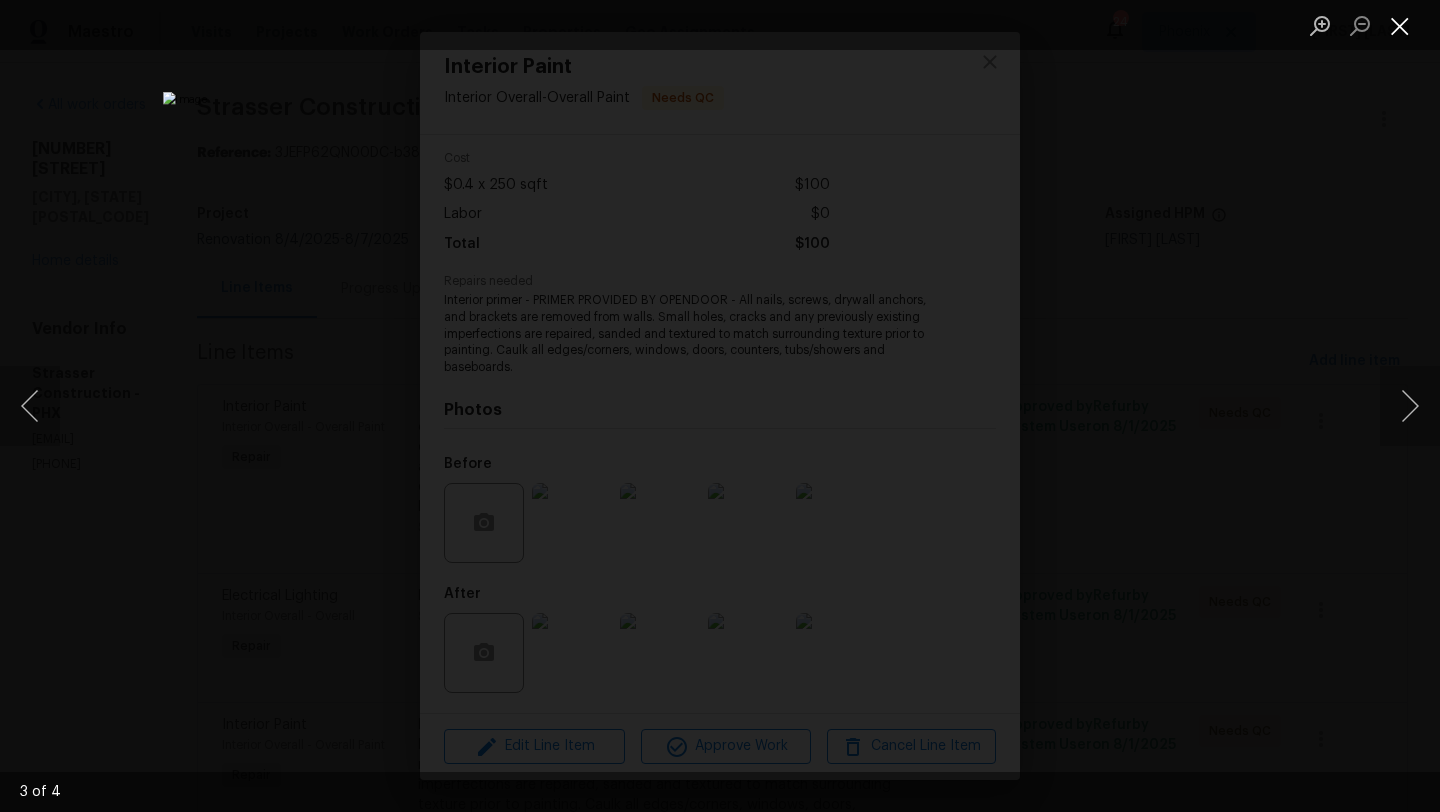 click at bounding box center (1400, 25) 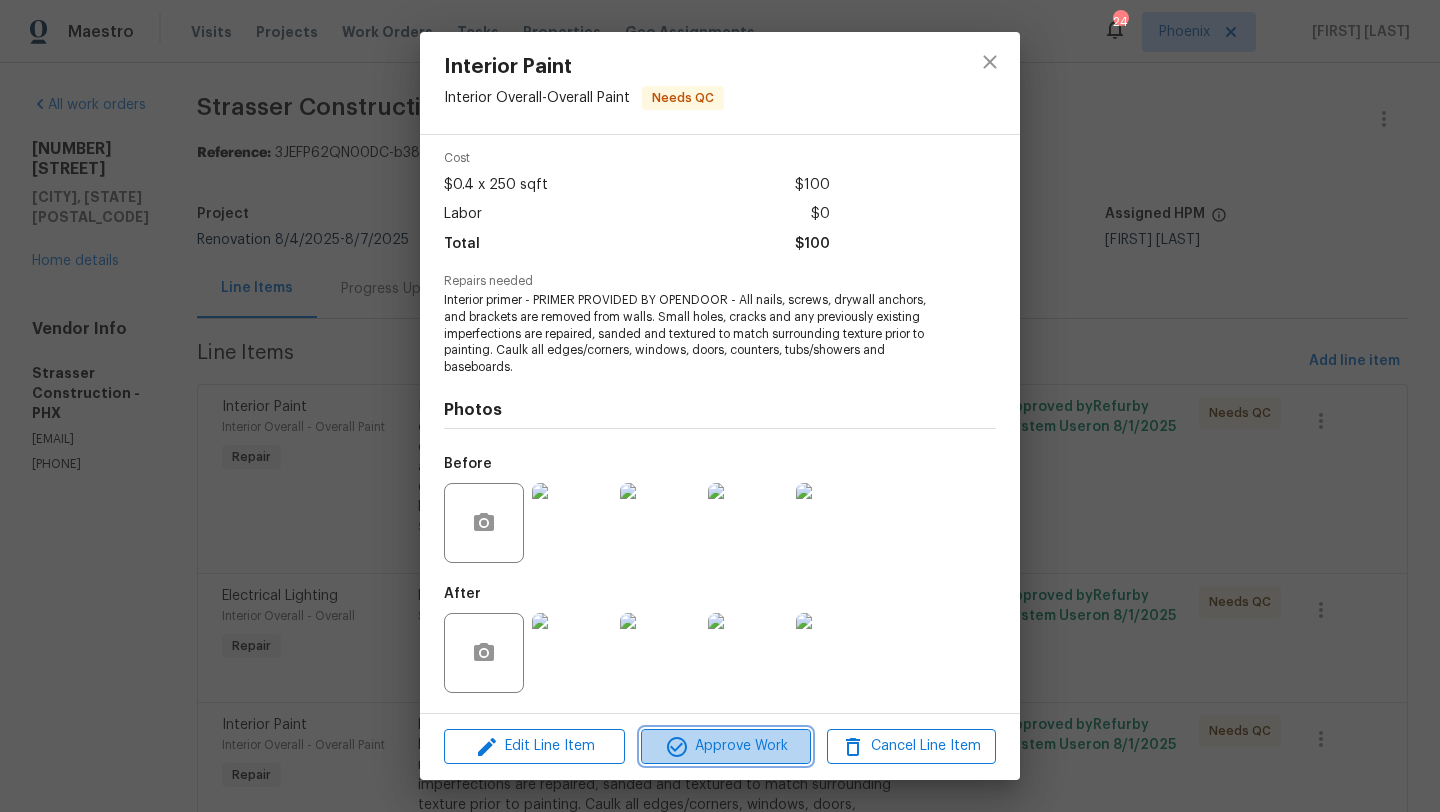 click on "Approve Work" at bounding box center (725, 746) 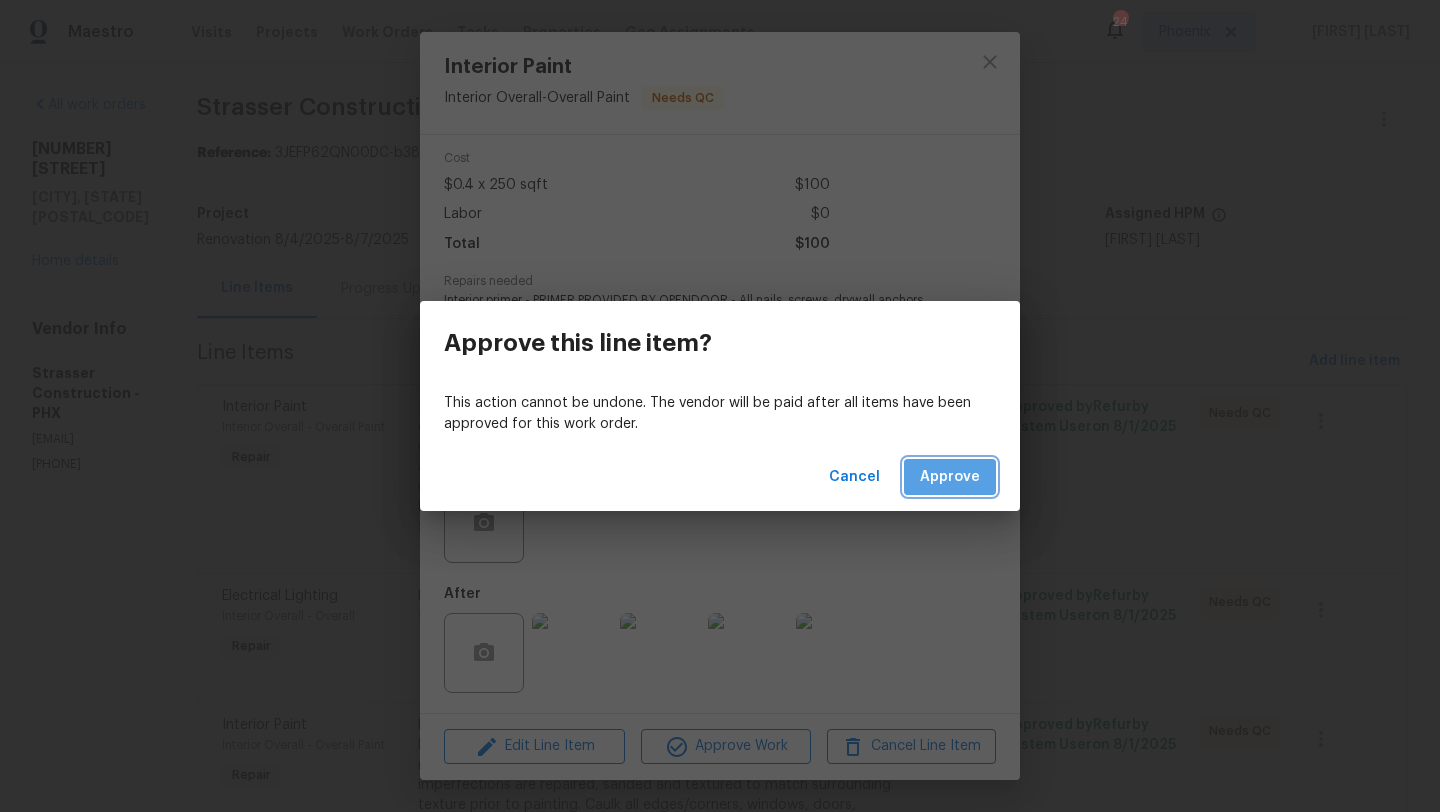 click on "Approve" at bounding box center [950, 477] 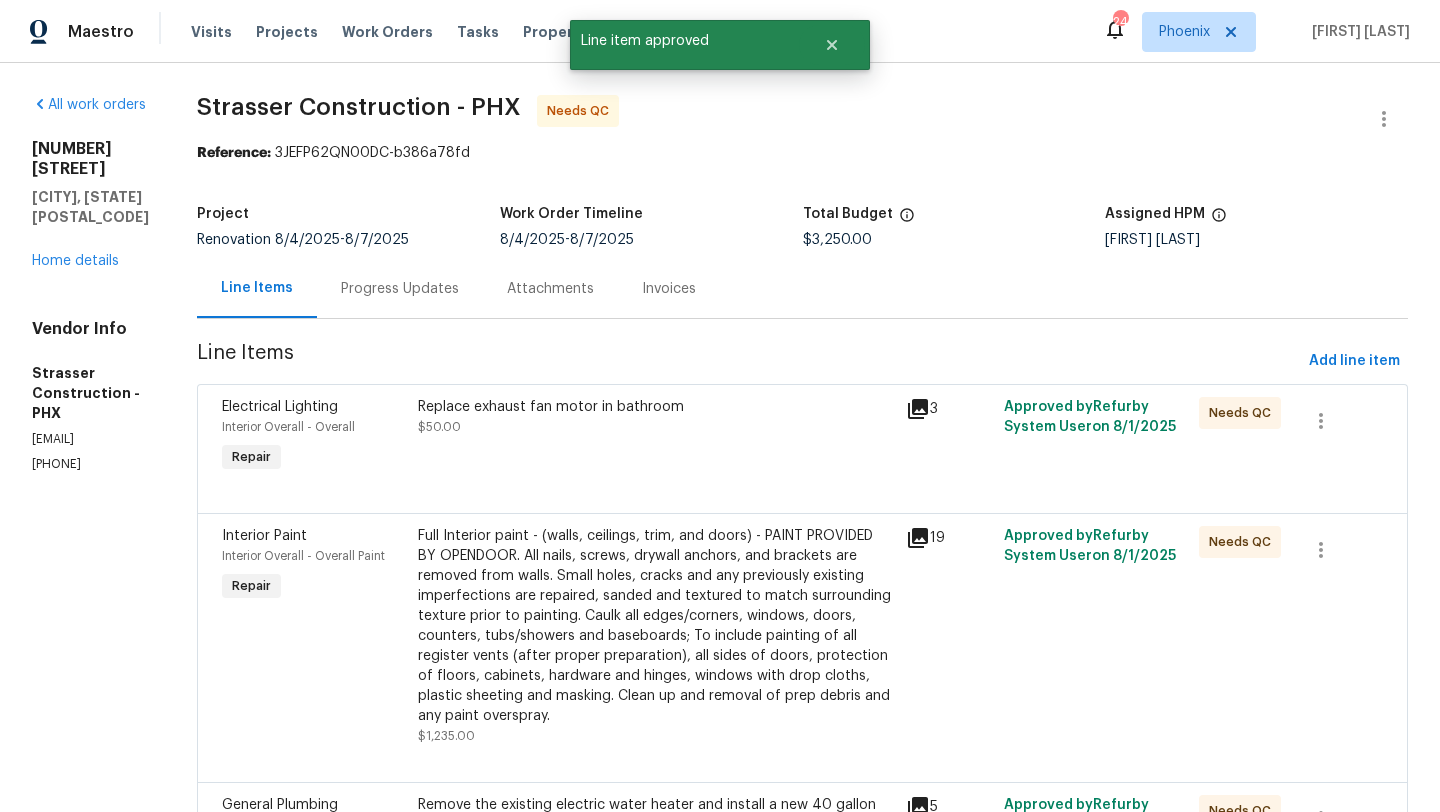 click on "Replace exhaust fan motor in bathroom" at bounding box center [656, 407] 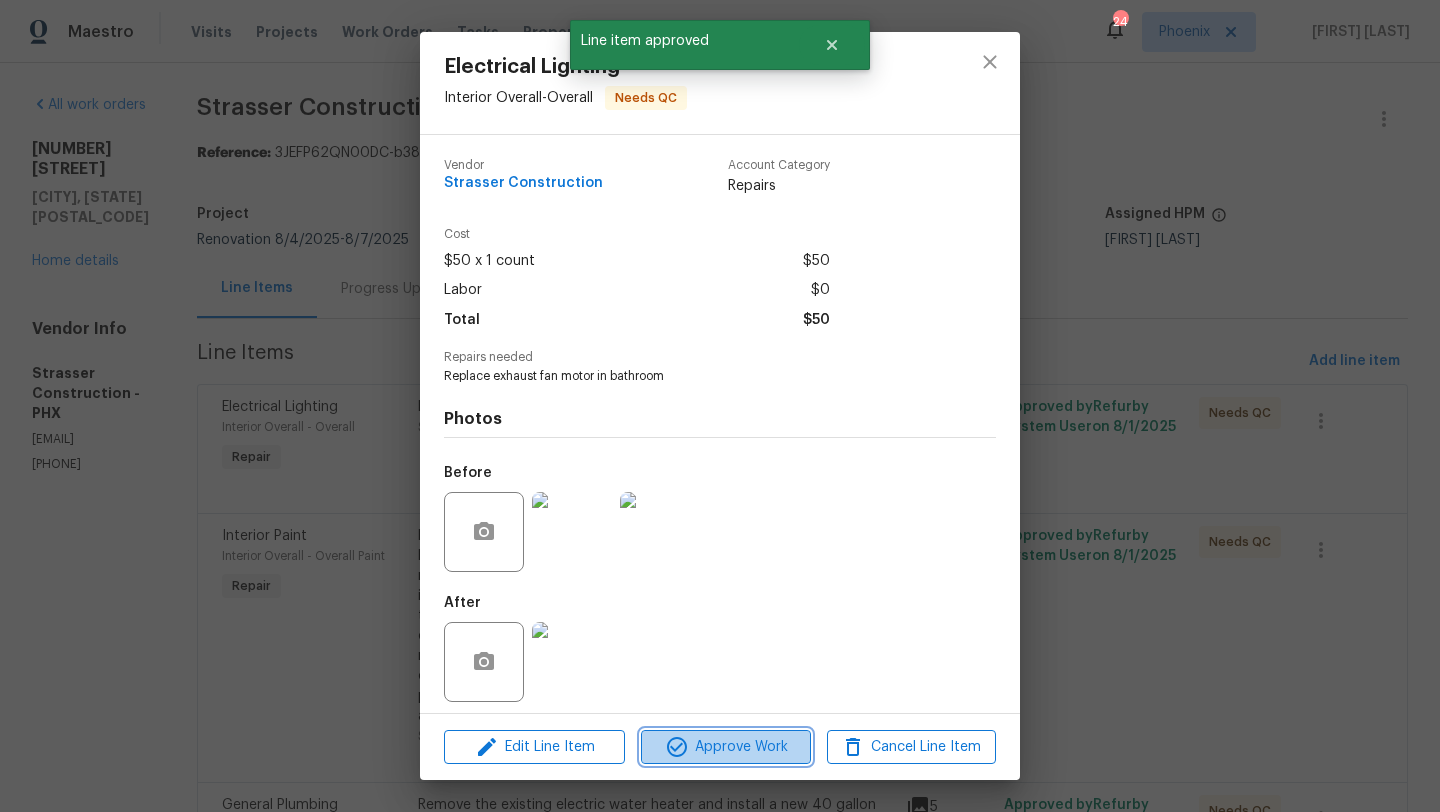 click on "Approve Work" at bounding box center (725, 747) 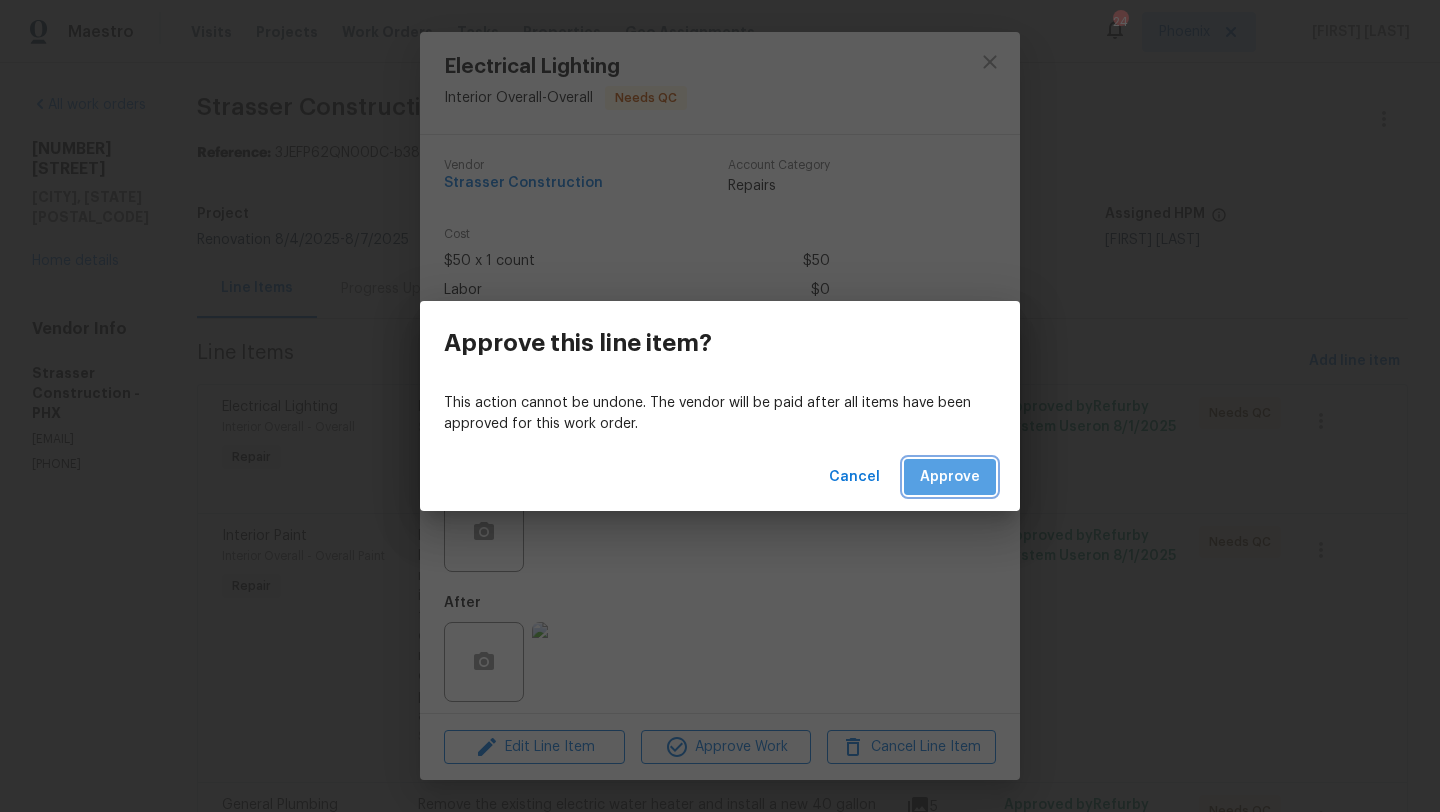 click on "Approve" at bounding box center (950, 477) 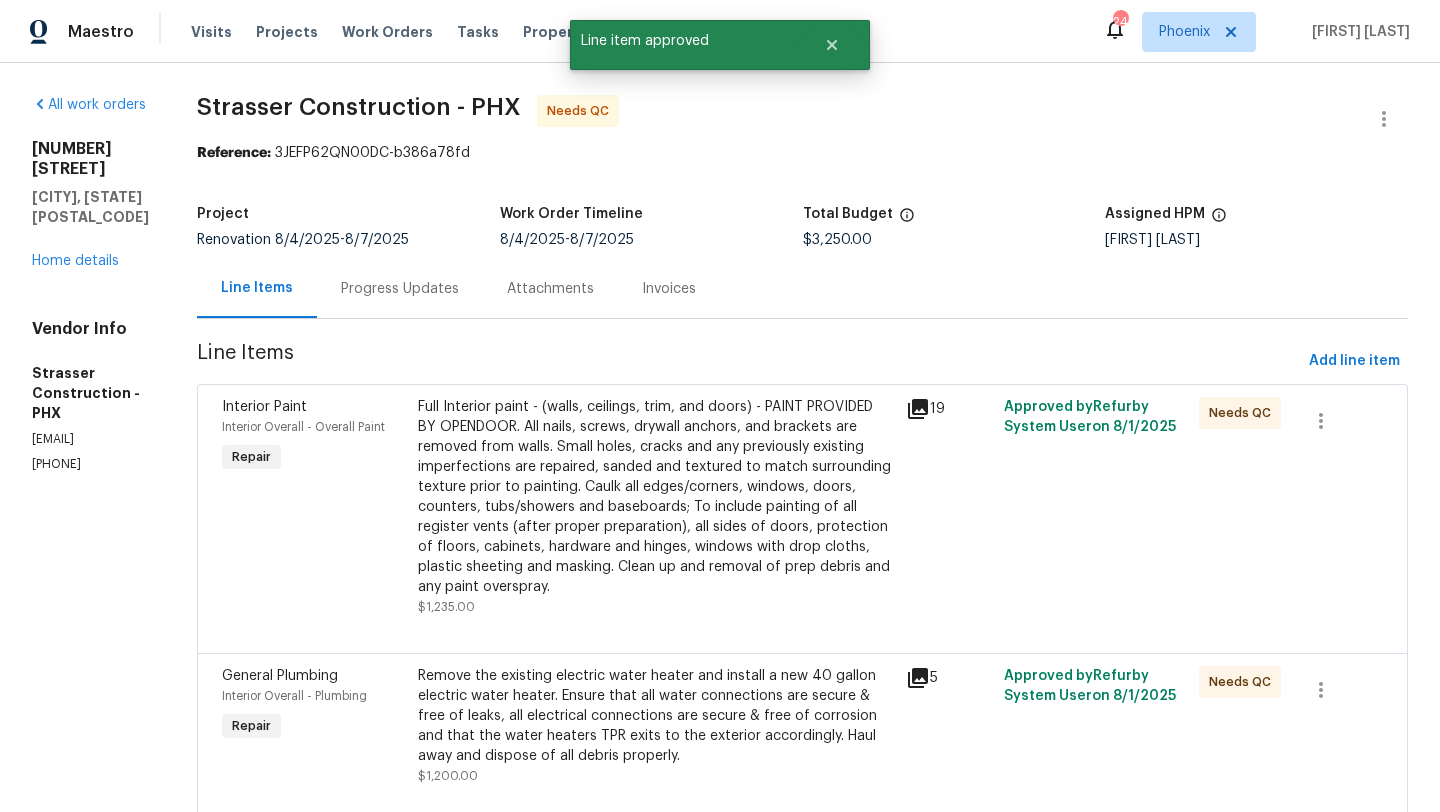 click on "Full Interior paint - (walls, ceilings, trim, and doors) - PAINT PROVIDED BY OPENDOOR. All nails, screws, drywall anchors, and brackets are removed from walls. Small holes, cracks and any previously existing imperfections are repaired, sanded and textured to match surrounding texture prior to painting. Caulk all edges/corners, windows, doors, counters, tubs/showers and baseboards; To include painting of all register vents (after proper preparation), all sides of doors, protection of floors, cabinets, hardware and hinges, windows with drop cloths, plastic sheeting and masking. Clean up and removal of prep debris and any paint overspray." at bounding box center (656, 497) 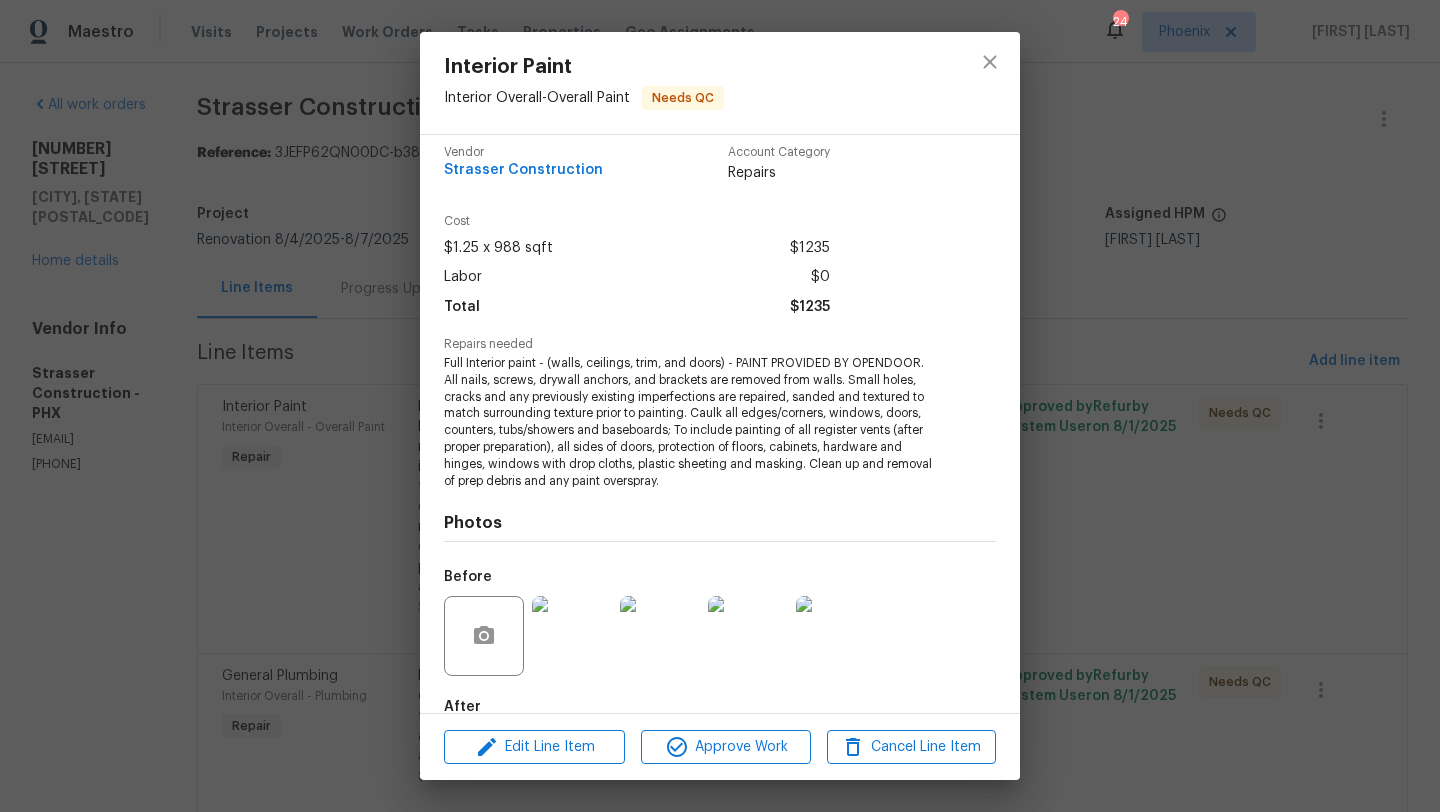 scroll, scrollTop: 126, scrollLeft: 0, axis: vertical 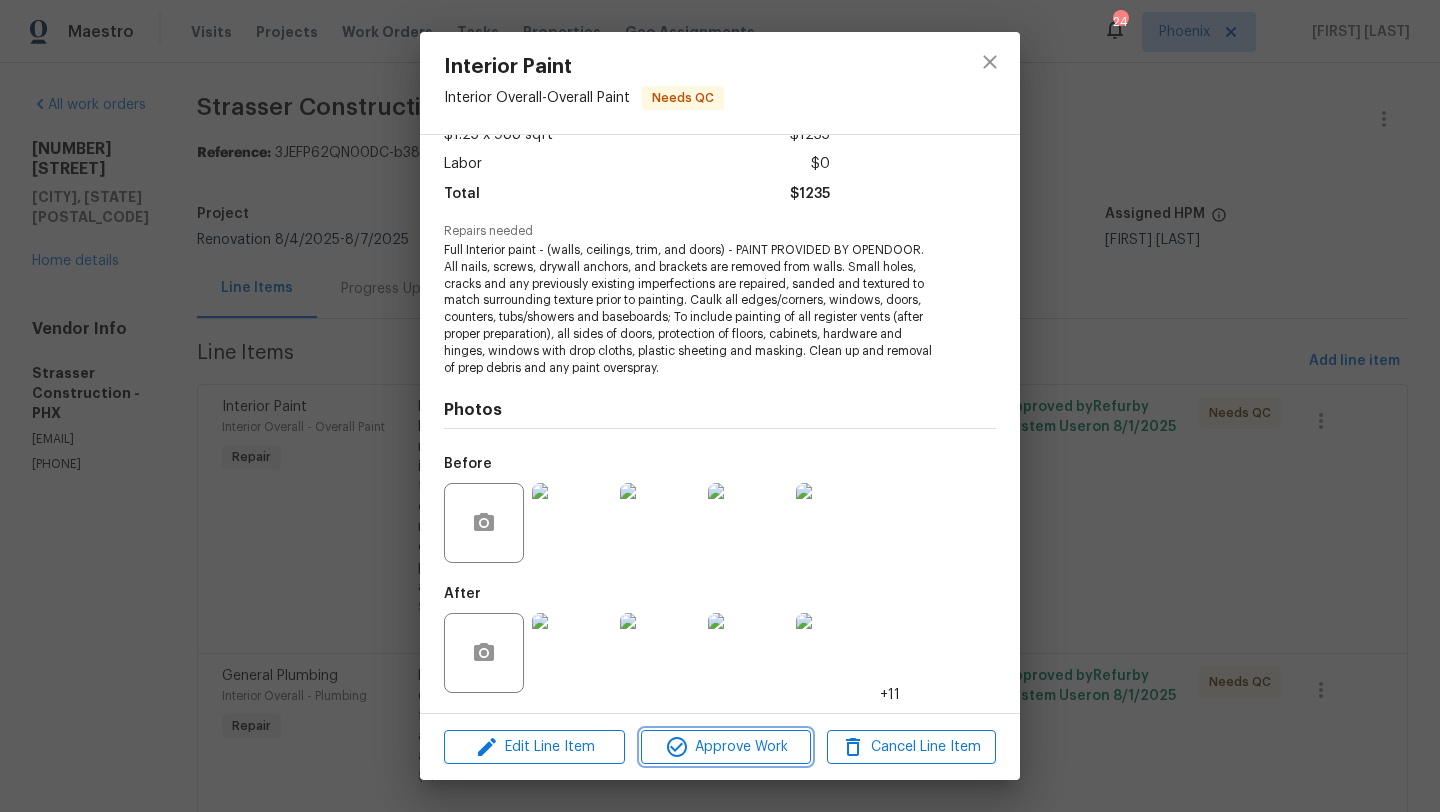 click on "Approve Work" at bounding box center (725, 747) 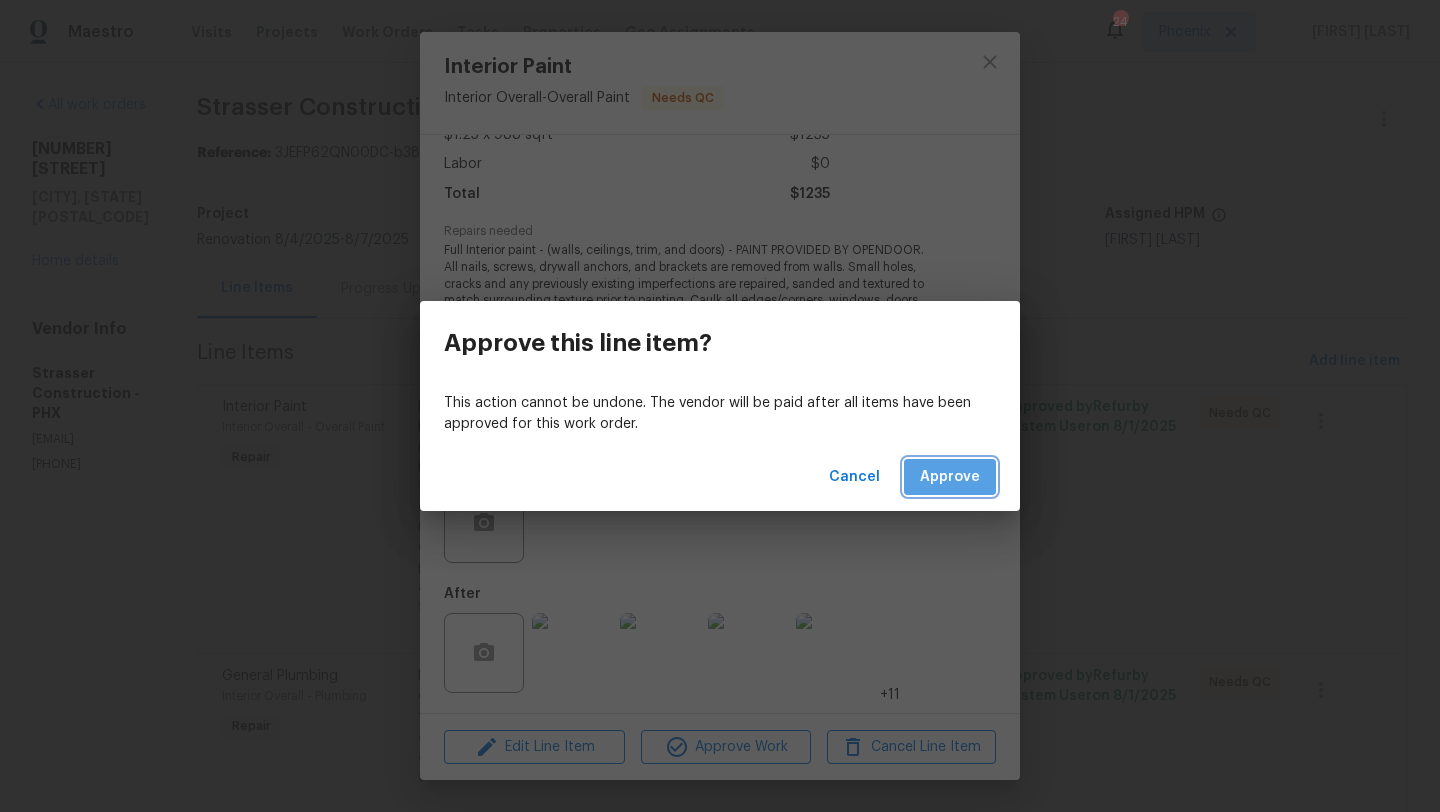 click on "Approve" at bounding box center (950, 477) 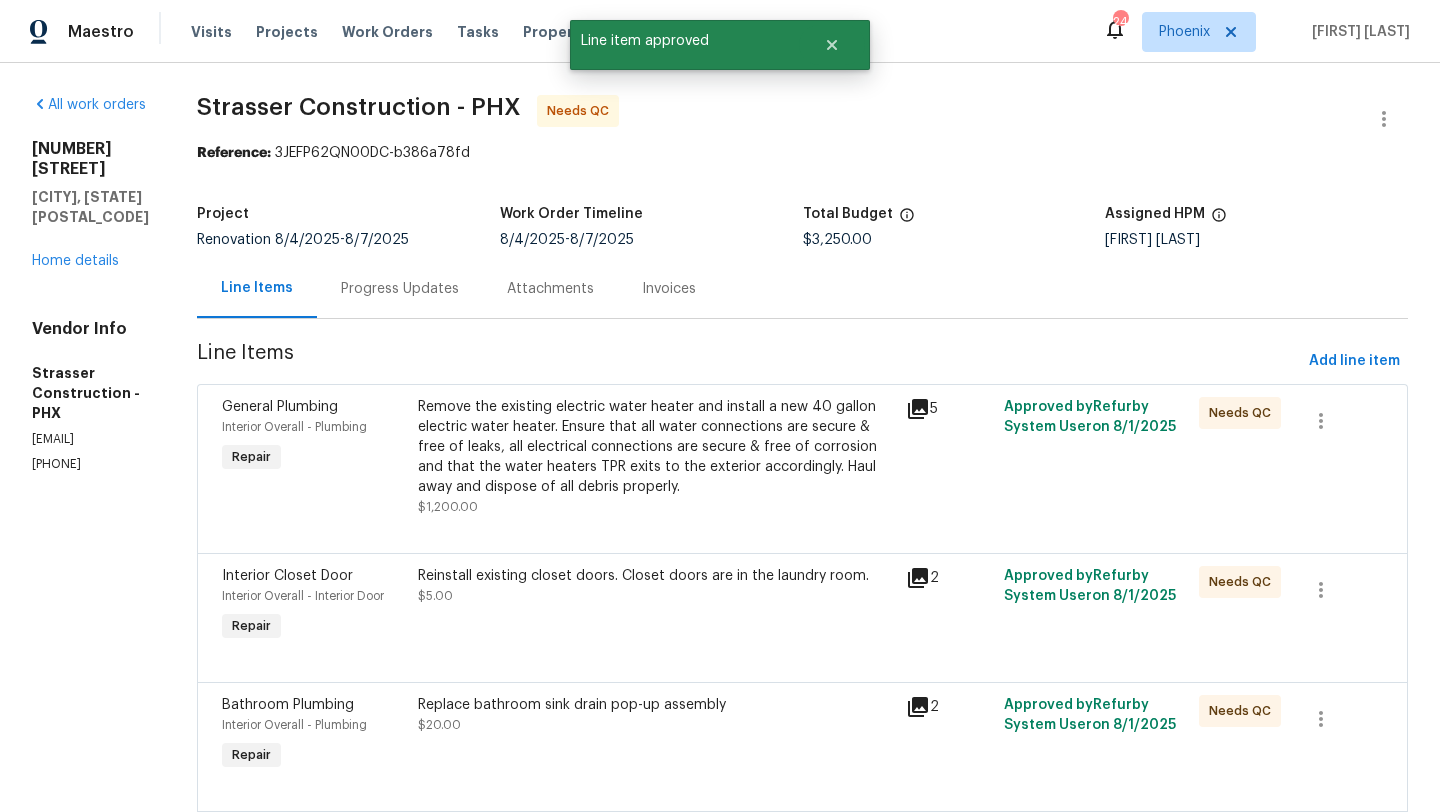 click on "Remove the existing electric water heater and install a new 40 gallon electric water heater. Ensure that all water connections are secure & free of leaks, all electrical connections are secure & free of corrosion and that the water heaters TPR exits to the exterior accordingly. Haul away and dispose of all debris properly." at bounding box center [656, 447] 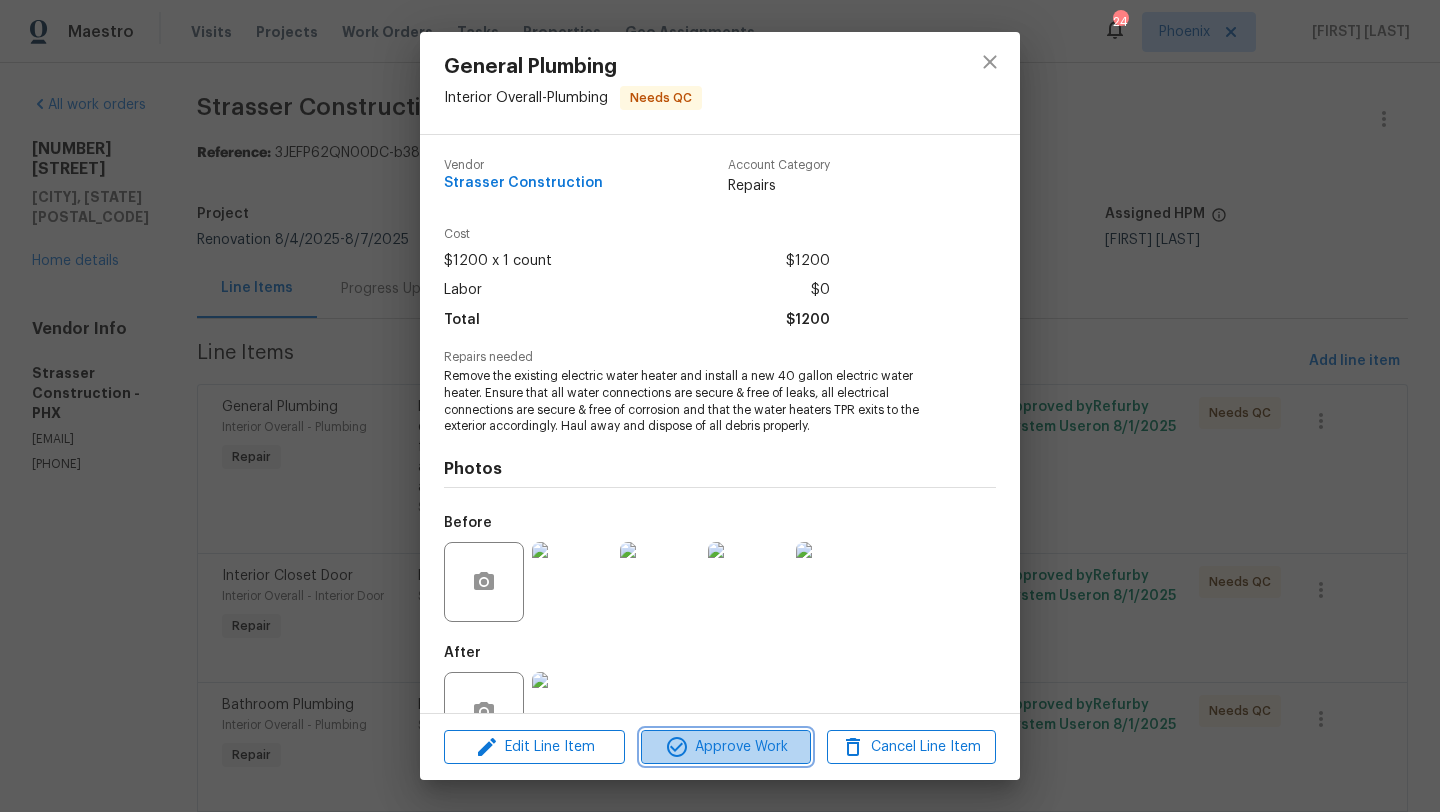 click on "Approve Work" at bounding box center (725, 747) 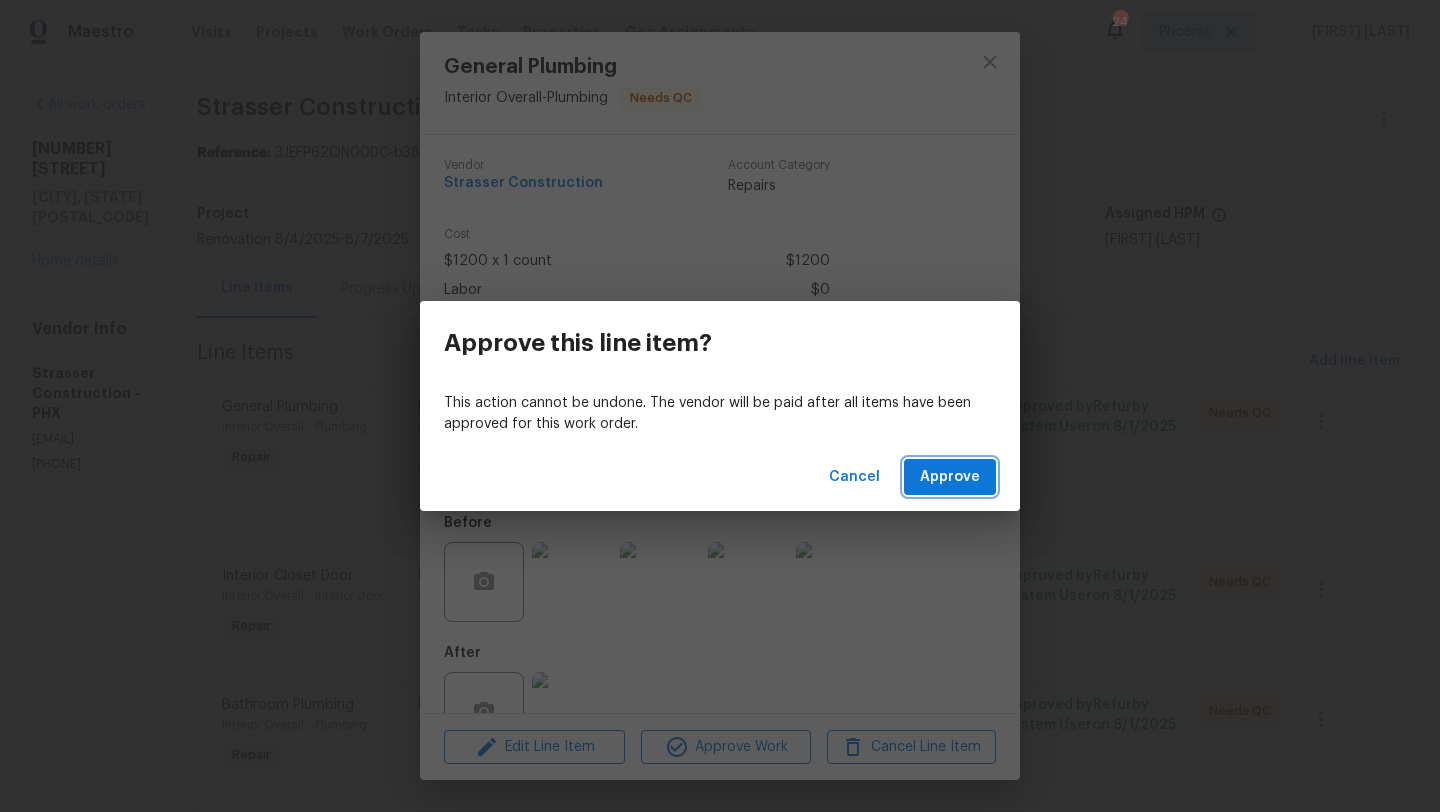 click on "Approve" at bounding box center (950, 477) 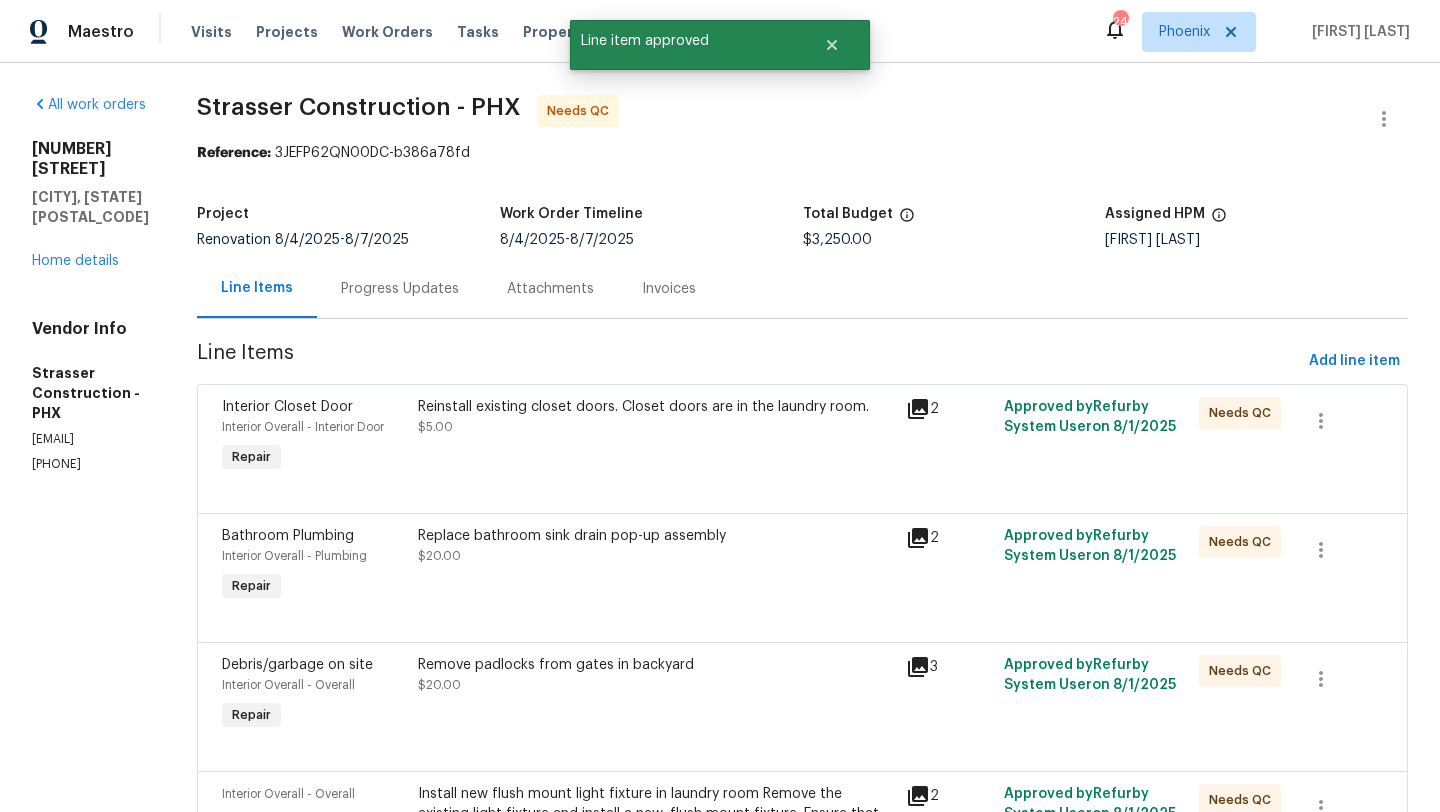 click on "Reinstall existing closet doors. Closet doors are in the laundry room. $5.00" at bounding box center [656, 417] 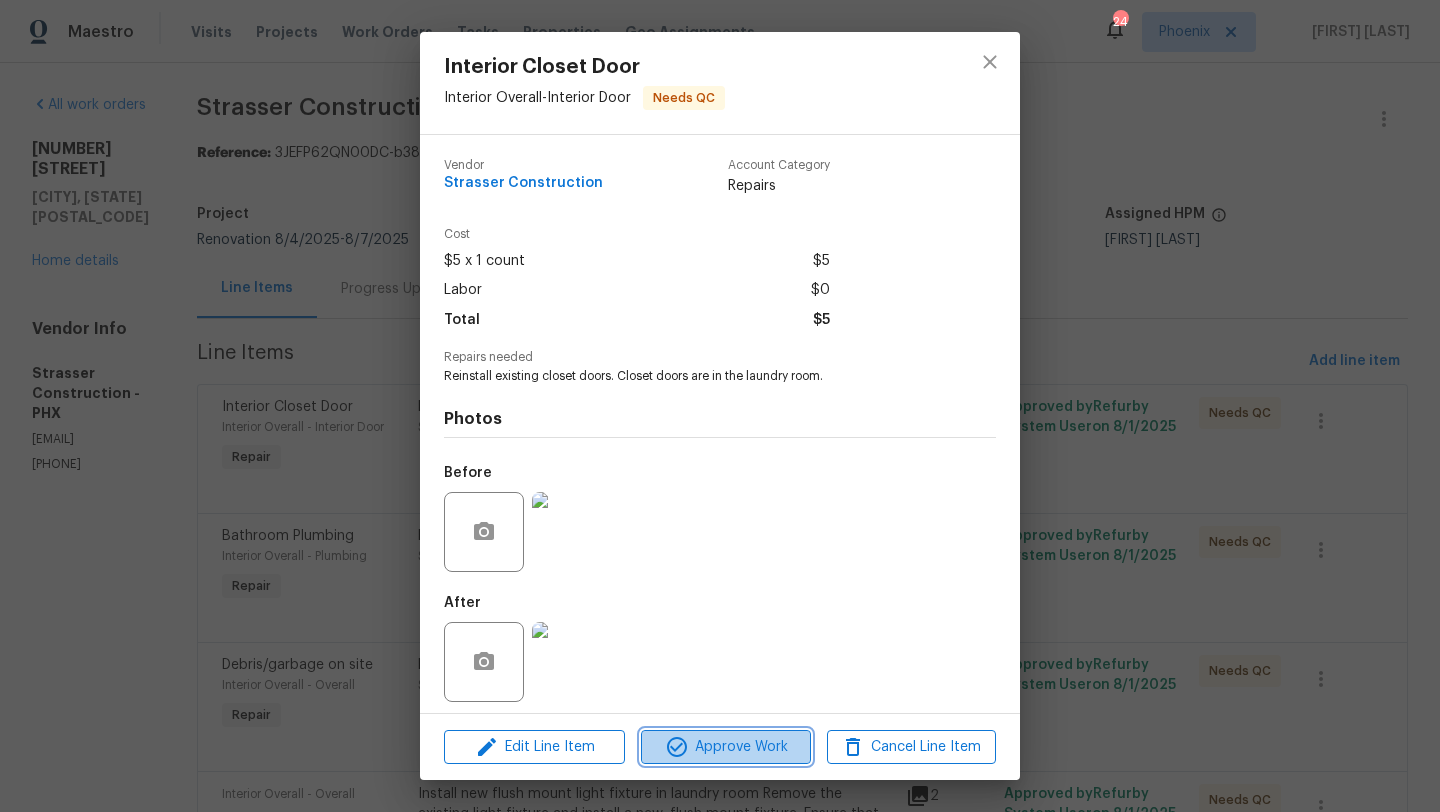 click on "Approve Work" at bounding box center (725, 747) 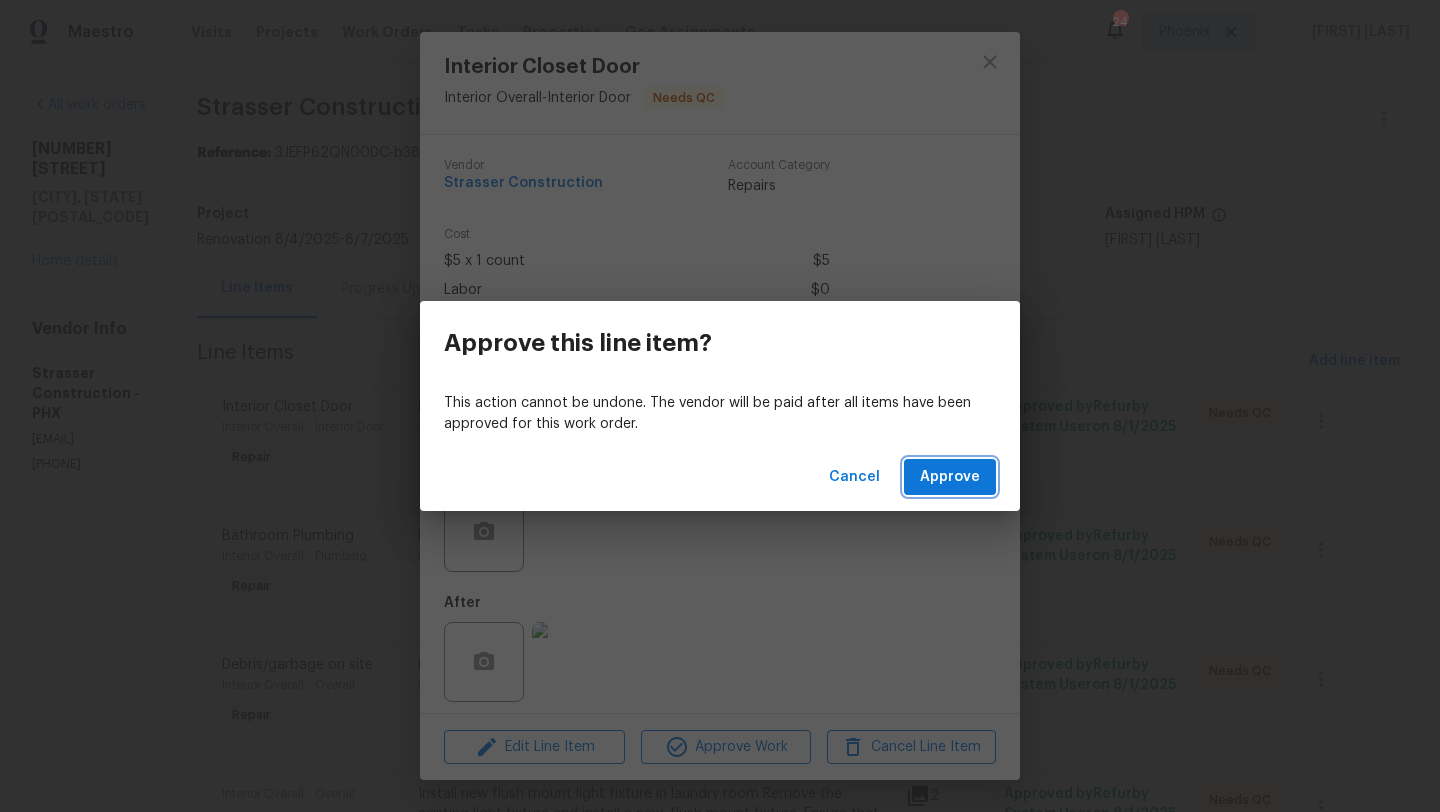 click on "Approve" at bounding box center (950, 477) 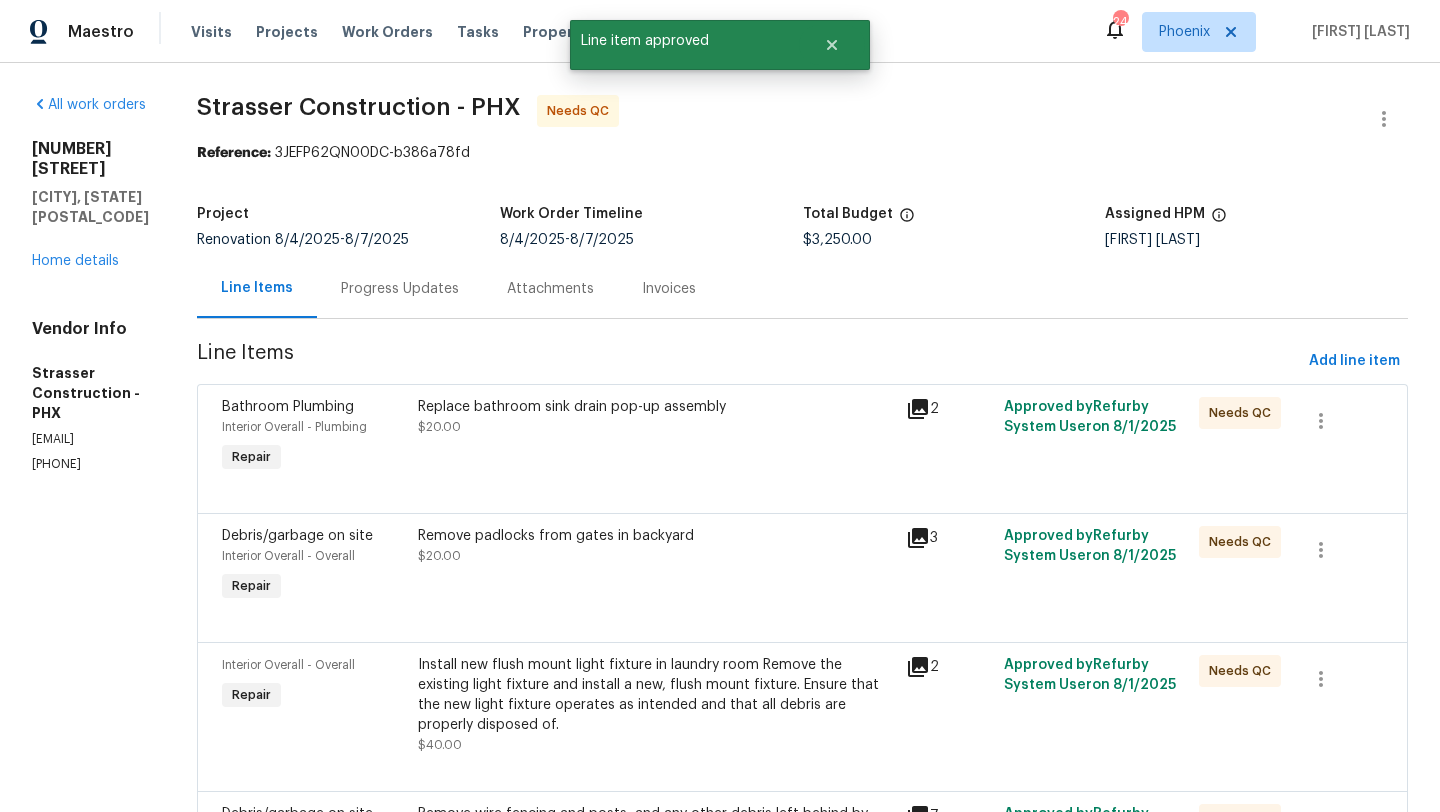 click on "Replace bathroom sink drain pop-up assembly" at bounding box center [656, 407] 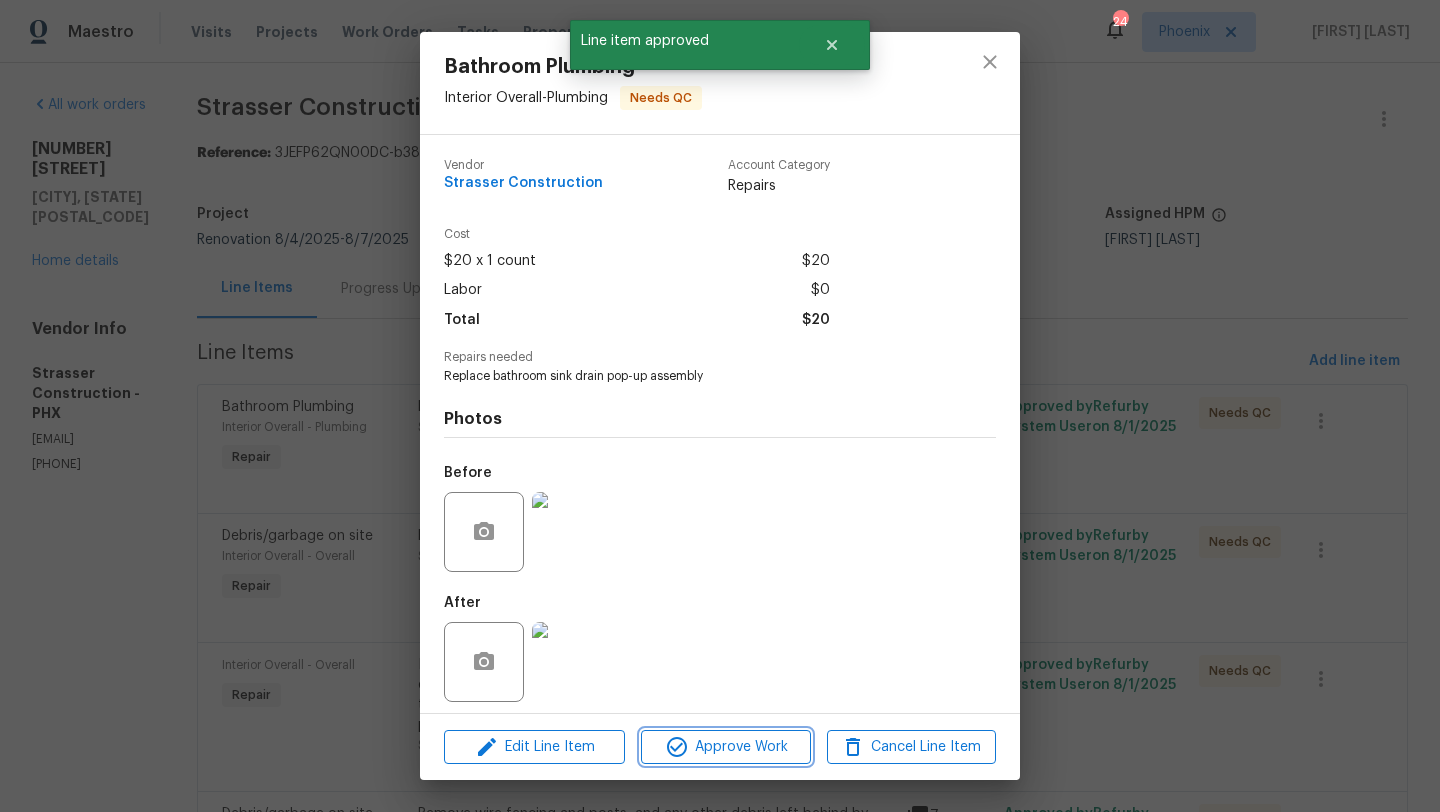 click on "Approve Work" at bounding box center [725, 747] 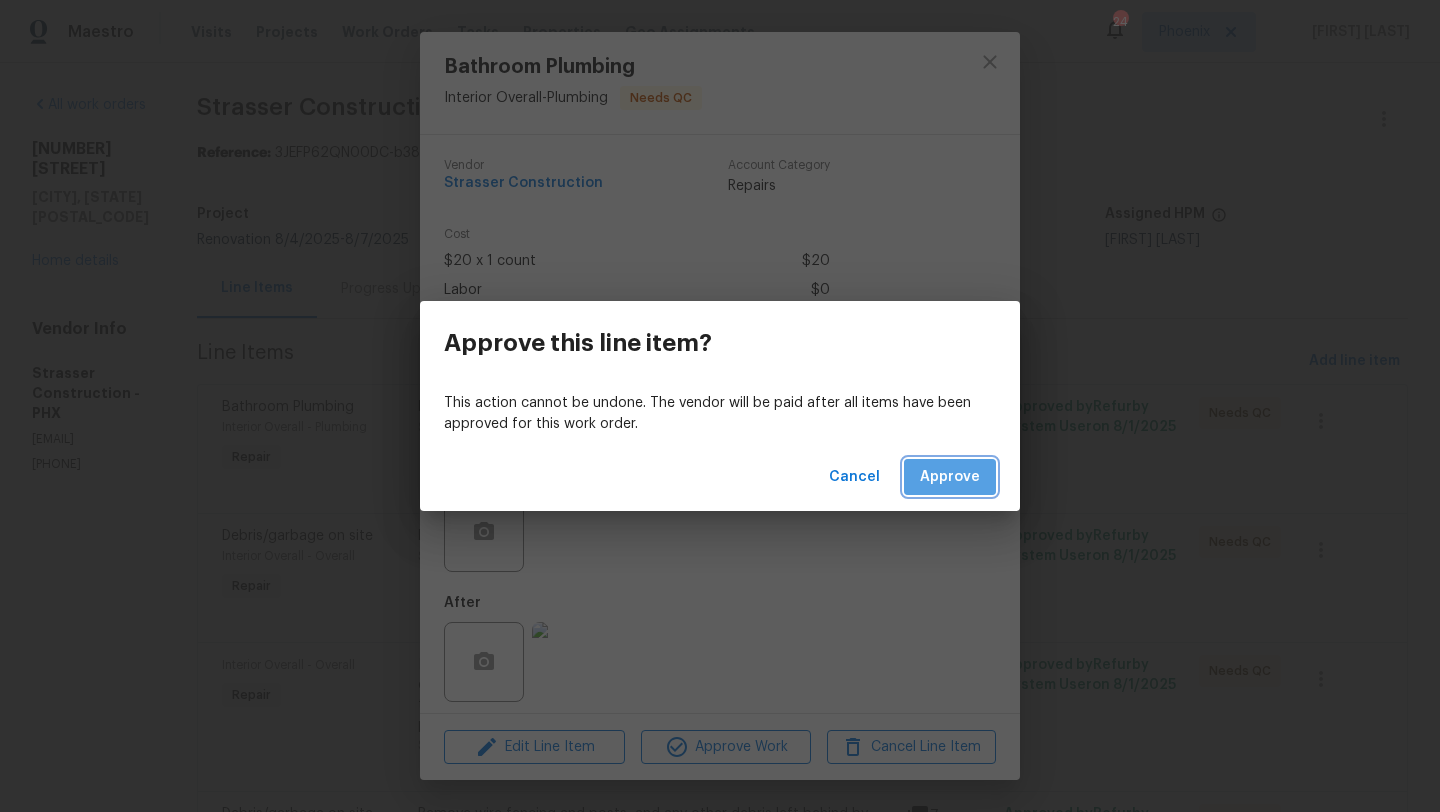 click on "Approve" at bounding box center [950, 477] 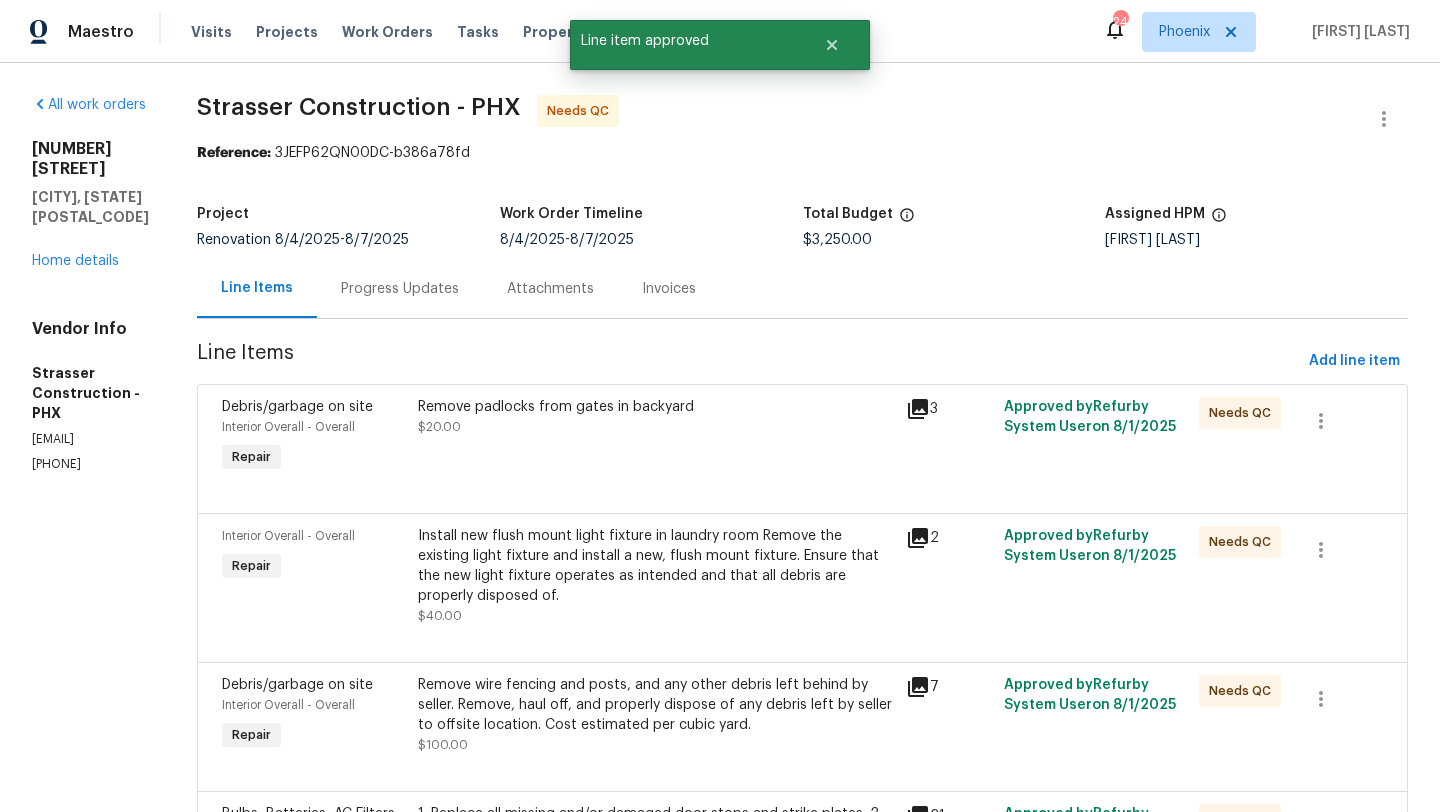 click on "Remove padlocks from gates in backyard" at bounding box center (656, 407) 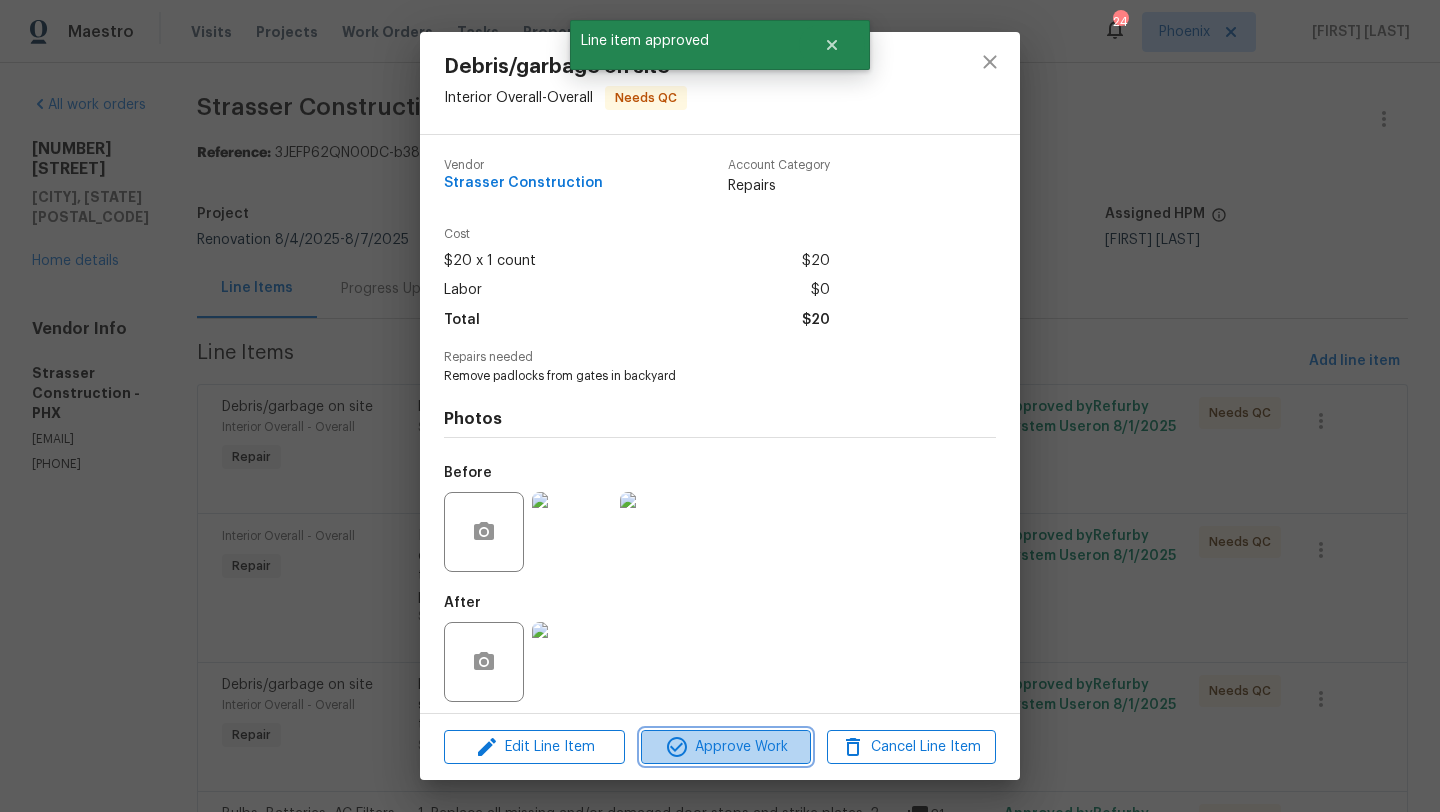 click on "Approve Work" at bounding box center (725, 747) 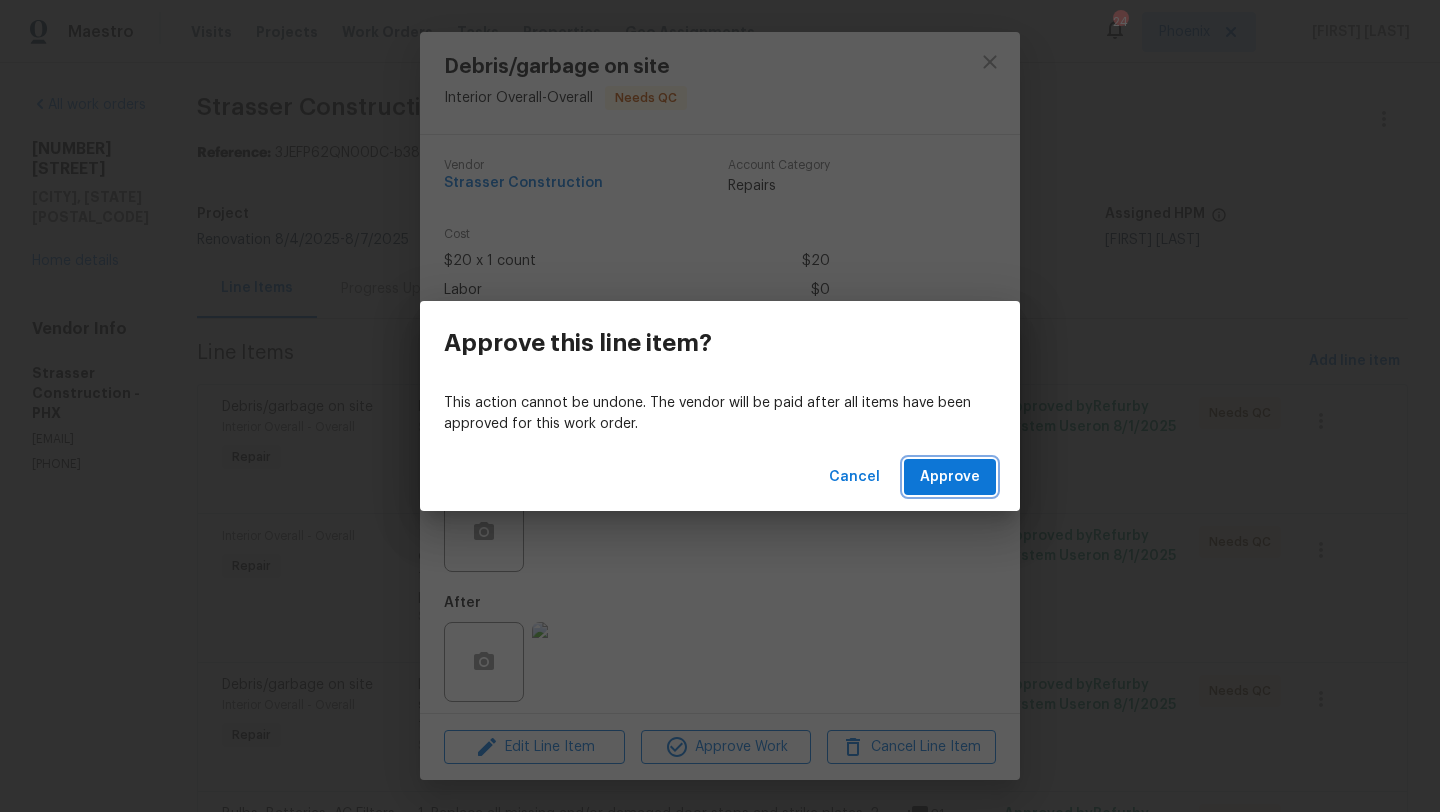 click on "Approve" at bounding box center (950, 477) 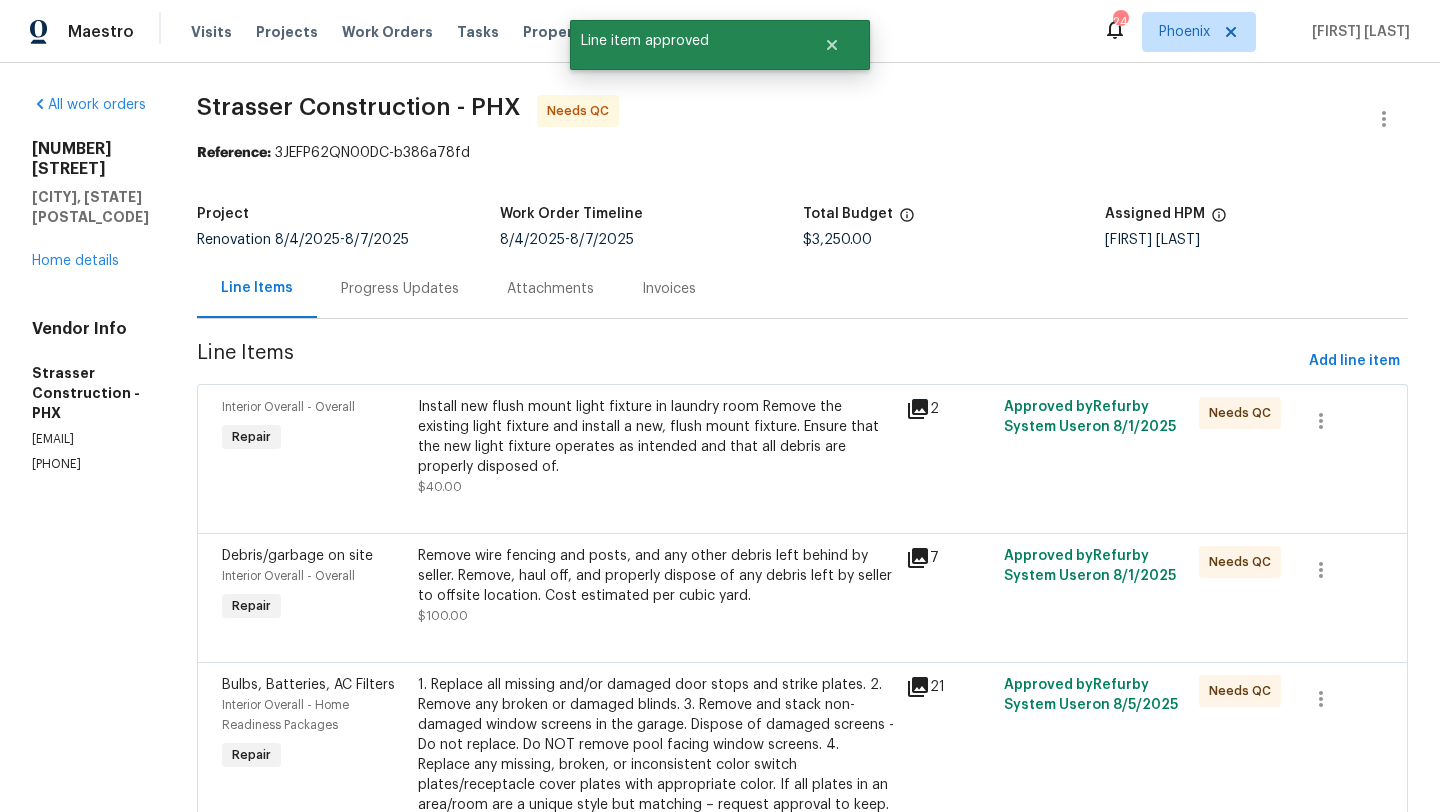 click on "Install new flush mount light fixture in laundry room Remove the existing light fixture and install a new, flush mount fixture. Ensure that the new light fixture operates as intended and that all debris are properly disposed of." at bounding box center (656, 437) 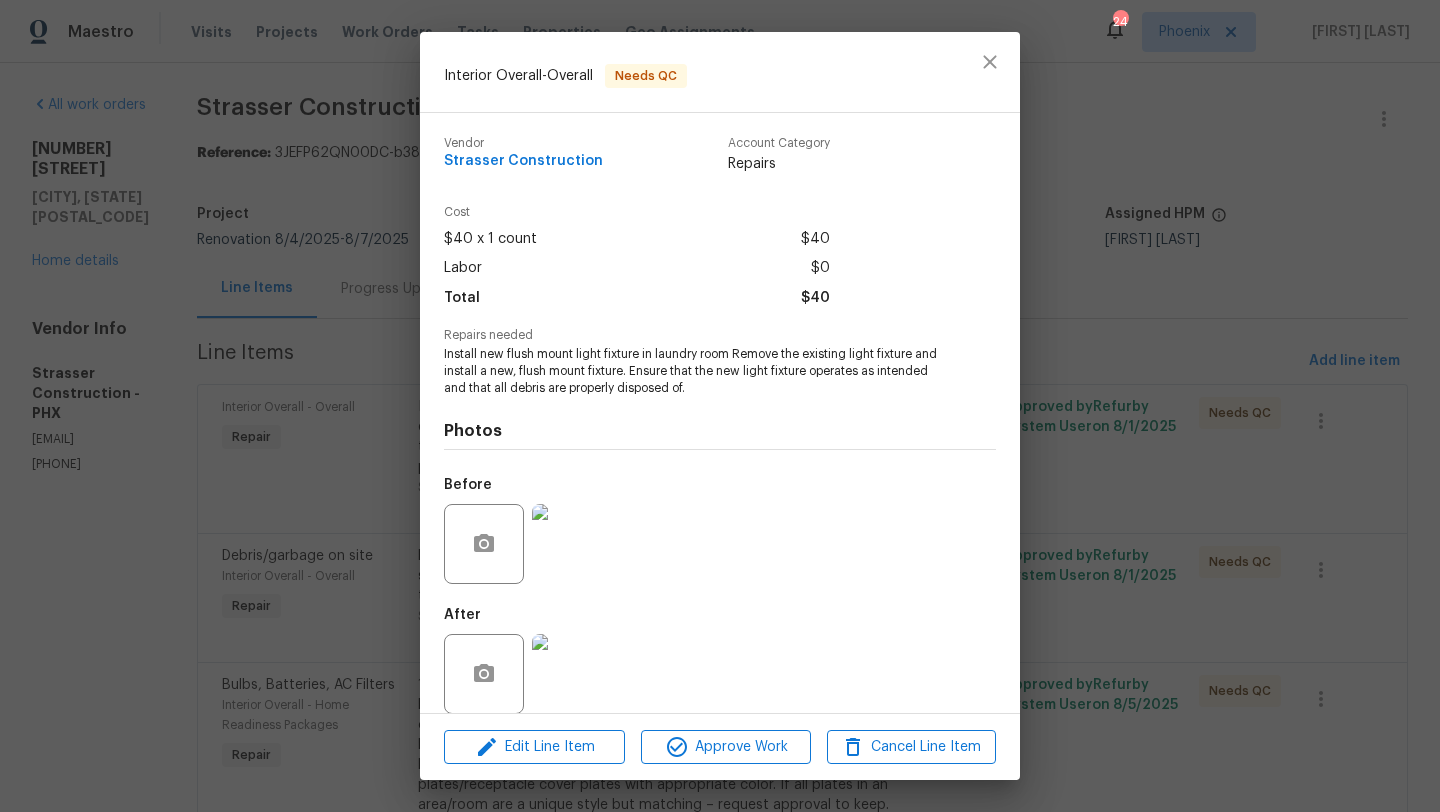 click at bounding box center (572, 544) 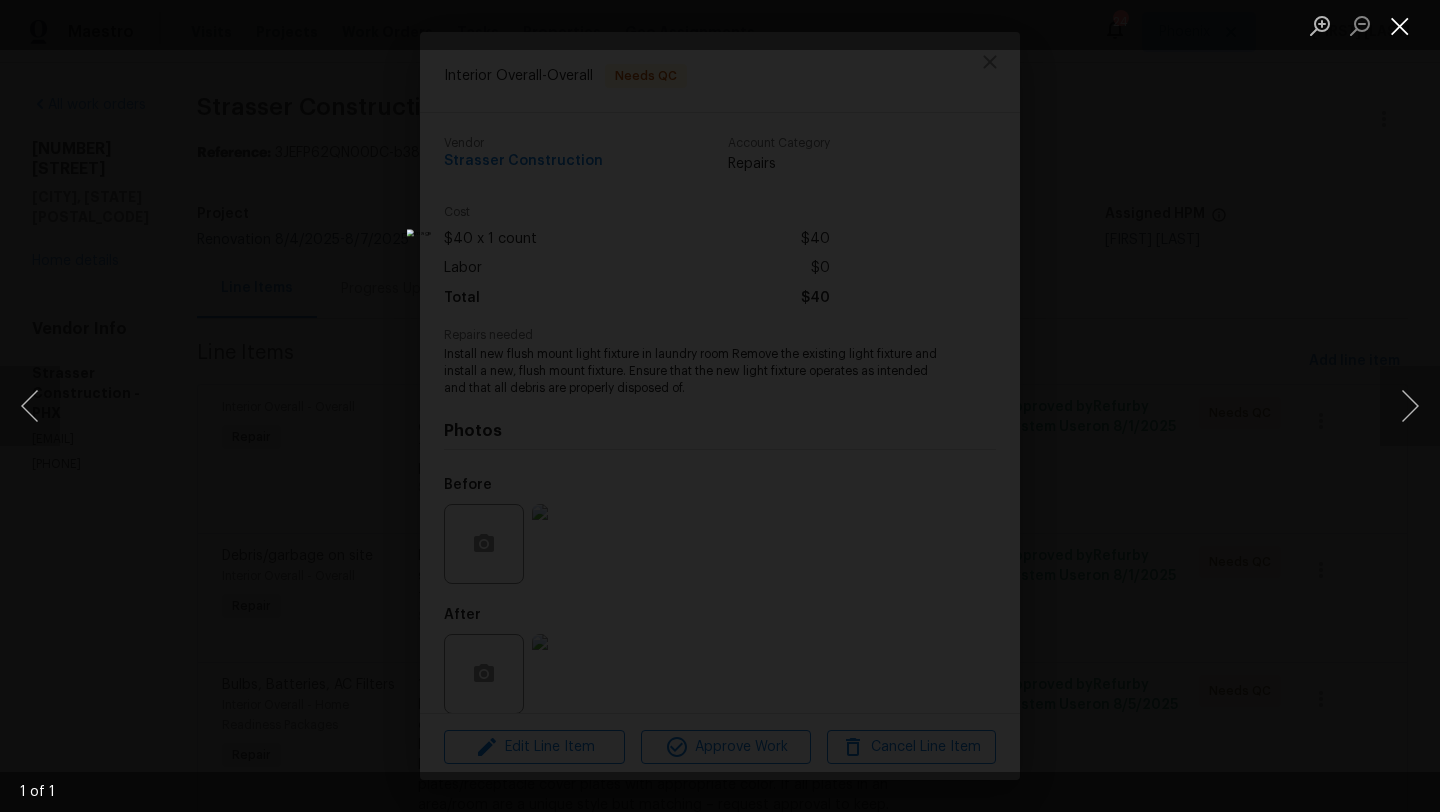 click at bounding box center [1400, 25] 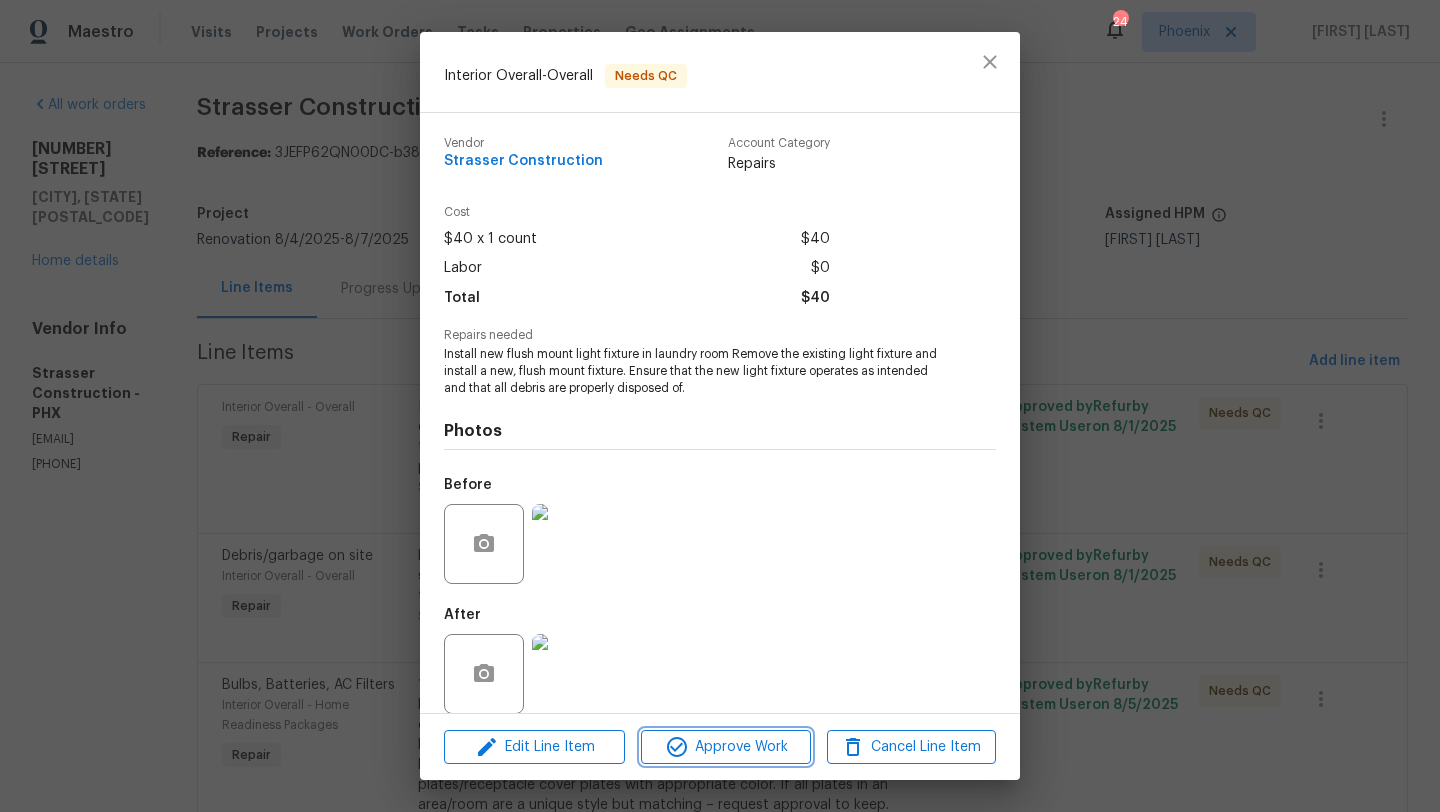 click on "Approve Work" at bounding box center (725, 747) 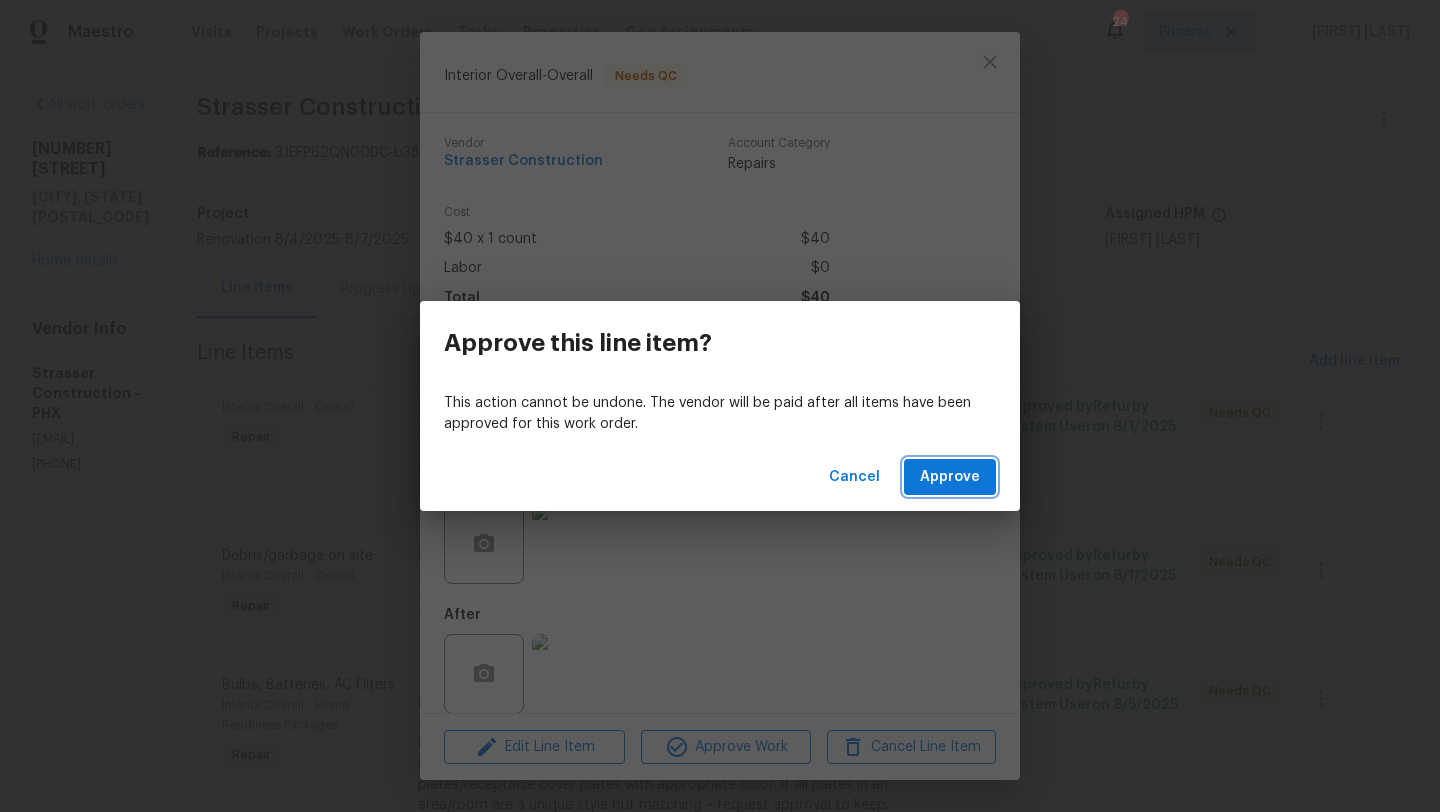 click on "Approve" at bounding box center [950, 477] 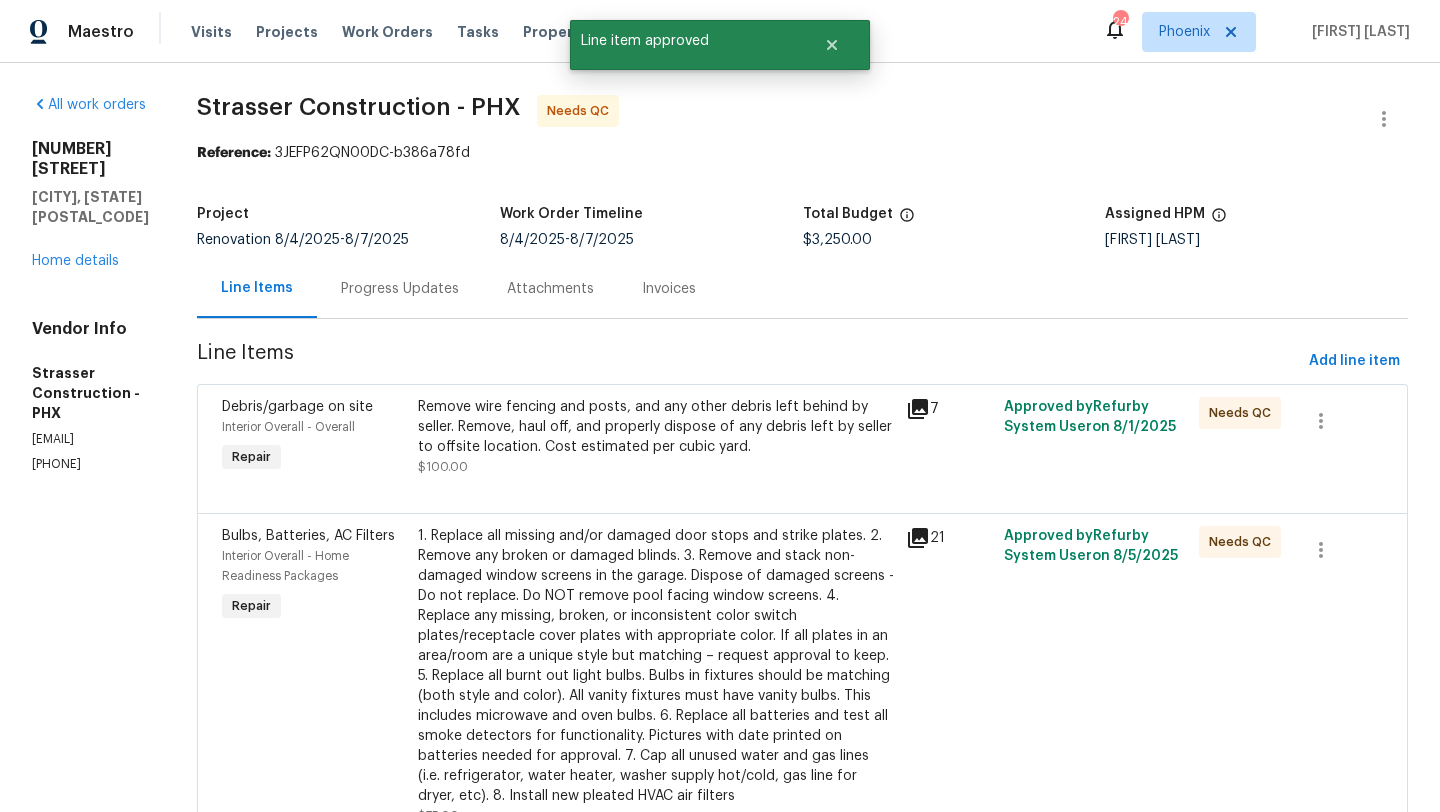 click on "Remove wire fencing and posts, and any other debris left behind by seller. Remove, haul off, and properly dispose of any debris left by seller to offsite location. Cost estimated per cubic yard." at bounding box center [656, 427] 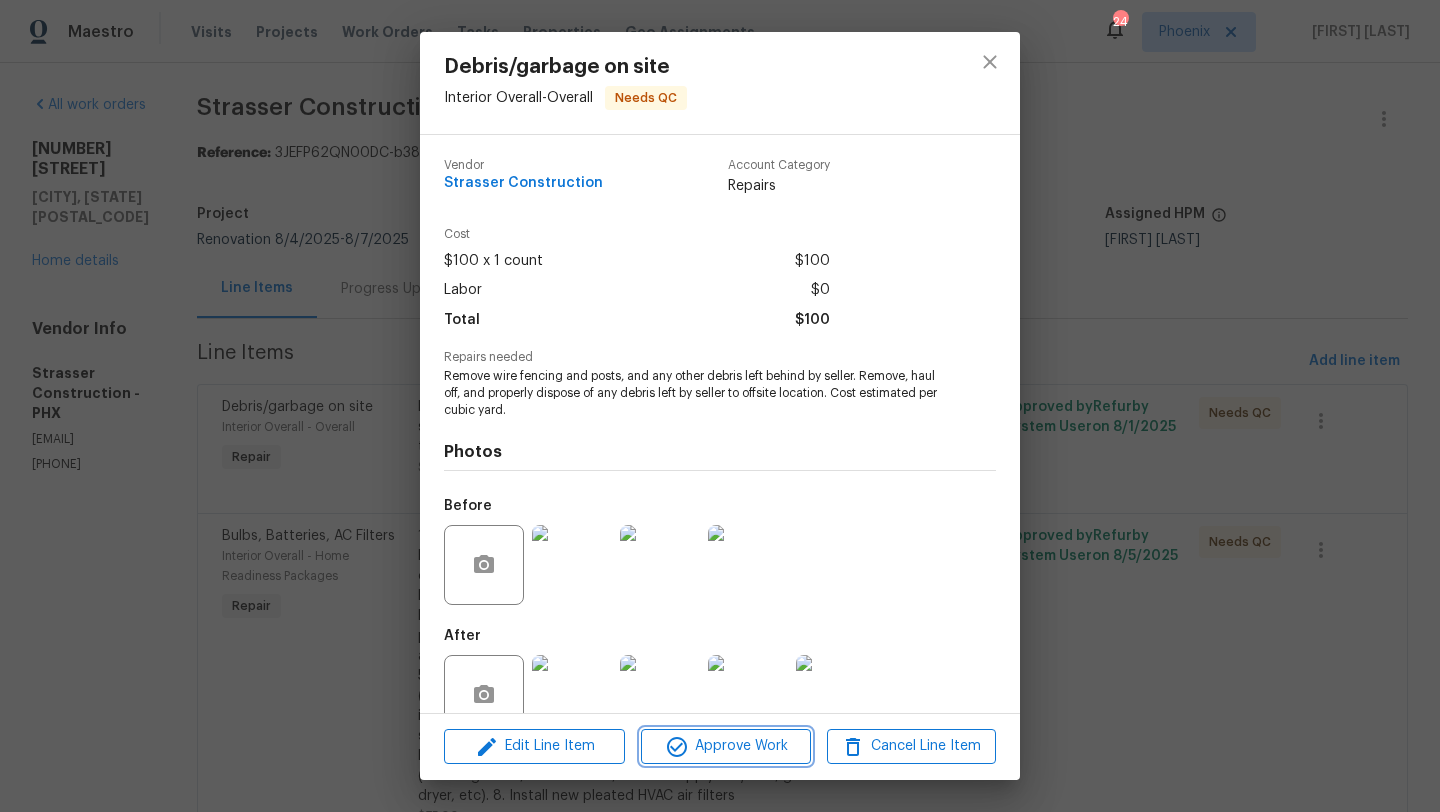 click on "Approve Work" at bounding box center (725, 746) 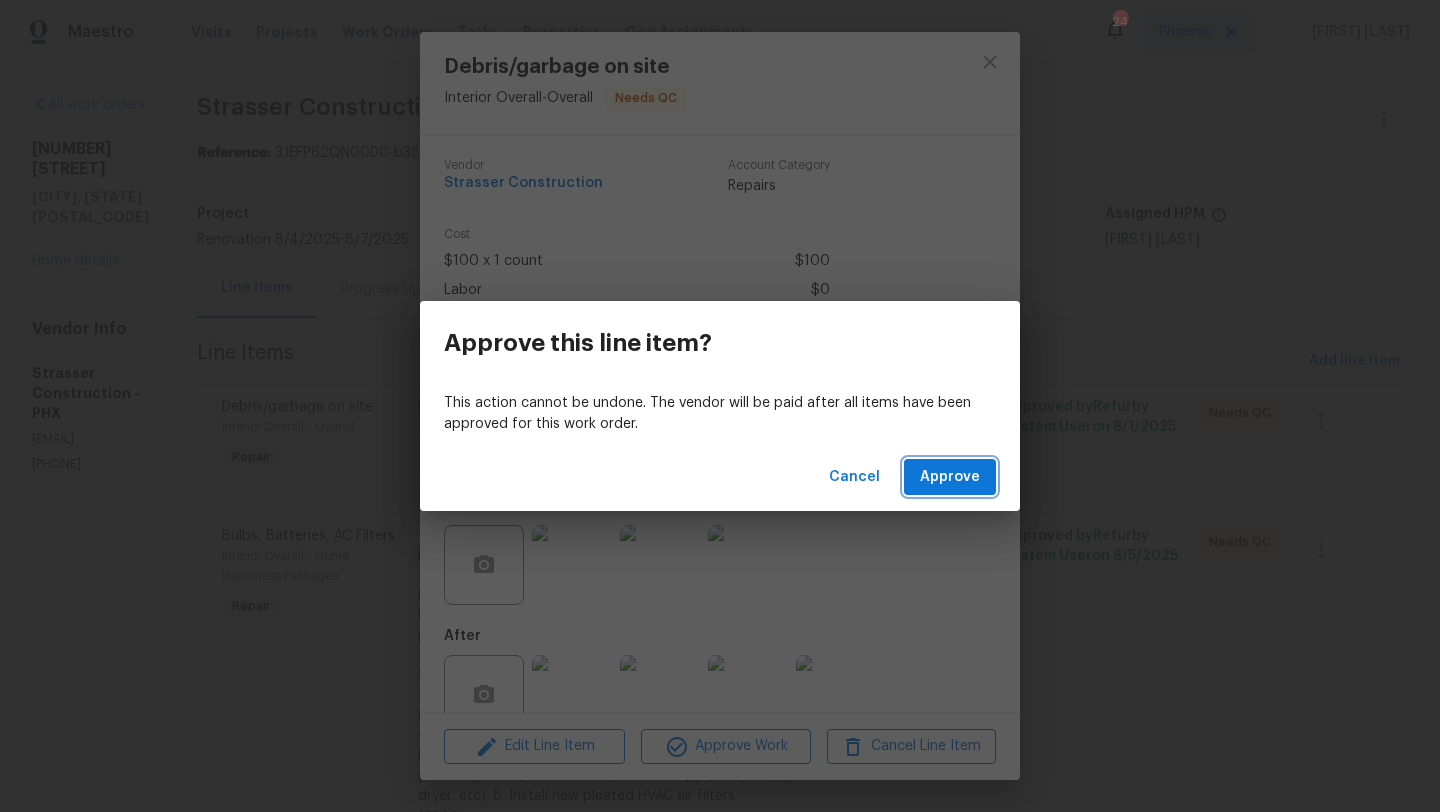 click on "Approve" at bounding box center (950, 477) 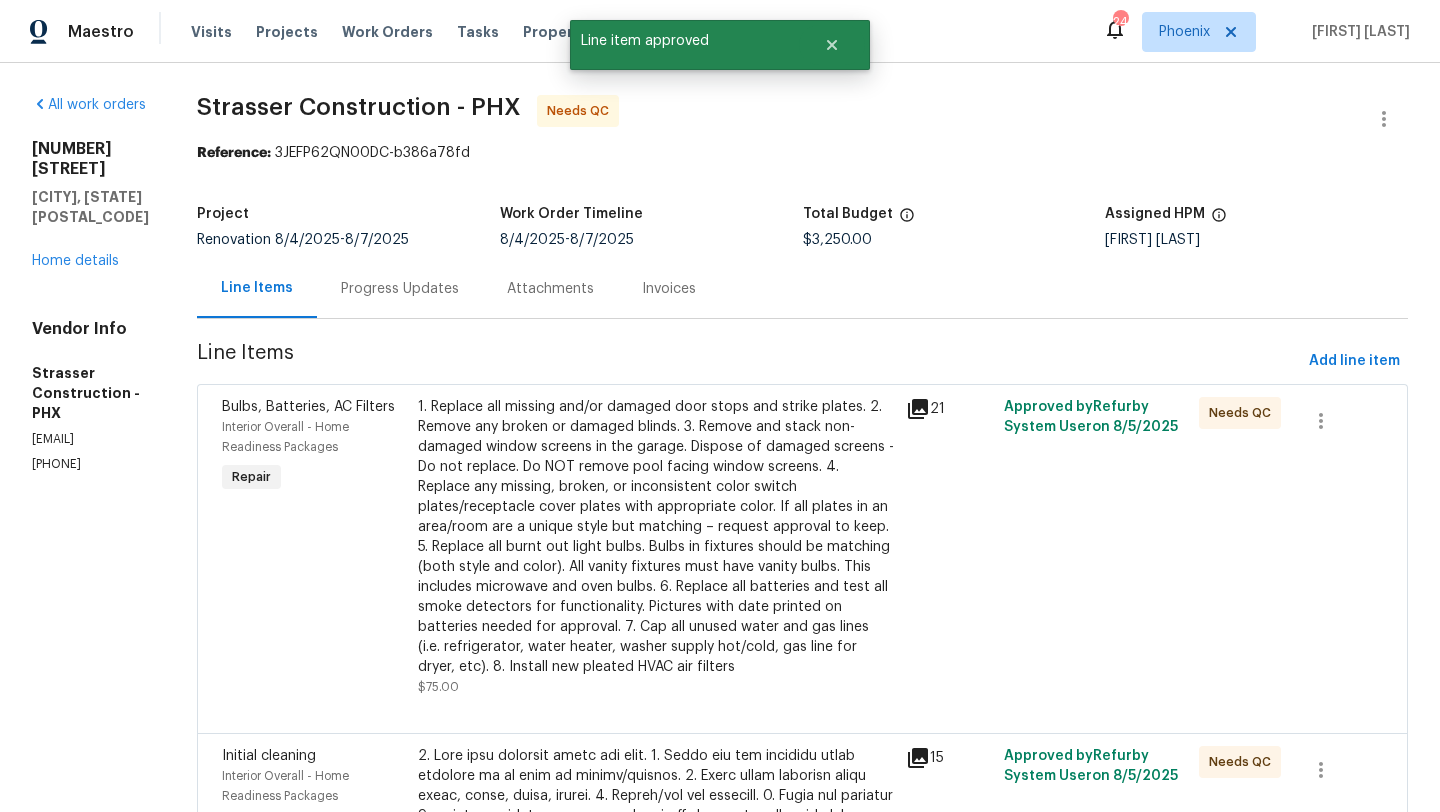 click on "1. Replace all missing and/or damaged door stops and strike plates.  2. Remove any broken or damaged blinds.  3. Remove and stack non-damaged window screens in the garage. Dispose of damaged screens - Do not replace. Do NOT remove pool facing window screens.  4. Replace any missing, broken, or inconsistent color switch plates/receptacle cover plates with appropriate color. If all plates in an area/room are a unique style but matching – request approval to keep.  5. Replace all burnt out light bulbs. Bulbs in fixtures should be matching (both style and color). All vanity fixtures must have vanity bulbs. This includes microwave and oven bulbs.  6. Replace all batteries and test all smoke detectors for functionality. Pictures with date printed on batteries needed for approval.  7. Cap all unused water and gas lines (i.e. refrigerator, water heater, washer supply hot/cold, gas line for dryer, etc).  8. Install new pleated HVAC air filters" at bounding box center [656, 537] 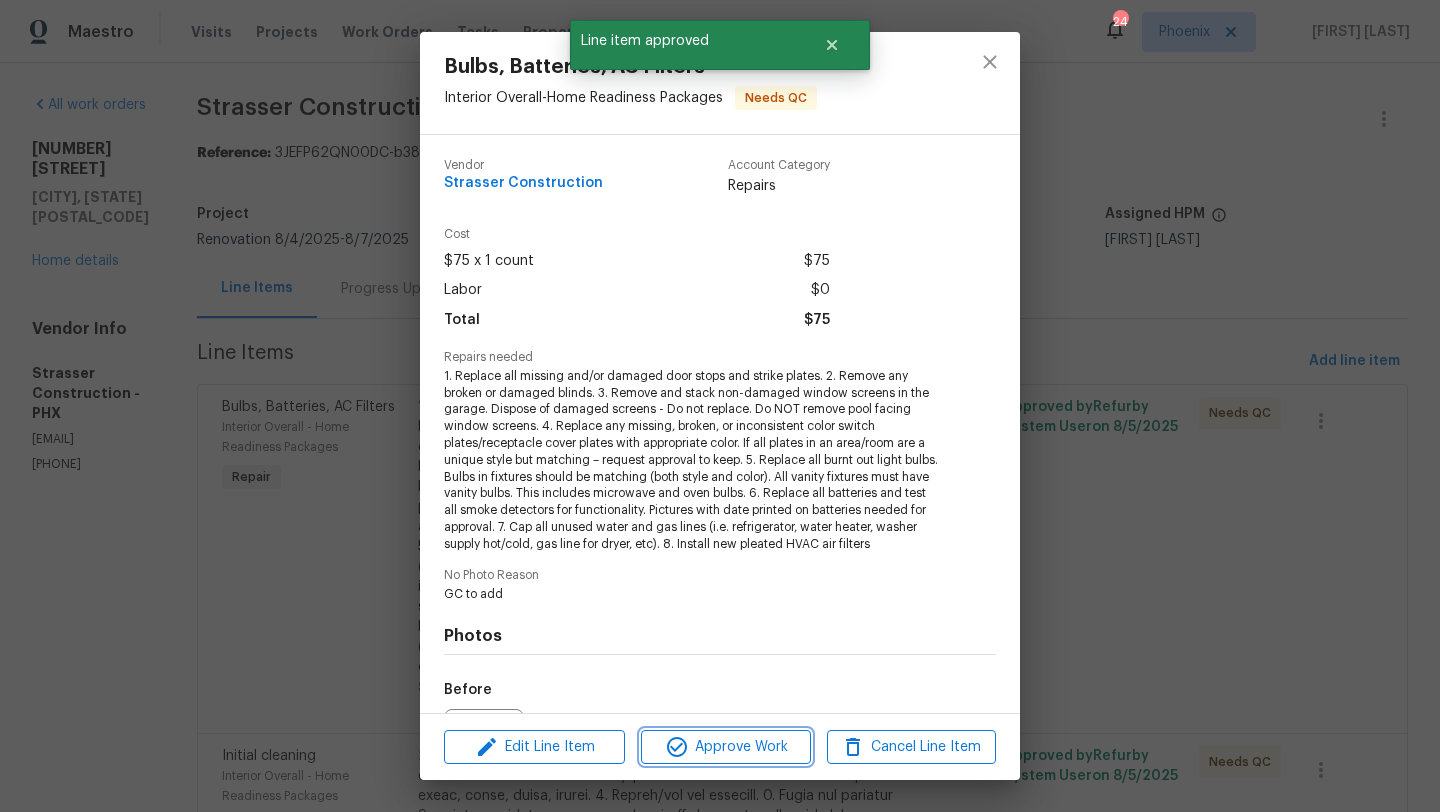 click on "Approve Work" at bounding box center [725, 747] 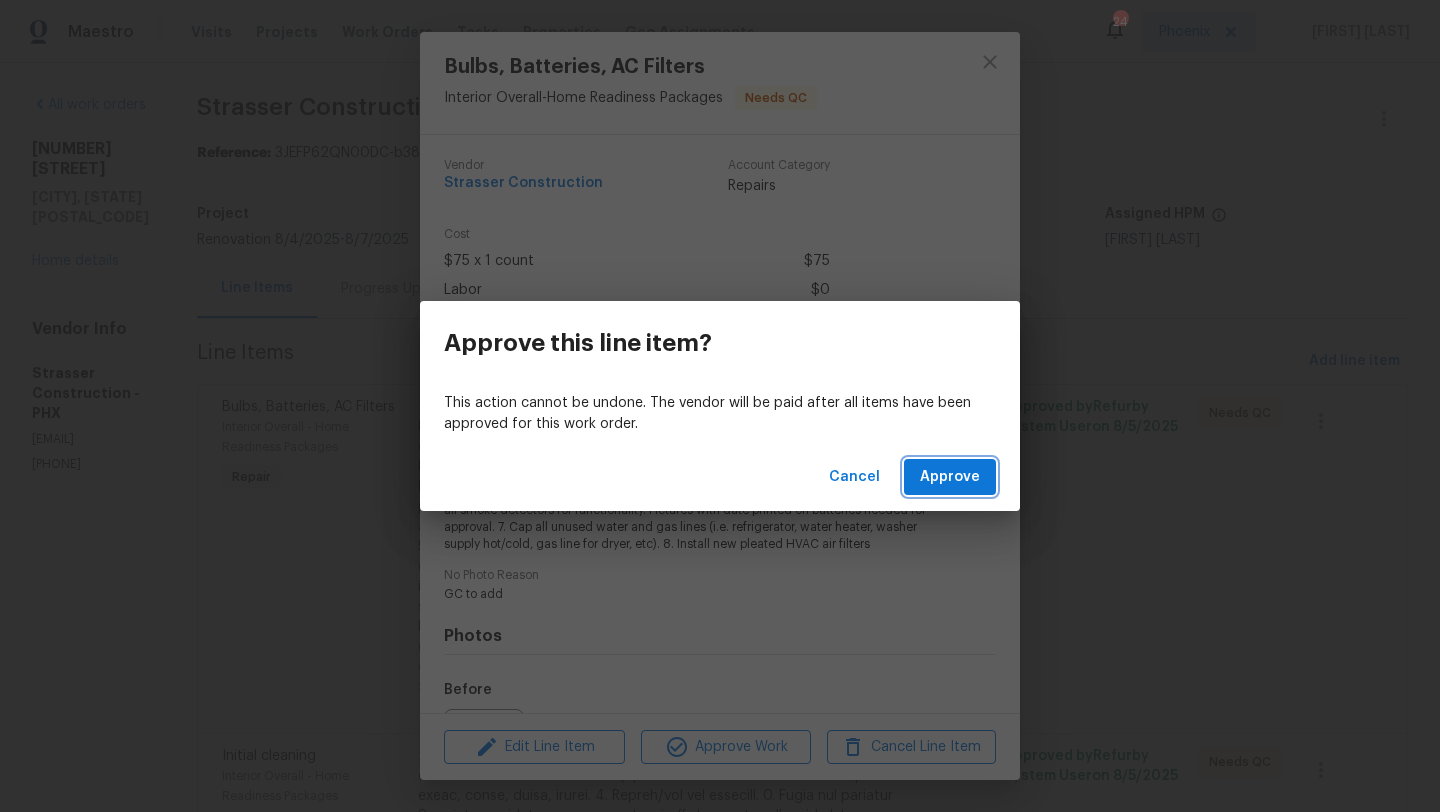 click on "Approve" at bounding box center (950, 477) 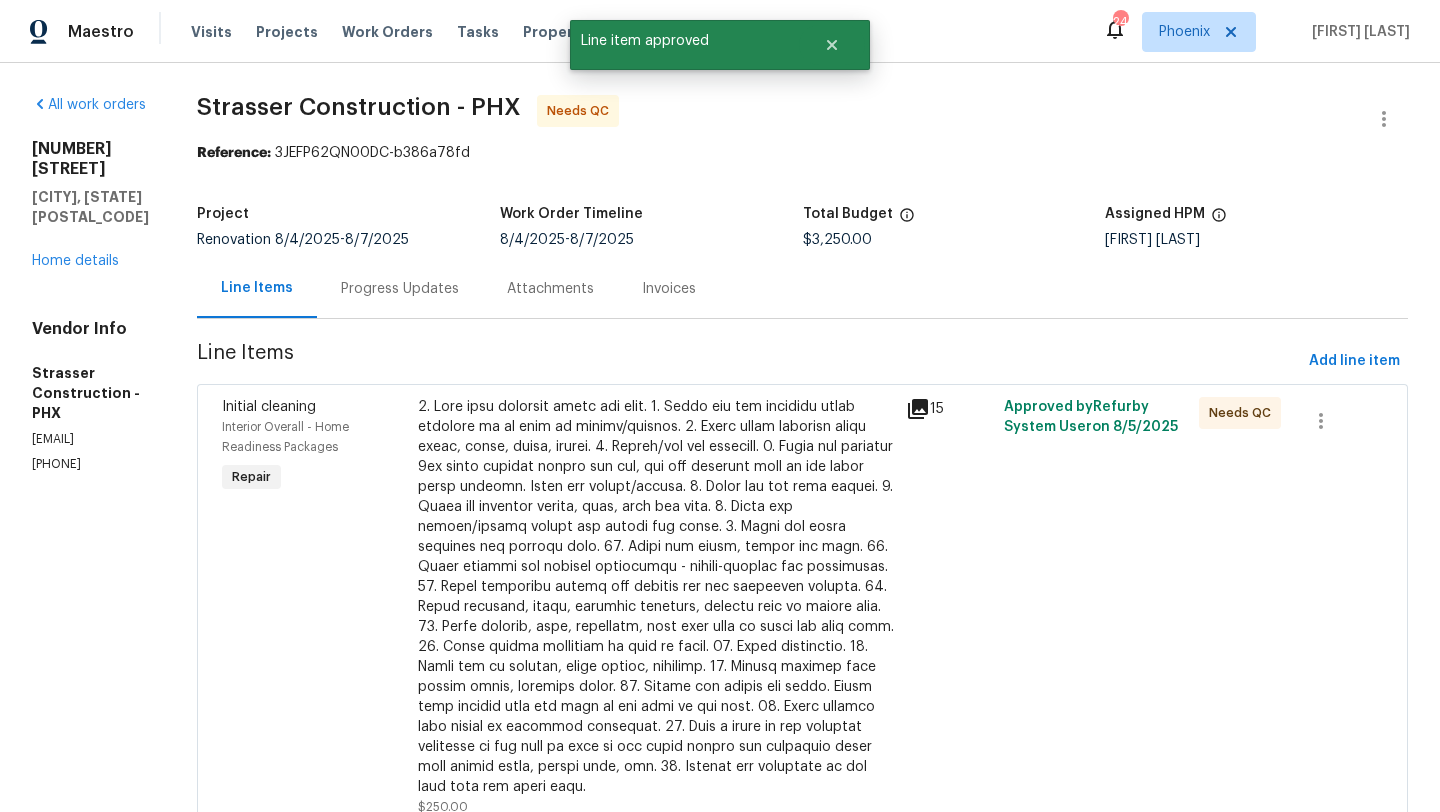 click at bounding box center [656, 597] 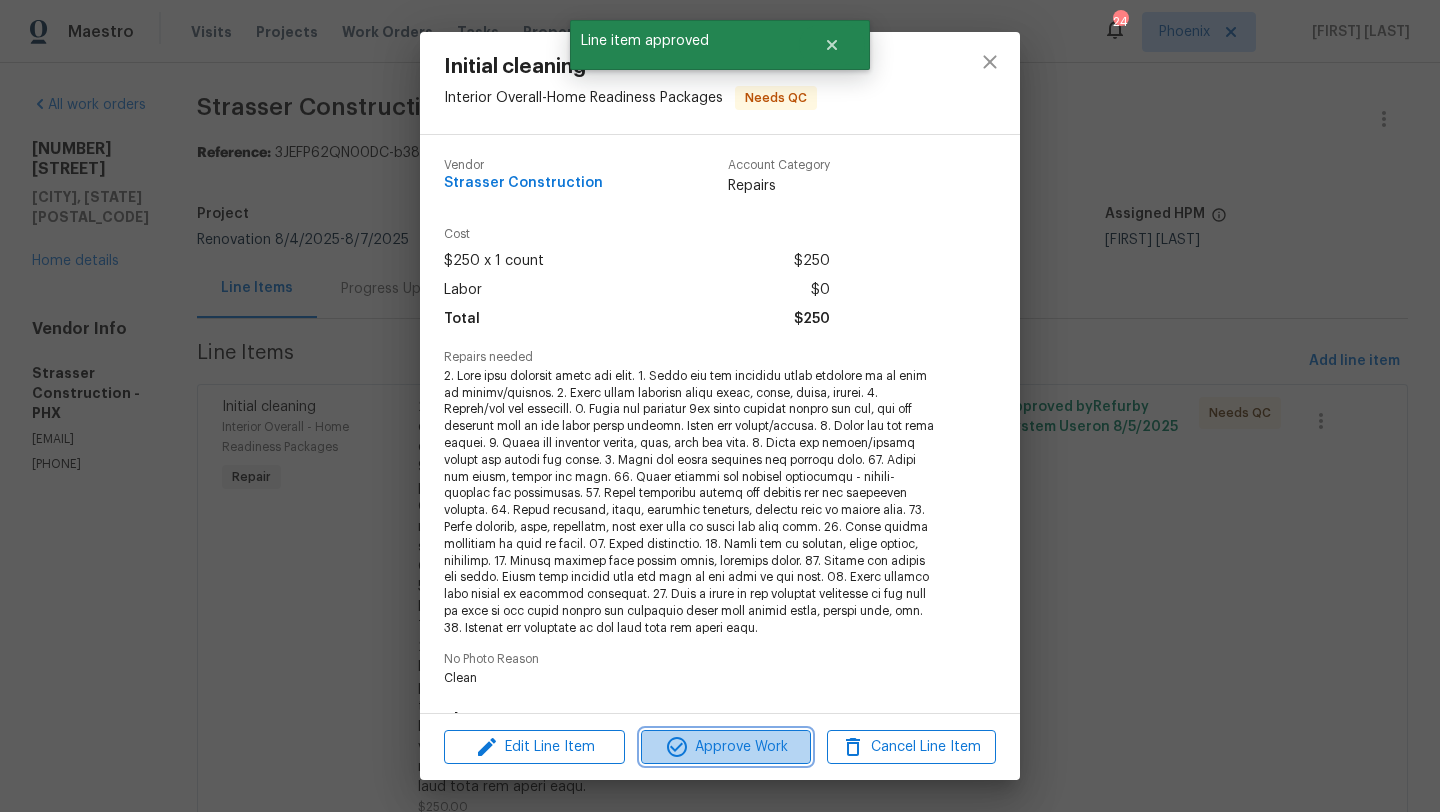 click on "Approve Work" at bounding box center (725, 747) 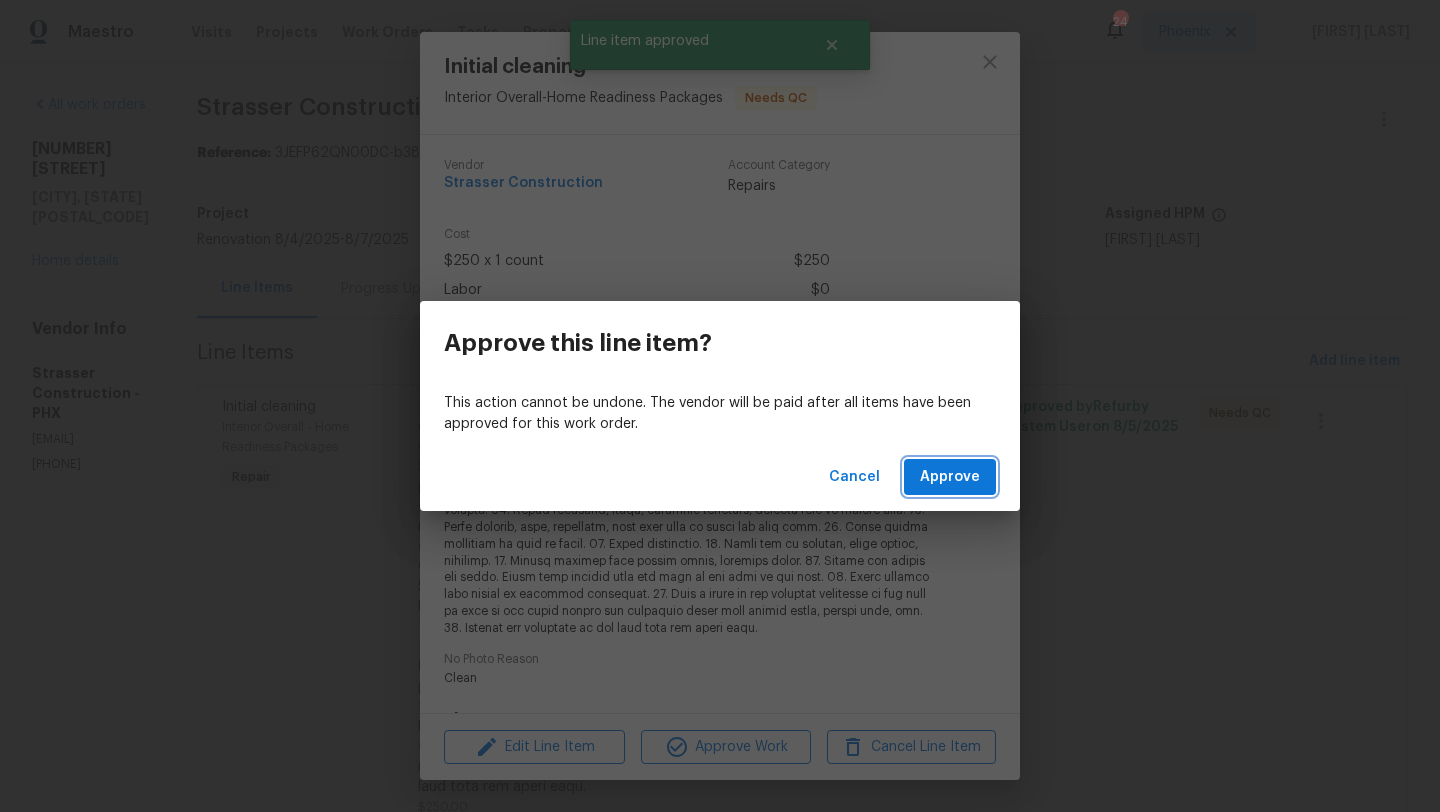 click on "Approve" at bounding box center (950, 477) 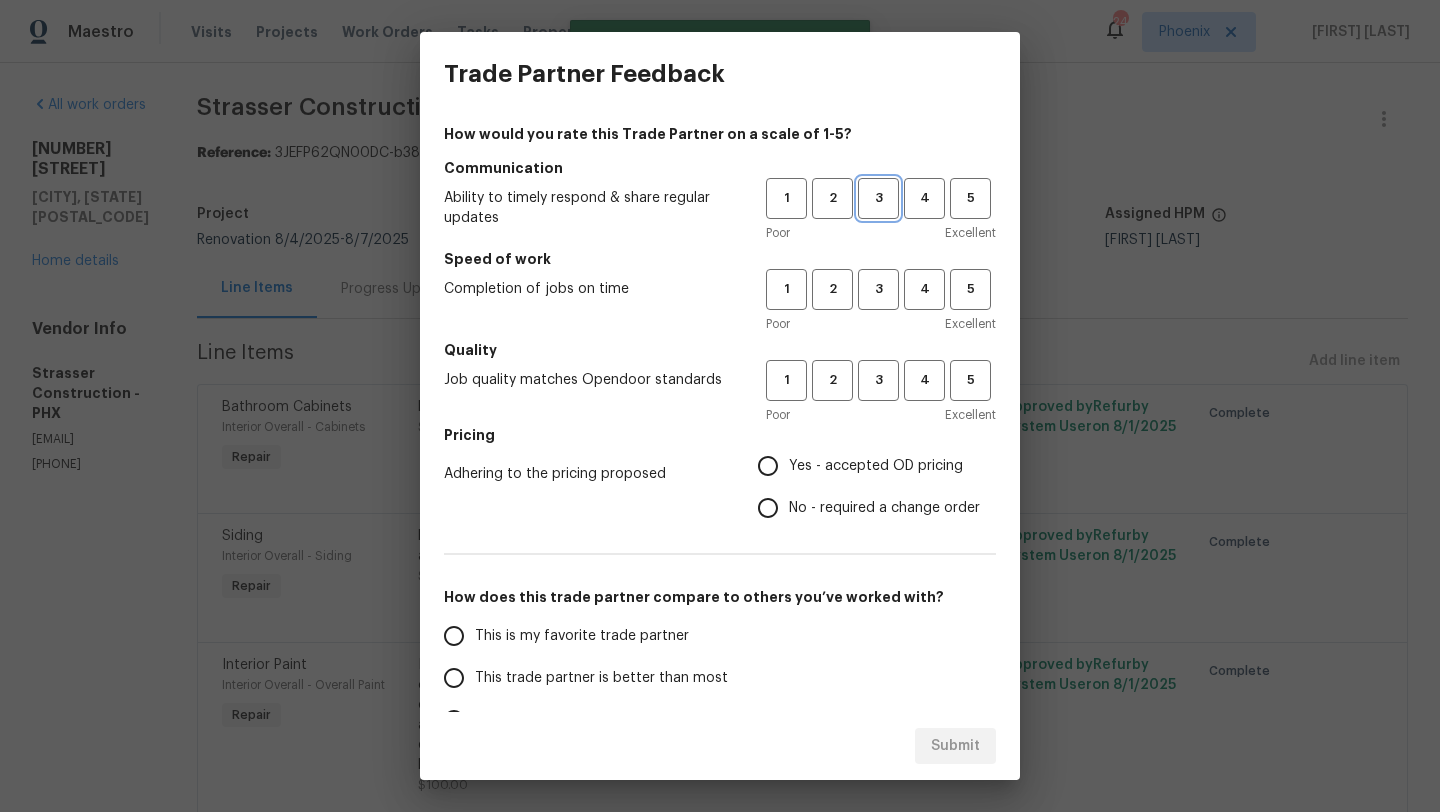 click on "3" at bounding box center (878, 198) 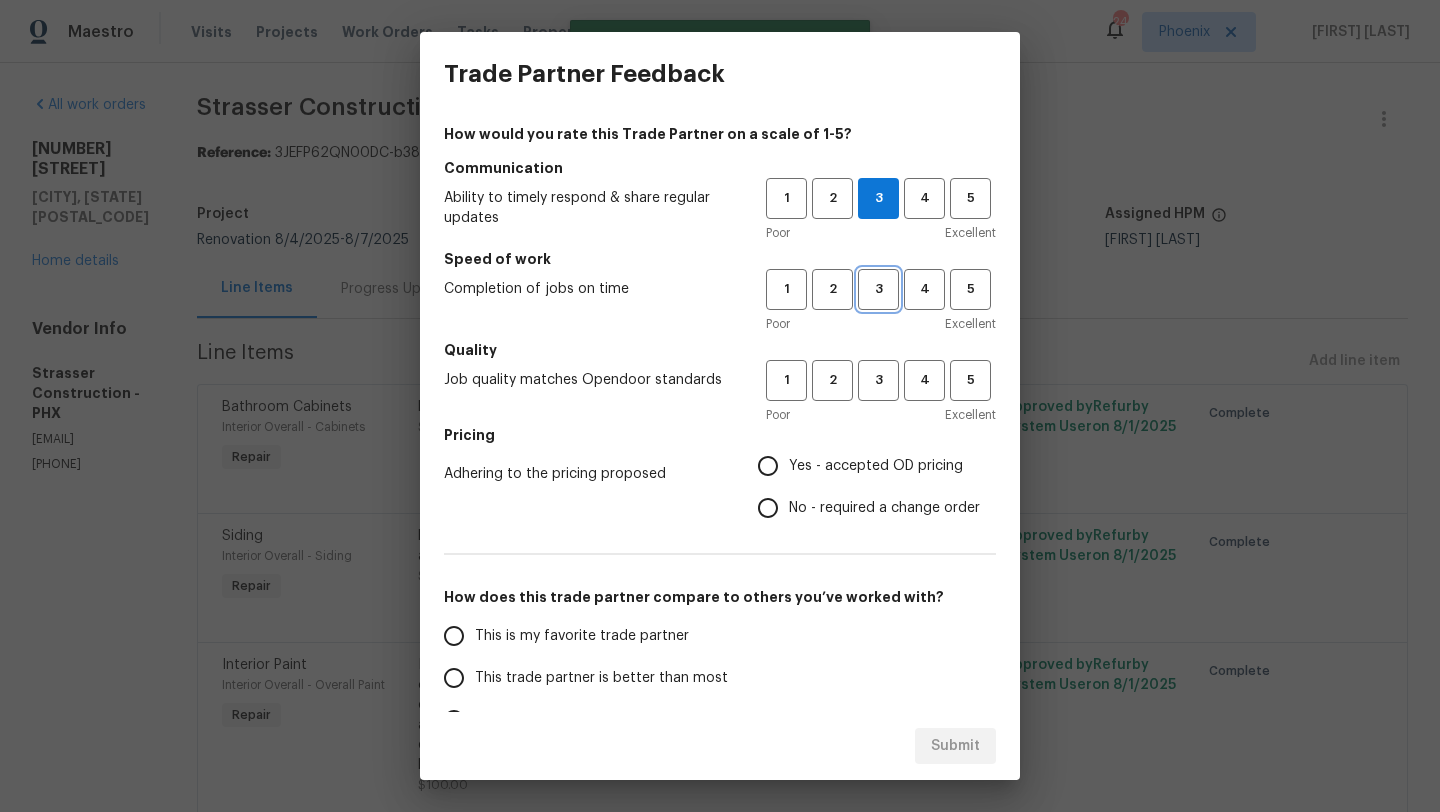 click on "3" at bounding box center [878, 289] 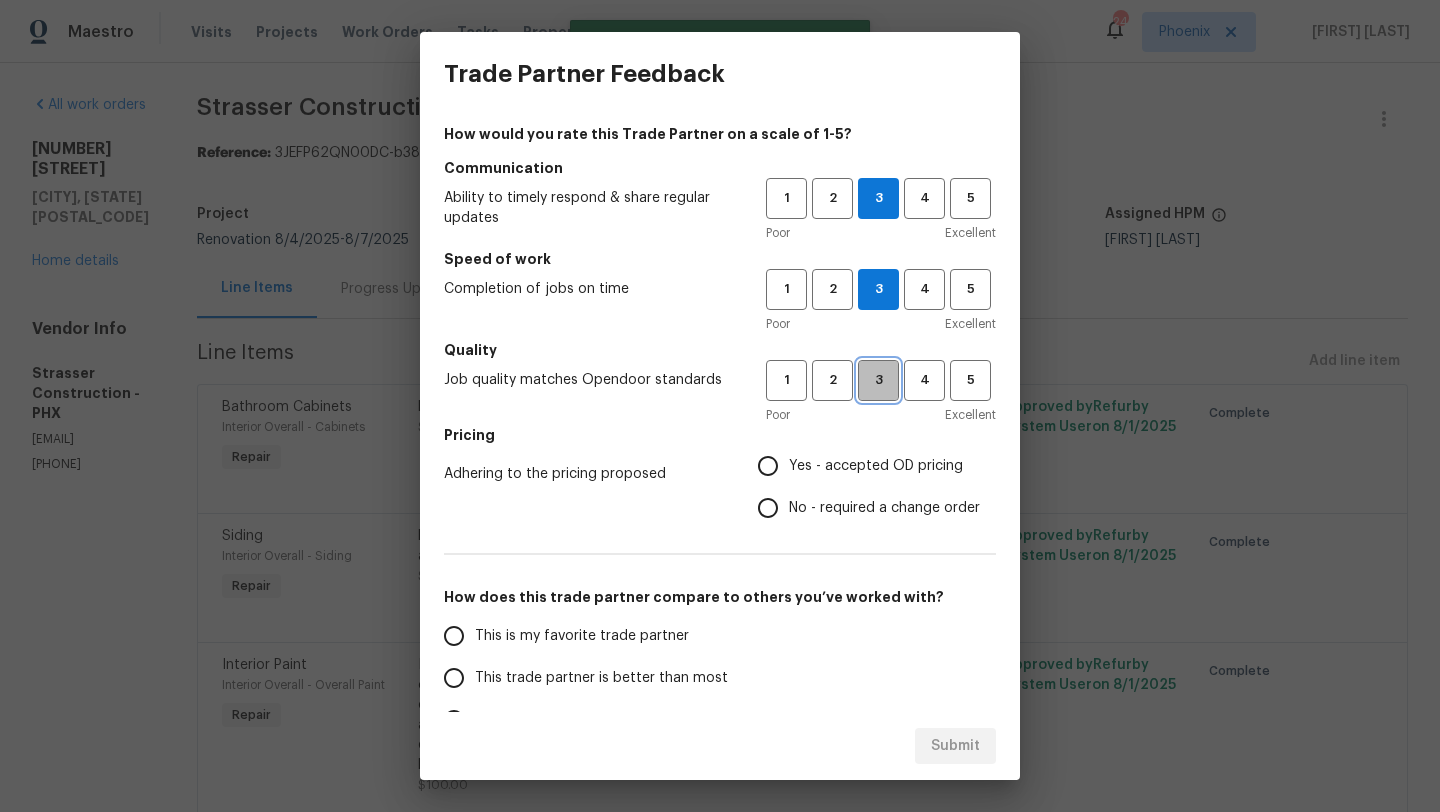 click on "3" at bounding box center [878, 380] 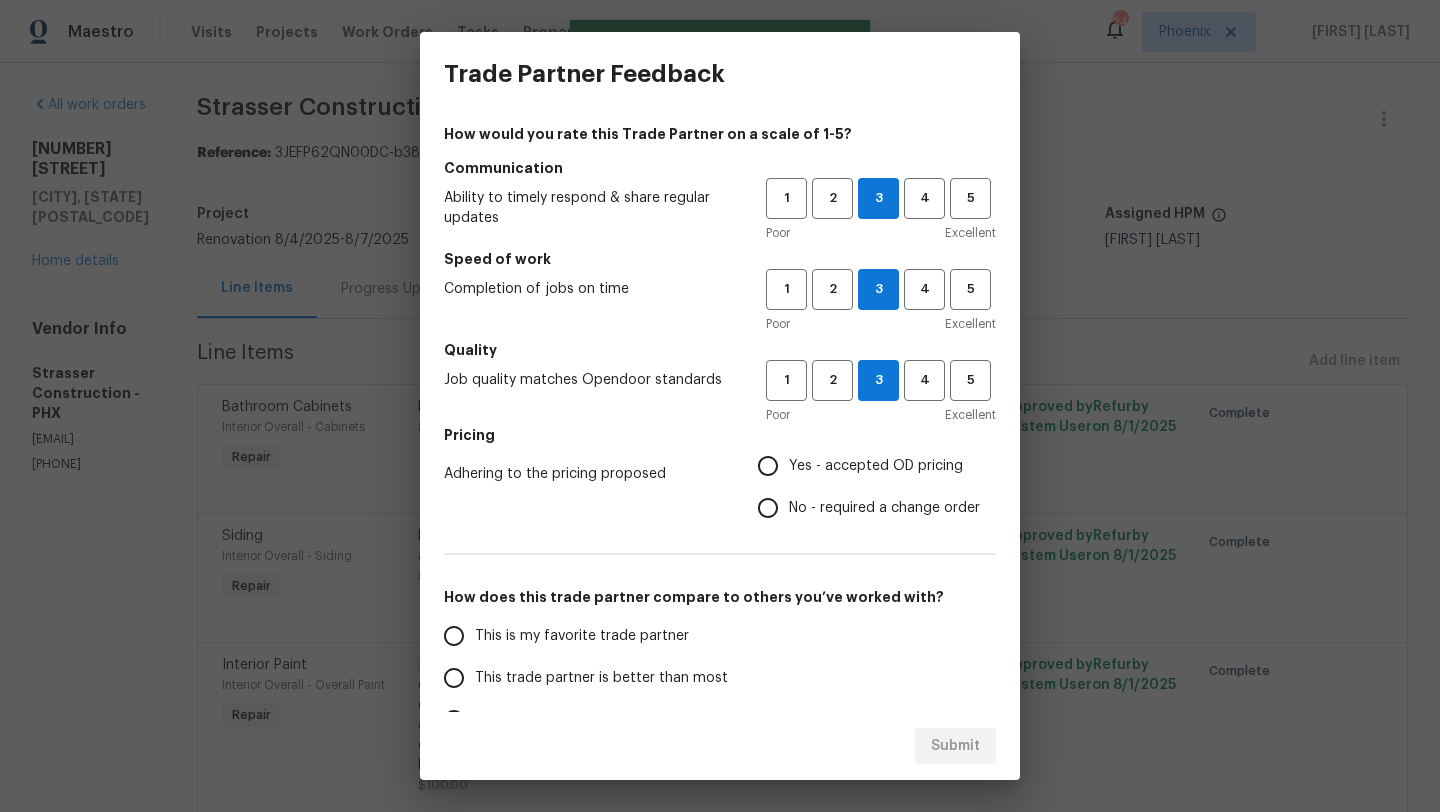 click on "Yes - accepted OD pricing" at bounding box center (768, 466) 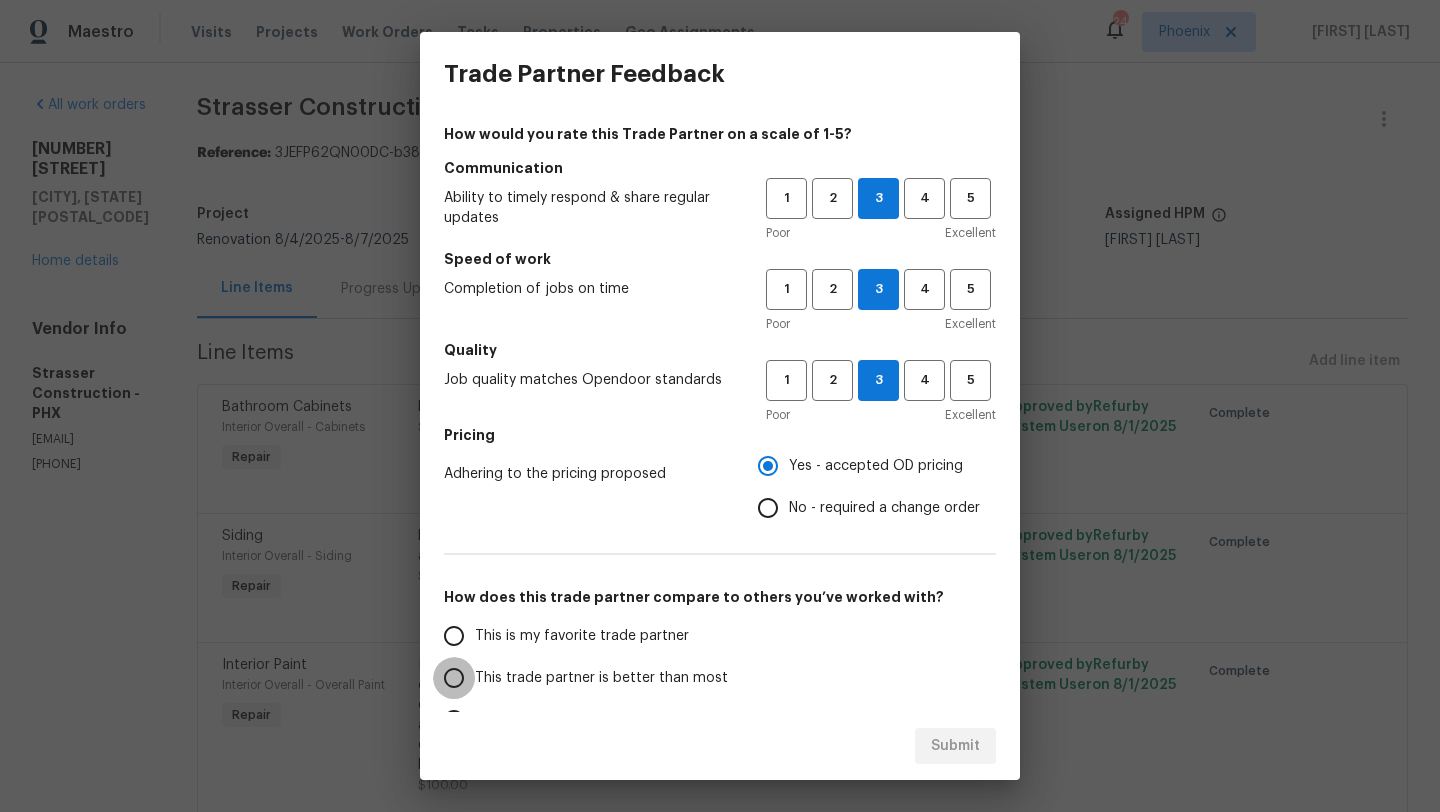click on "This trade partner is better than most" at bounding box center [454, 678] 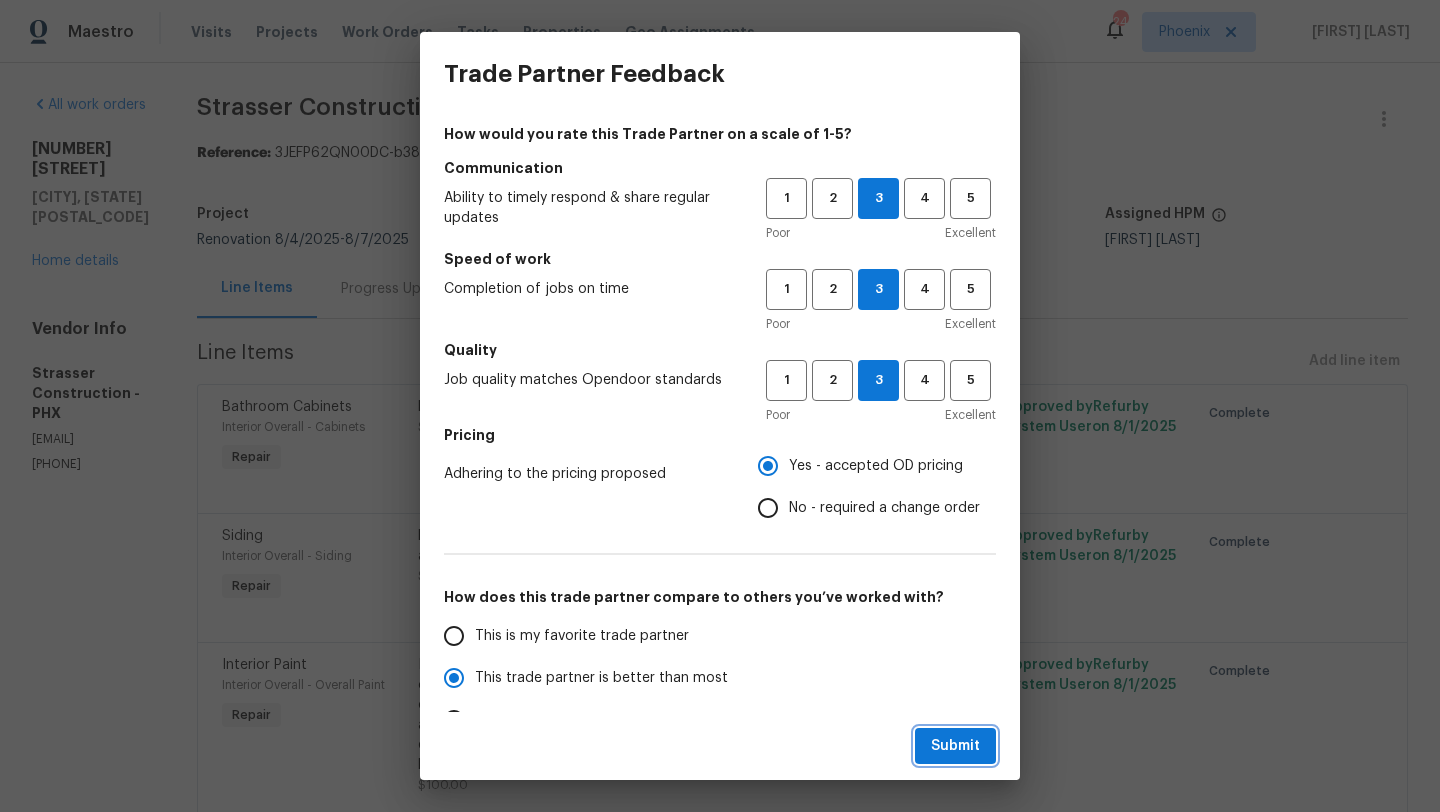 click on "Submit" at bounding box center [955, 746] 